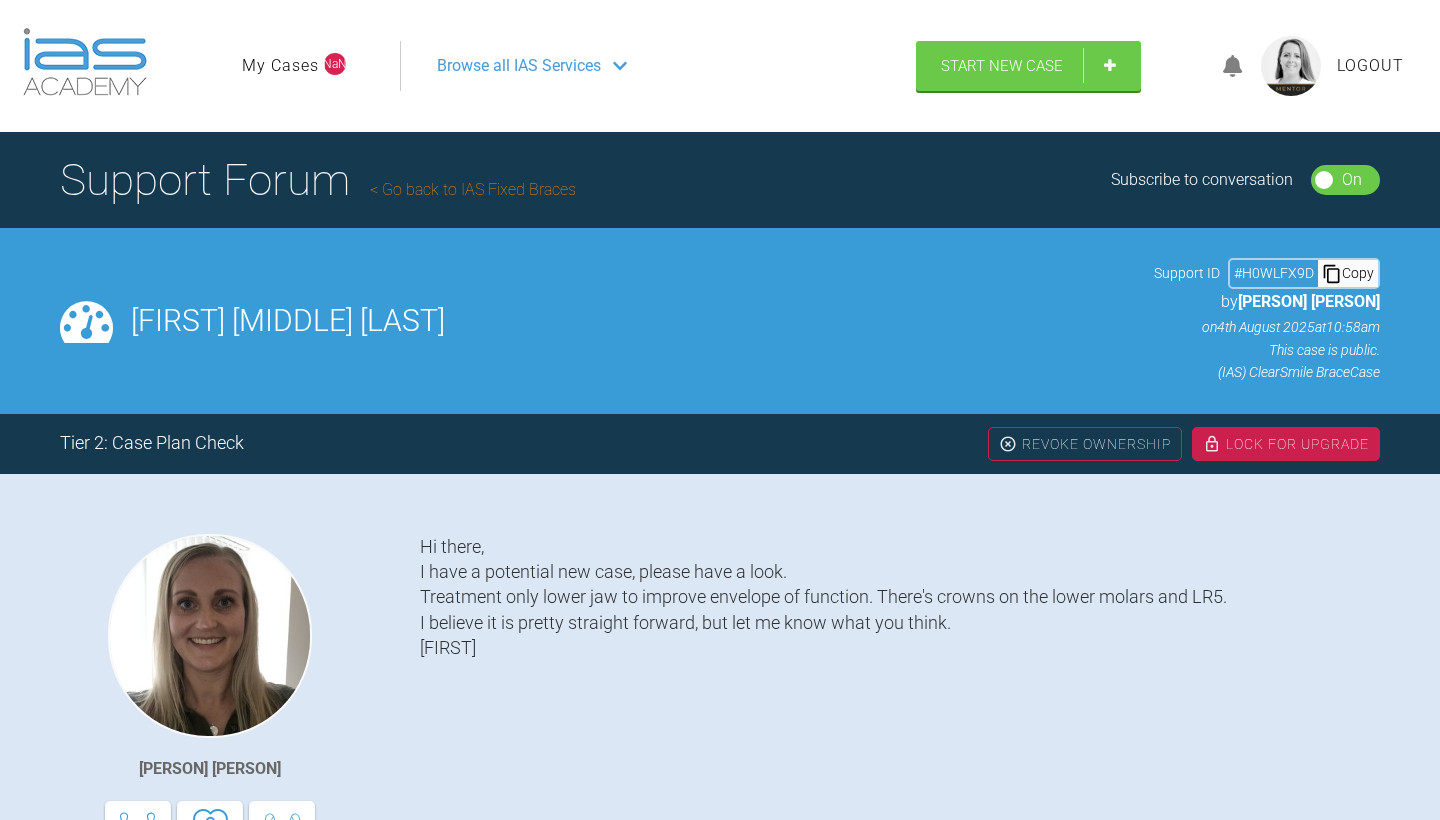 scroll, scrollTop: 0, scrollLeft: 0, axis: both 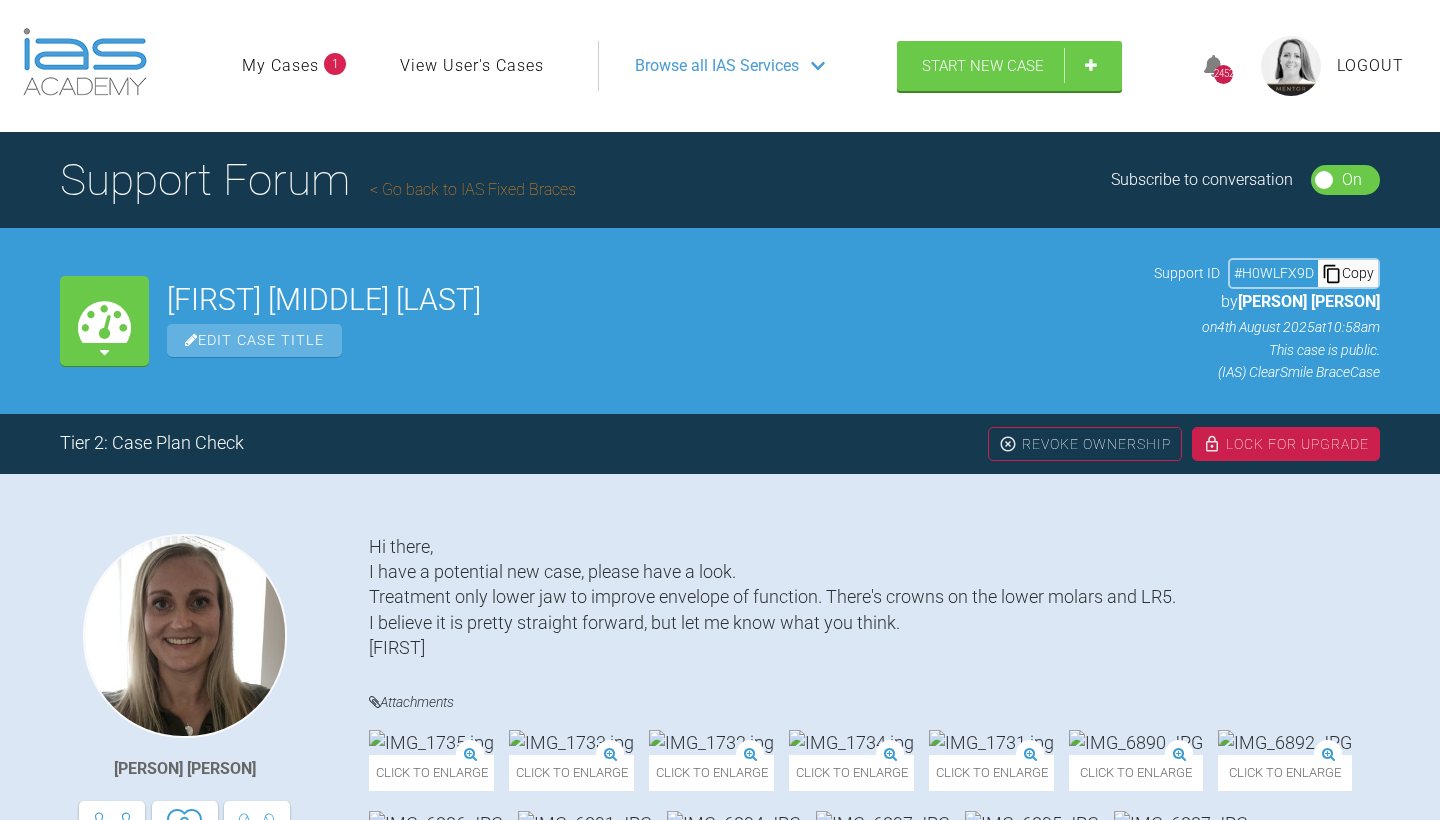 click on "Go back to IAS Fixed Braces" at bounding box center (473, 189) 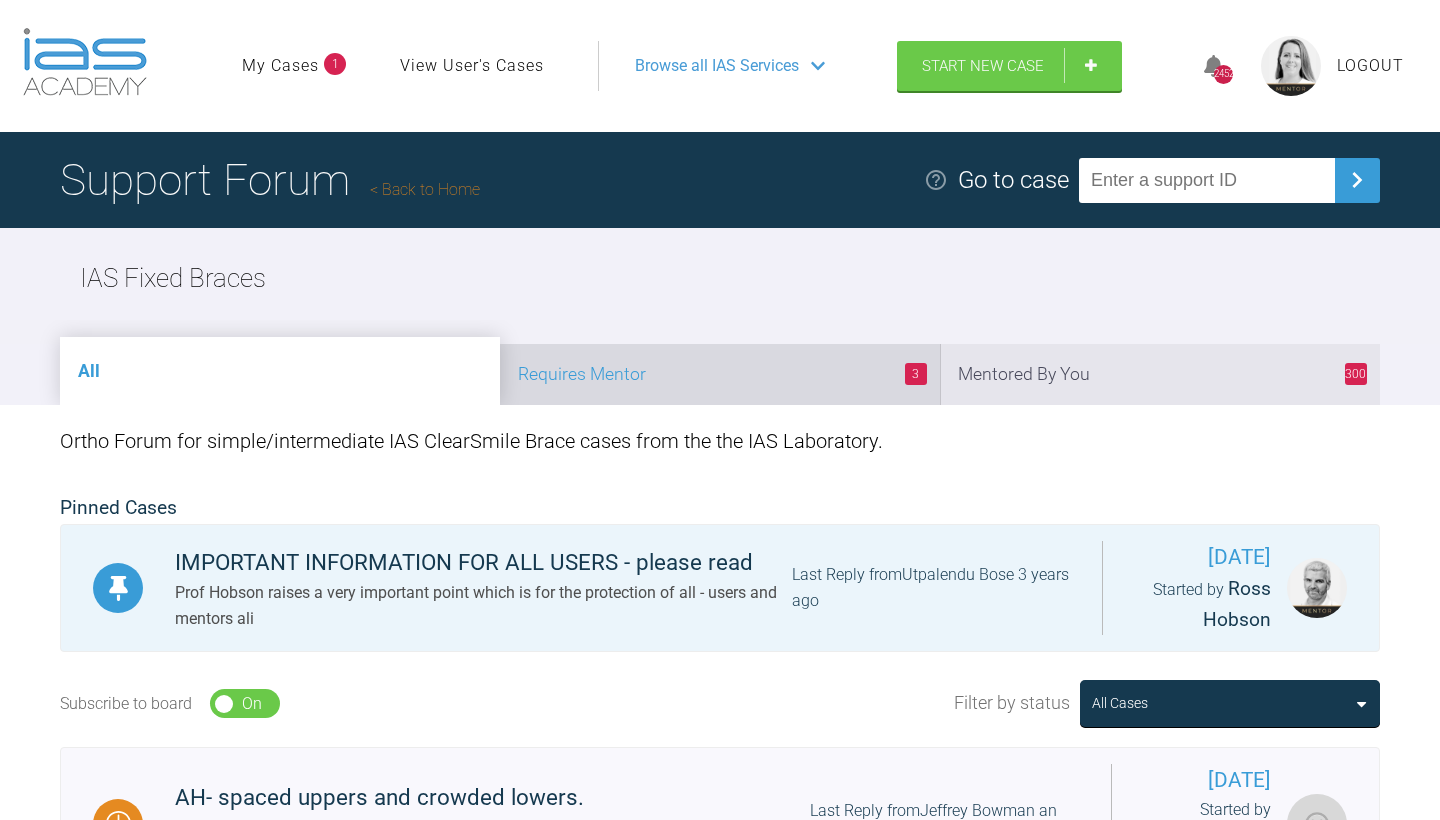 click on "3 Requires Mentor" at bounding box center [720, 374] 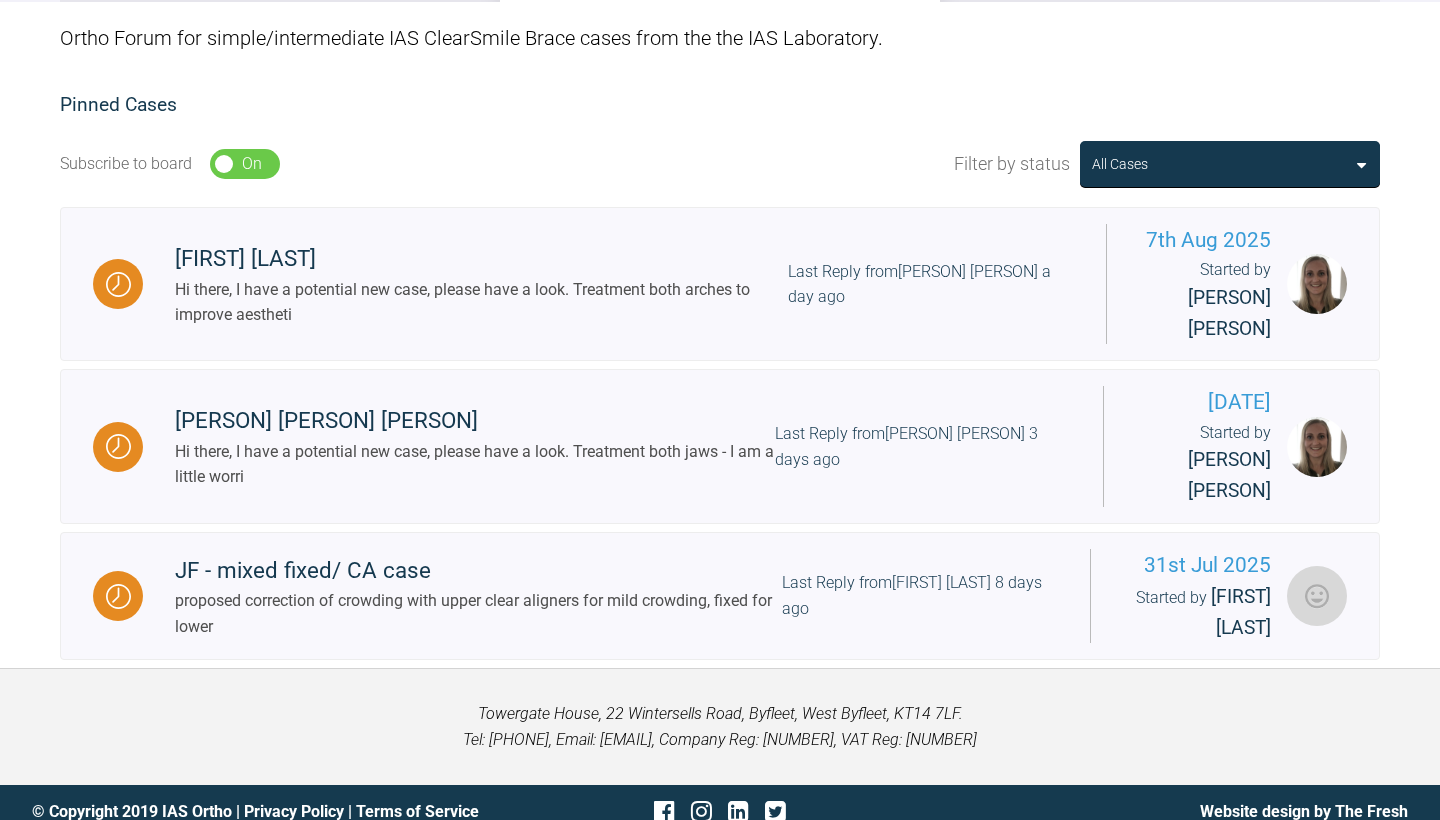 scroll, scrollTop: 414, scrollLeft: 0, axis: vertical 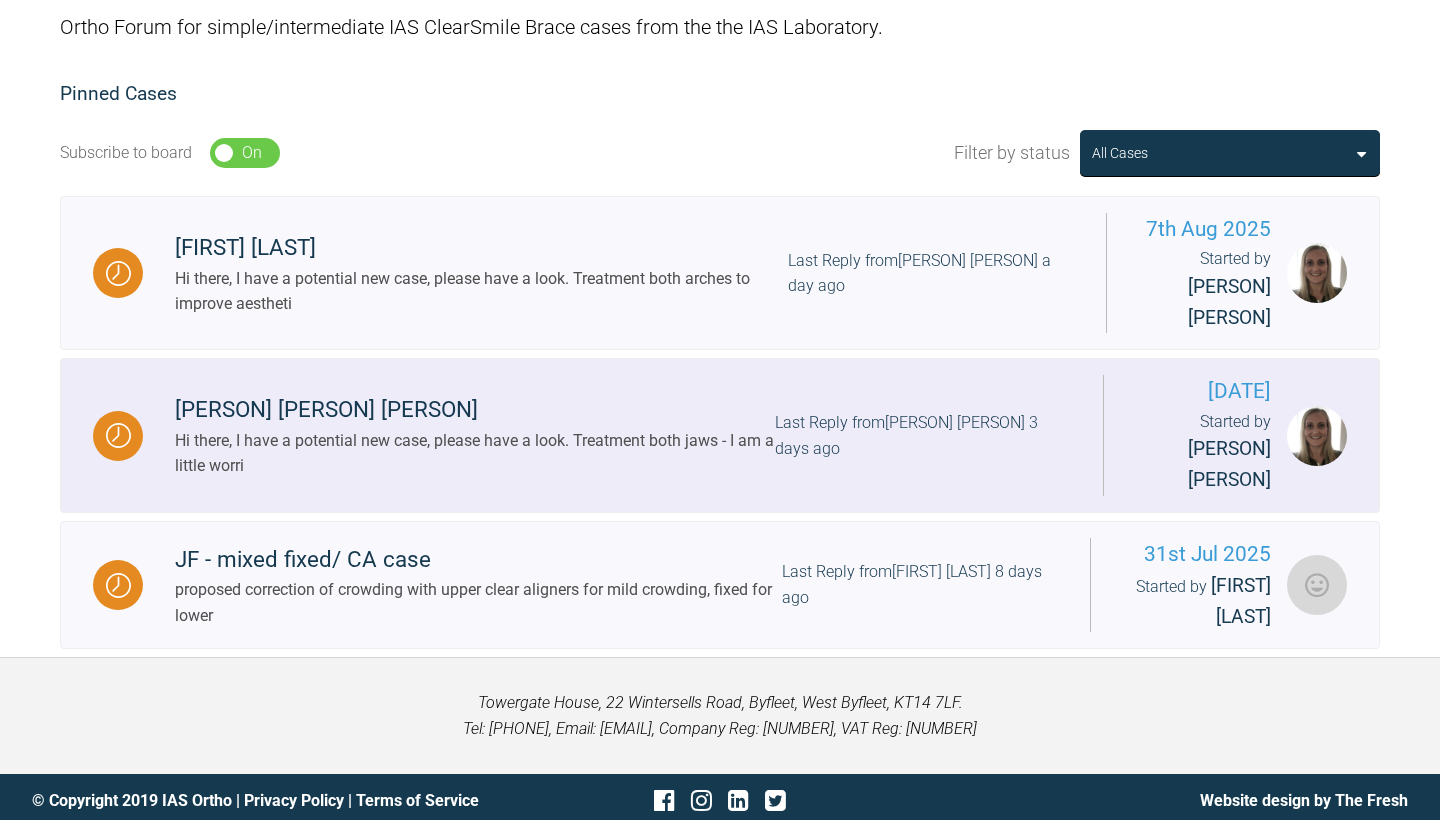 click on "Hi there,
I have a potential new case, please have a look.
Treatment both jaws - I am a little worri" at bounding box center (475, 453) 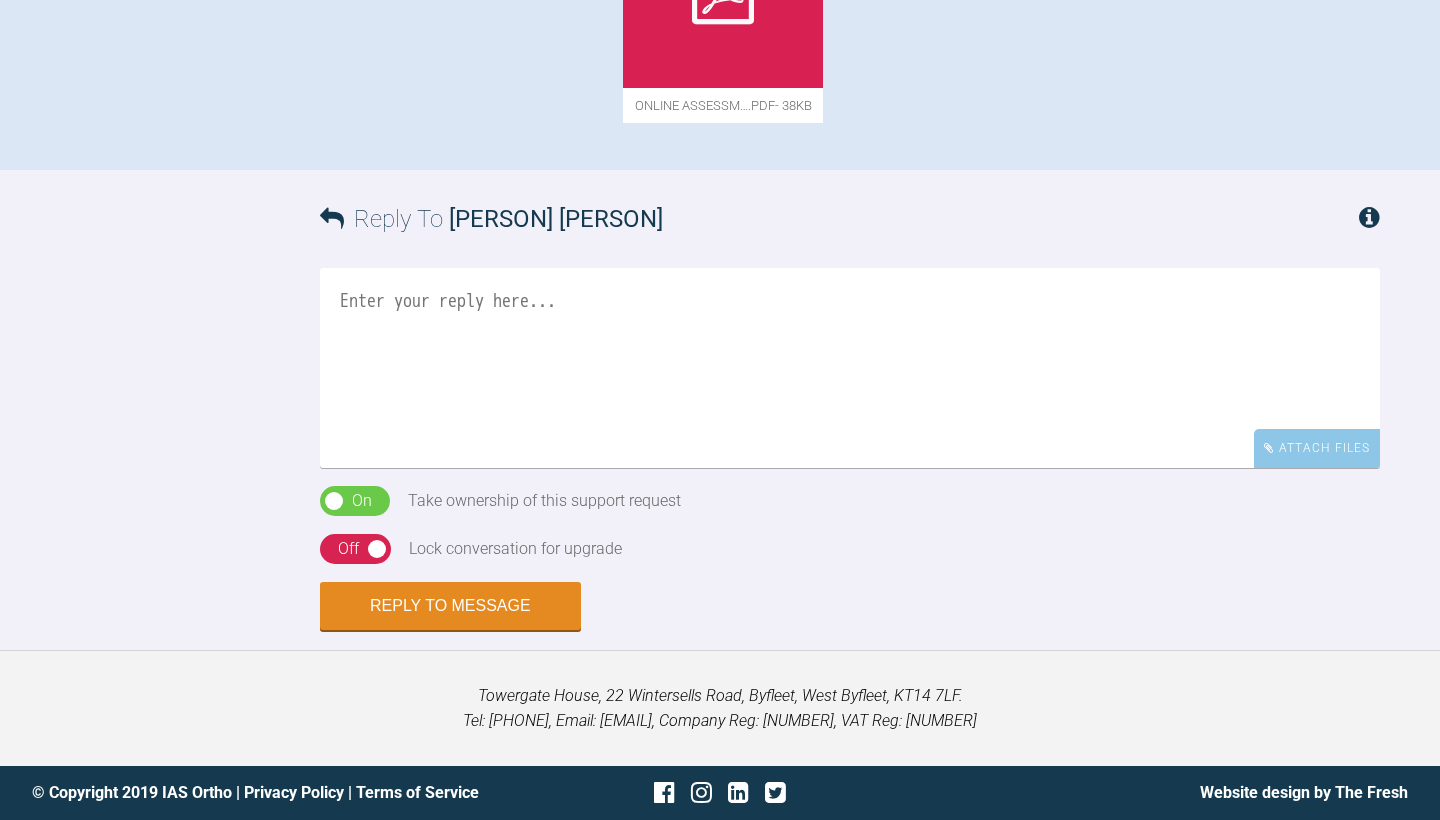 scroll, scrollTop: 1327, scrollLeft: 0, axis: vertical 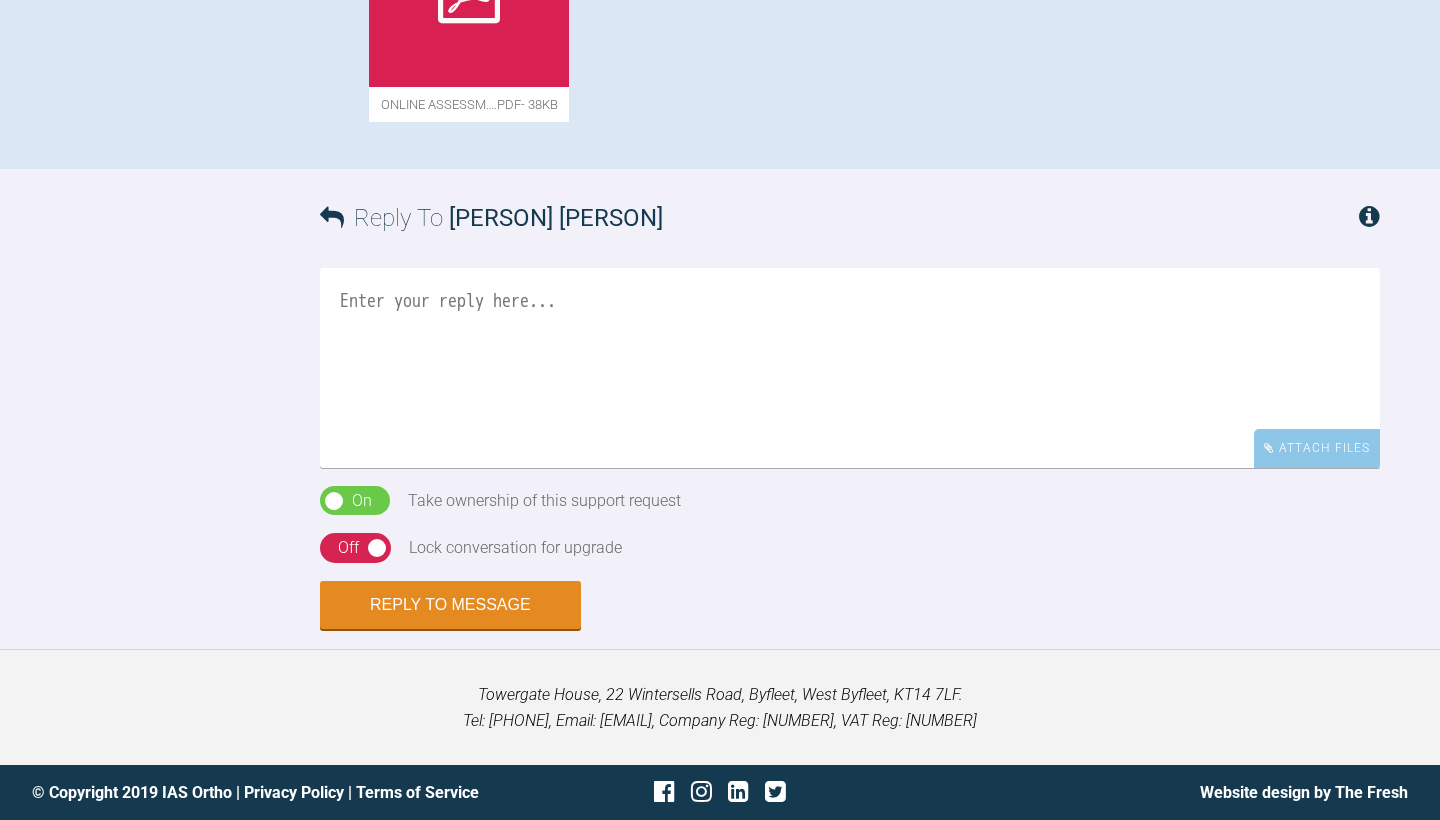 click at bounding box center (883, -422) 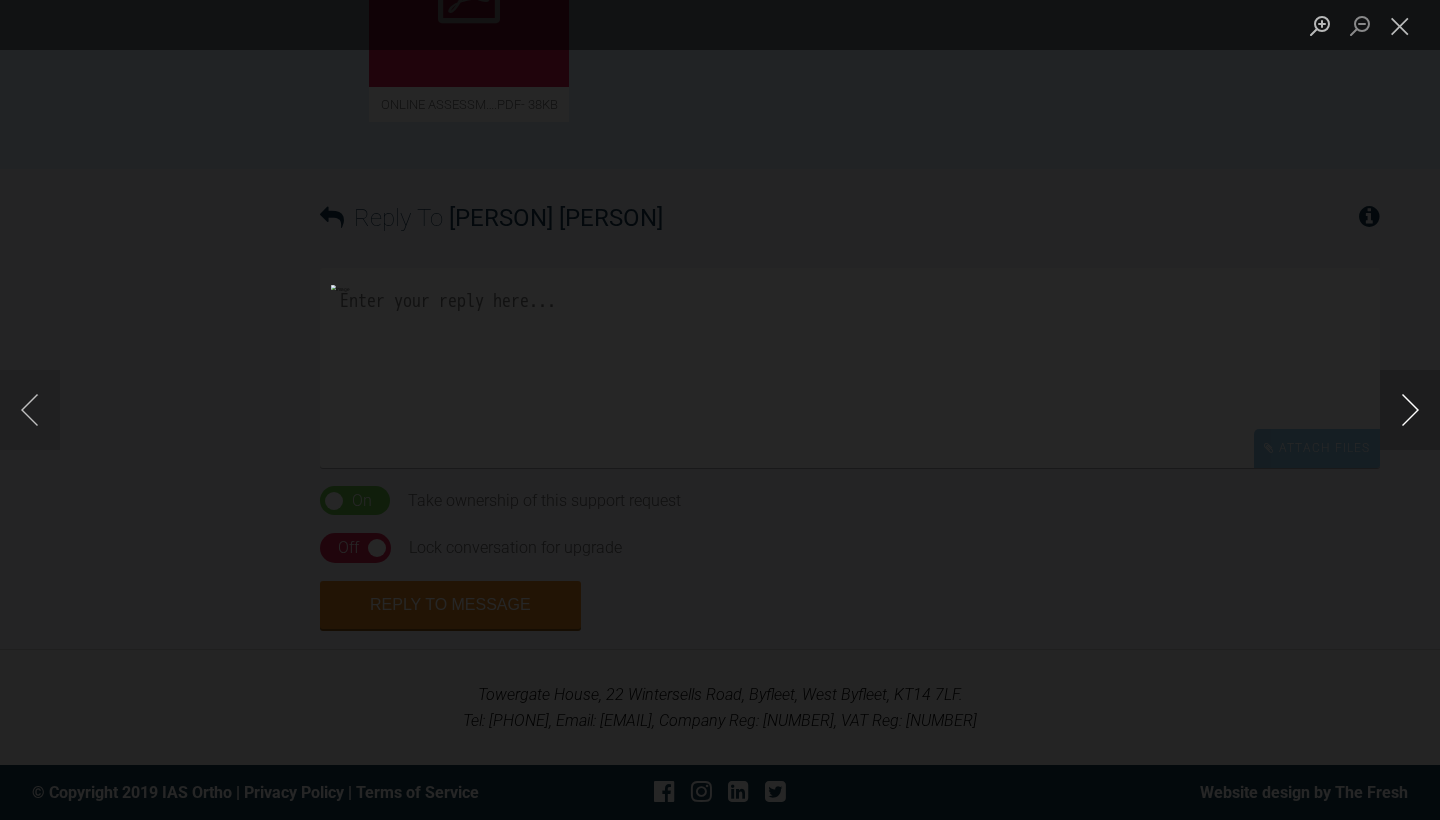 click at bounding box center [1410, 410] 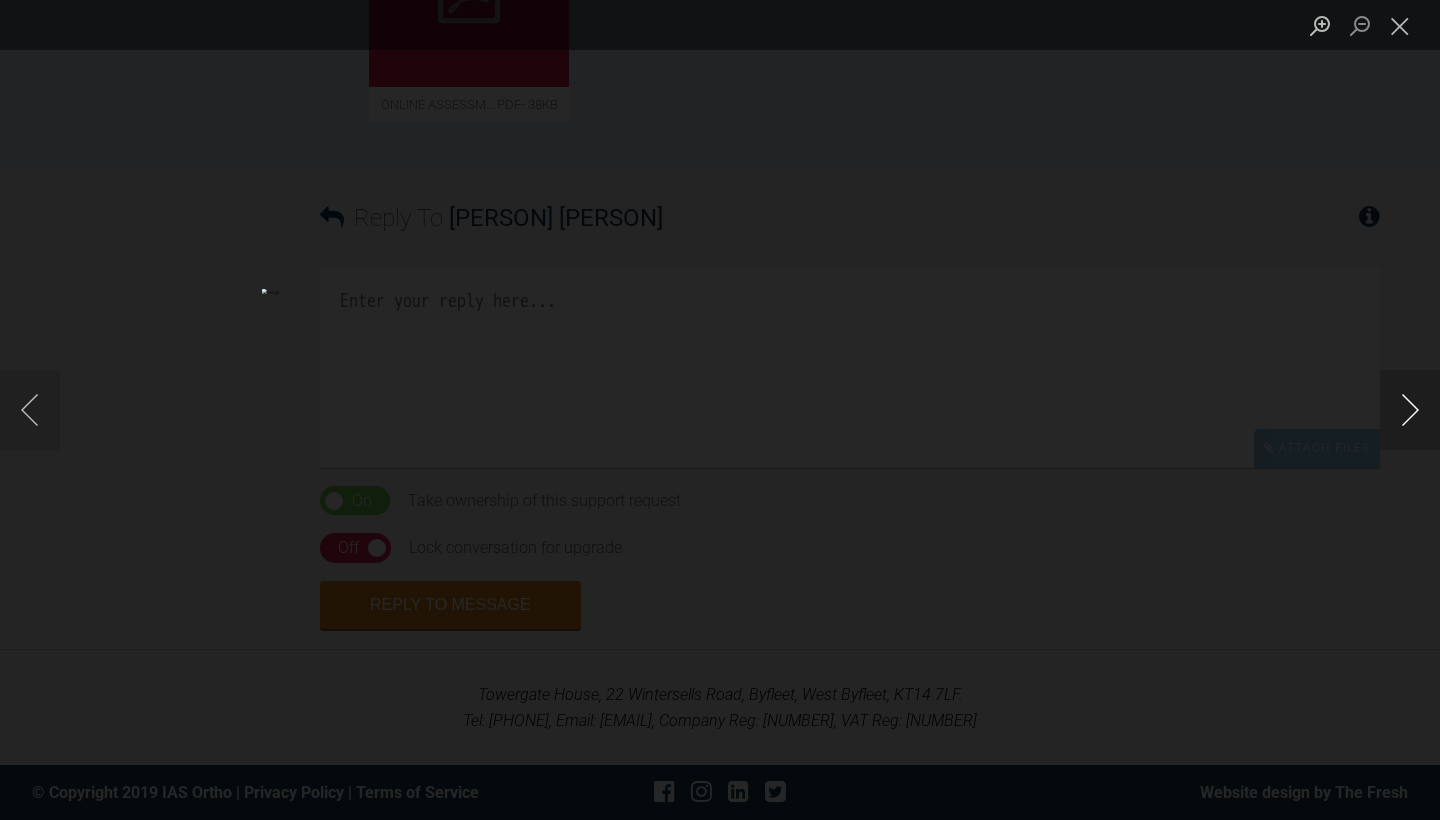 click at bounding box center (1410, 410) 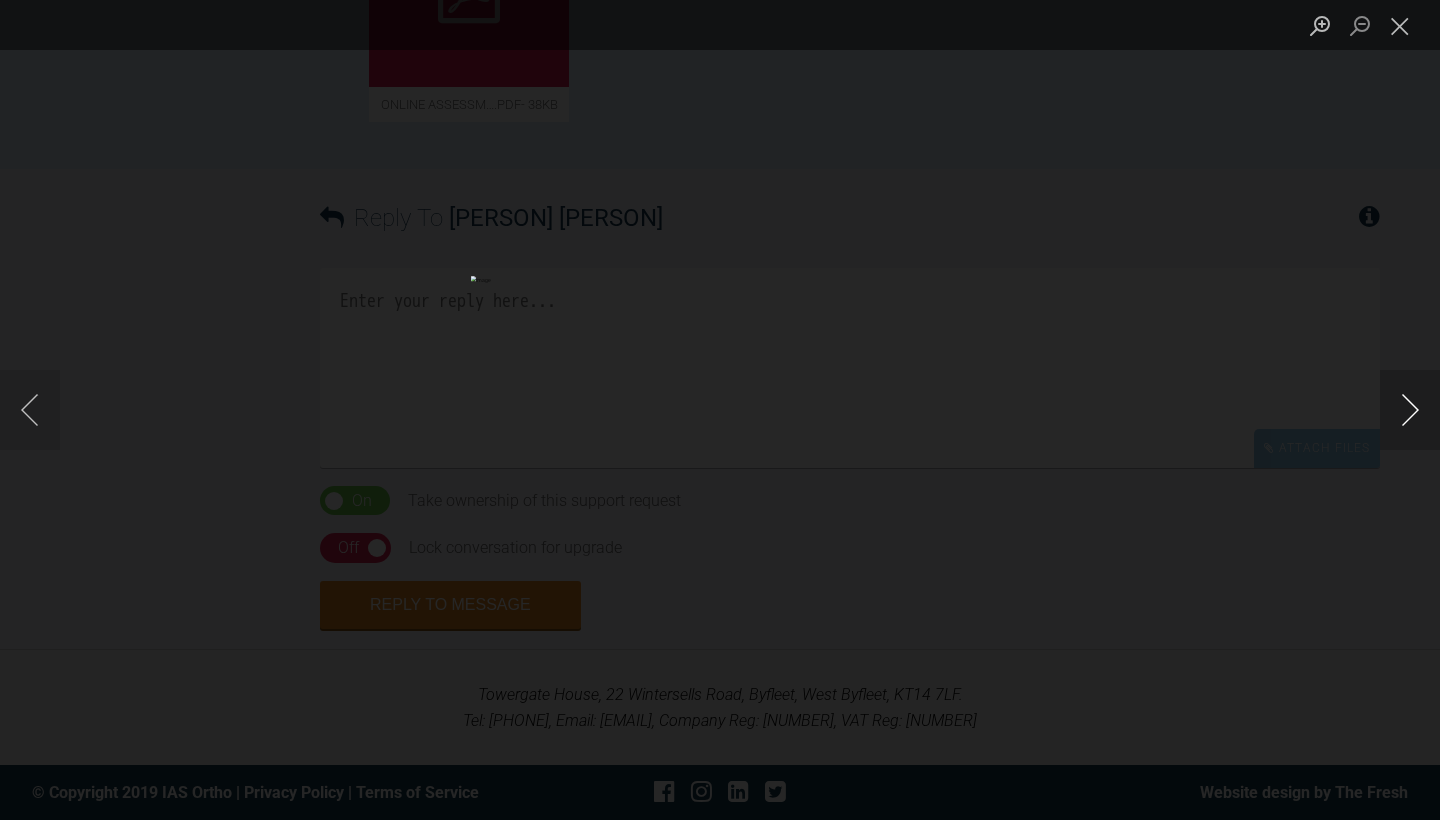 click at bounding box center (1410, 410) 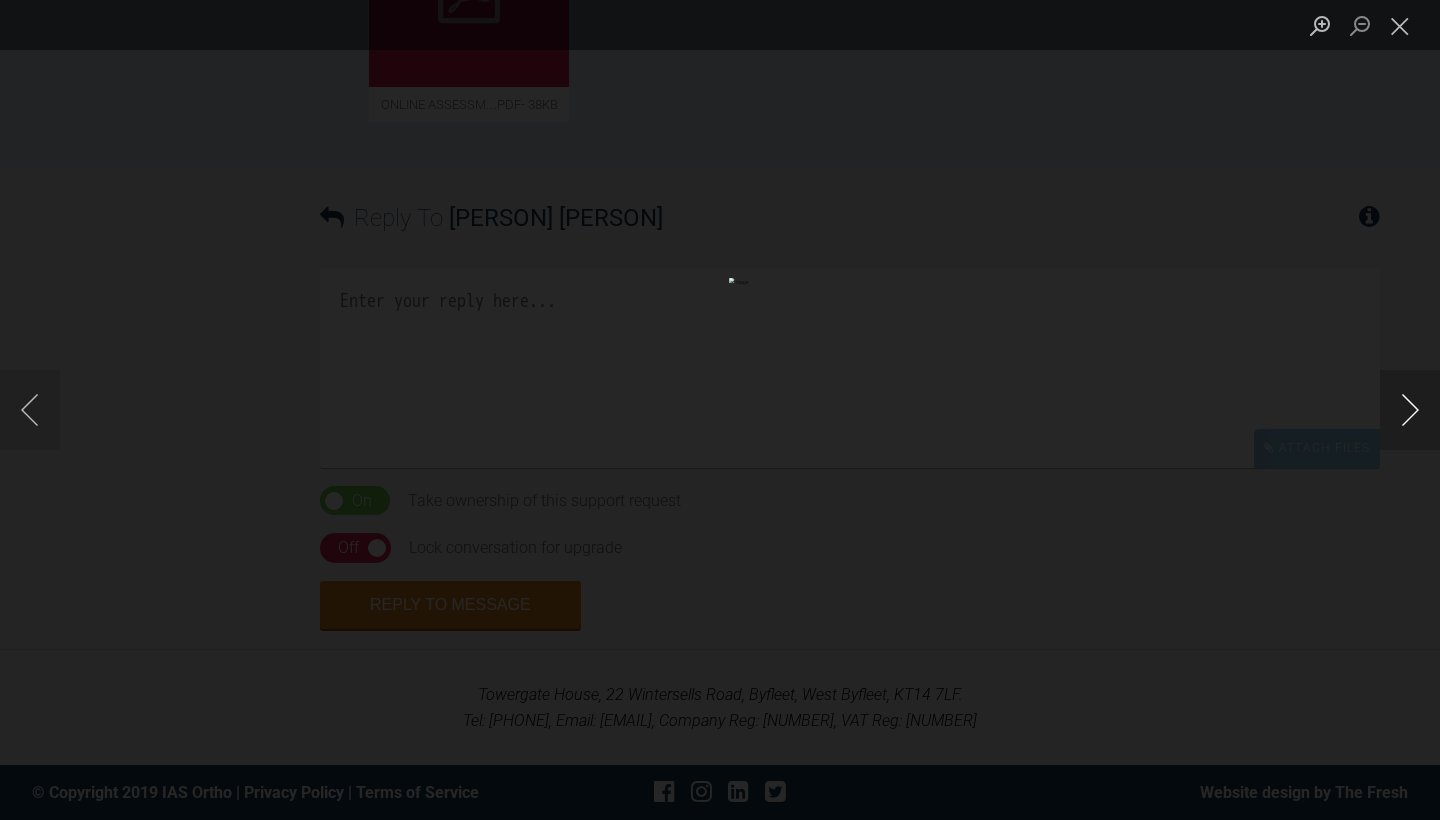 click at bounding box center [1410, 410] 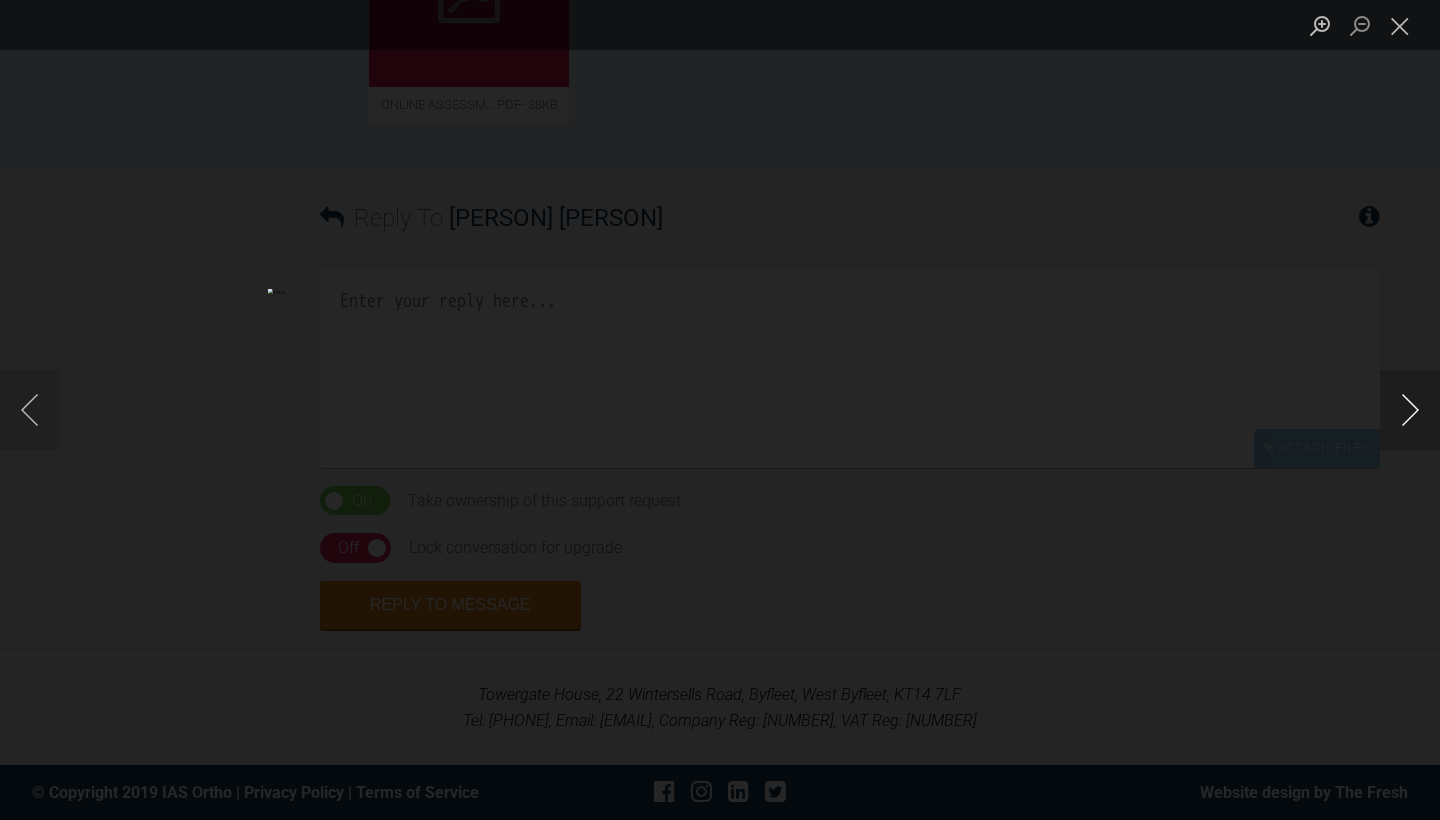 click at bounding box center (1410, 410) 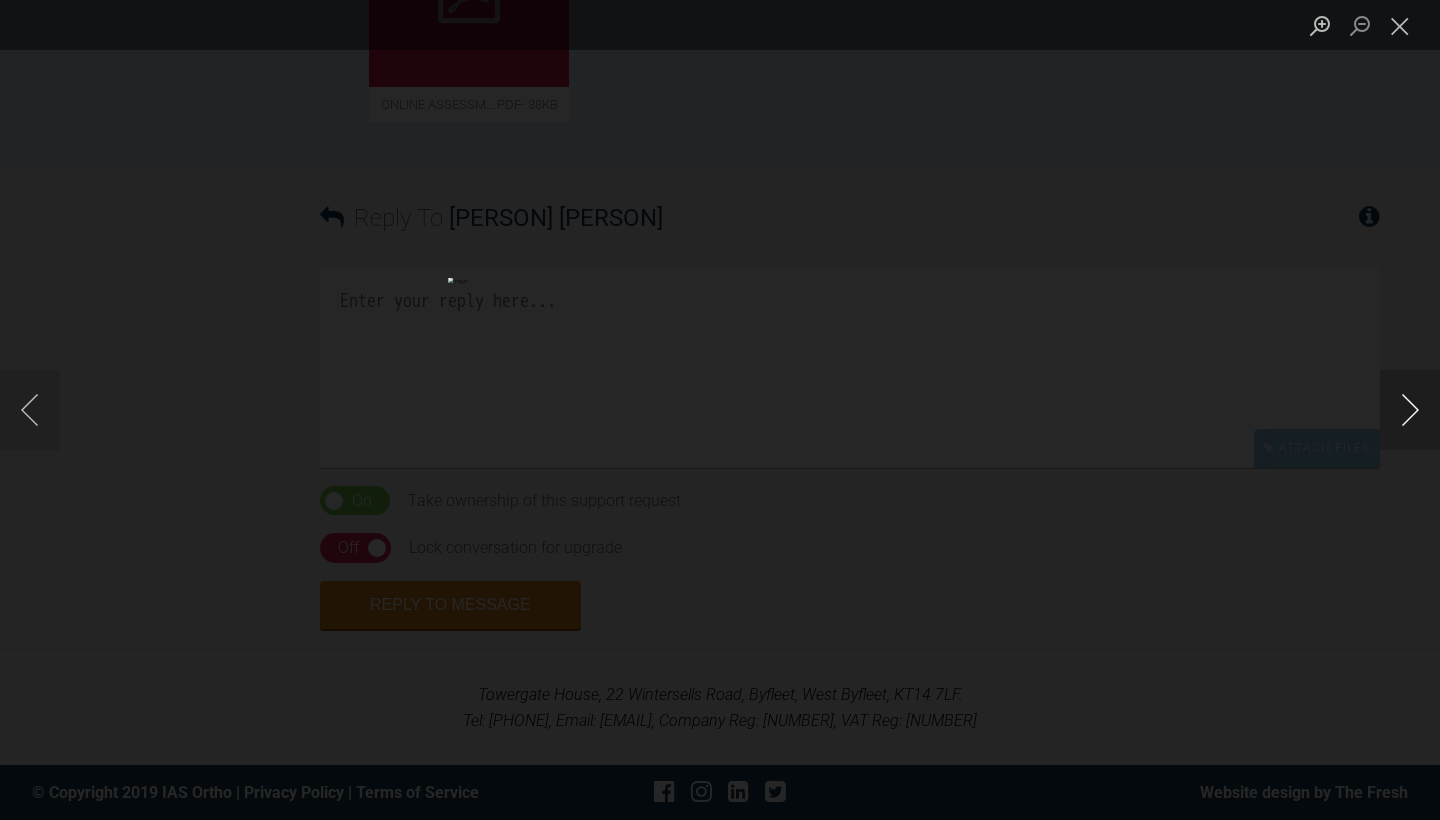click at bounding box center (1410, 410) 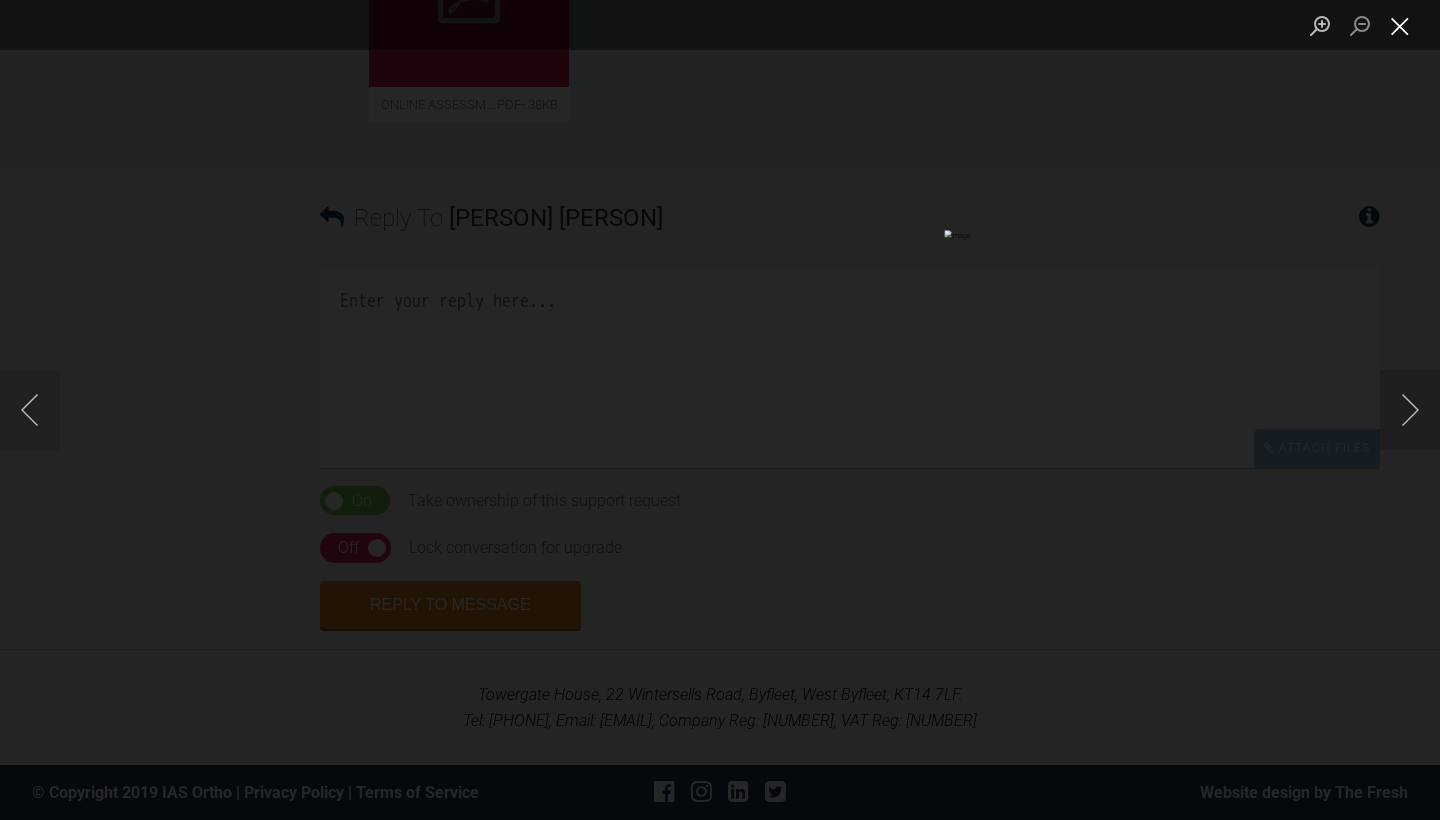 click at bounding box center [1400, 25] 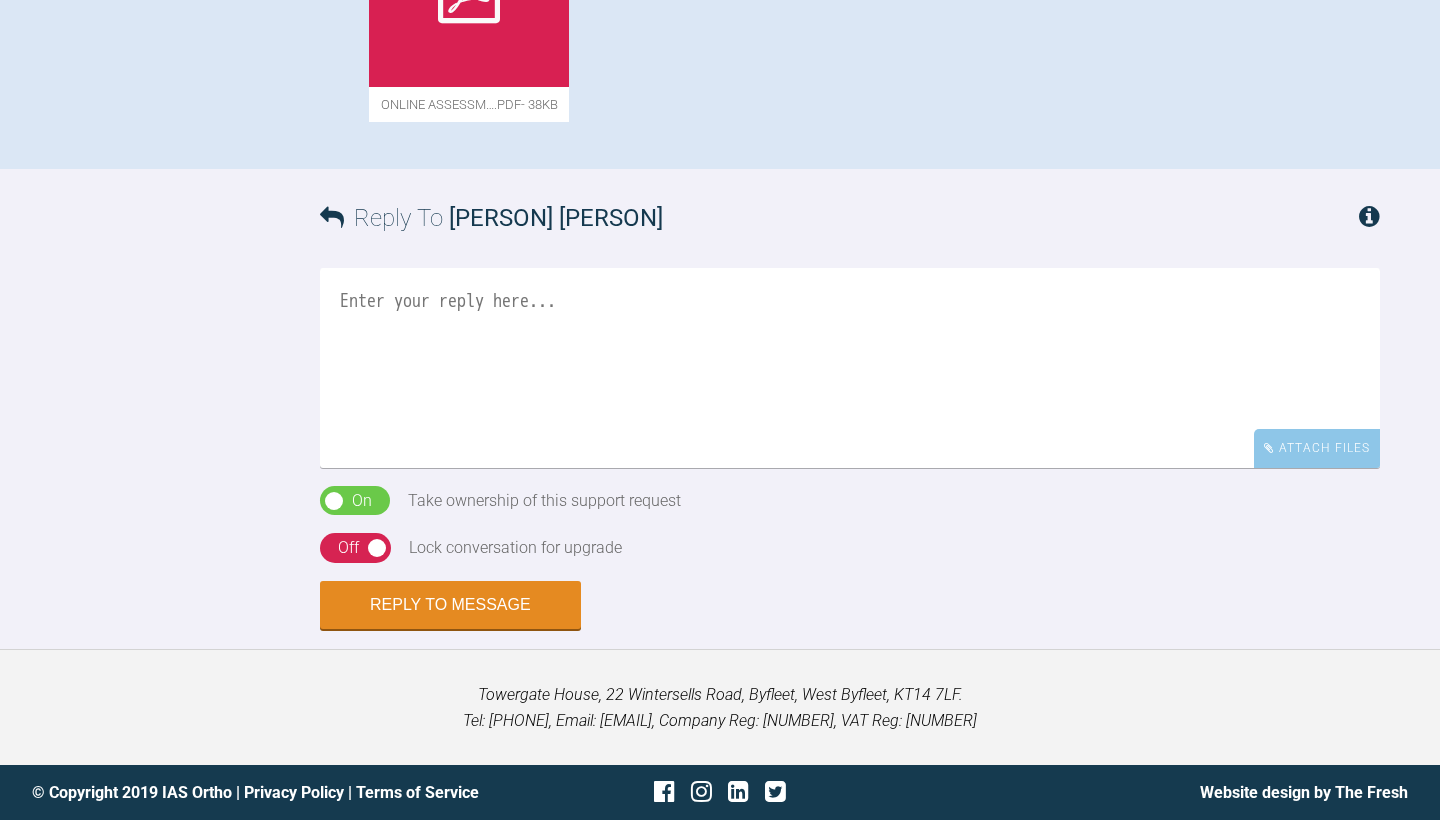 scroll, scrollTop: 2314, scrollLeft: 0, axis: vertical 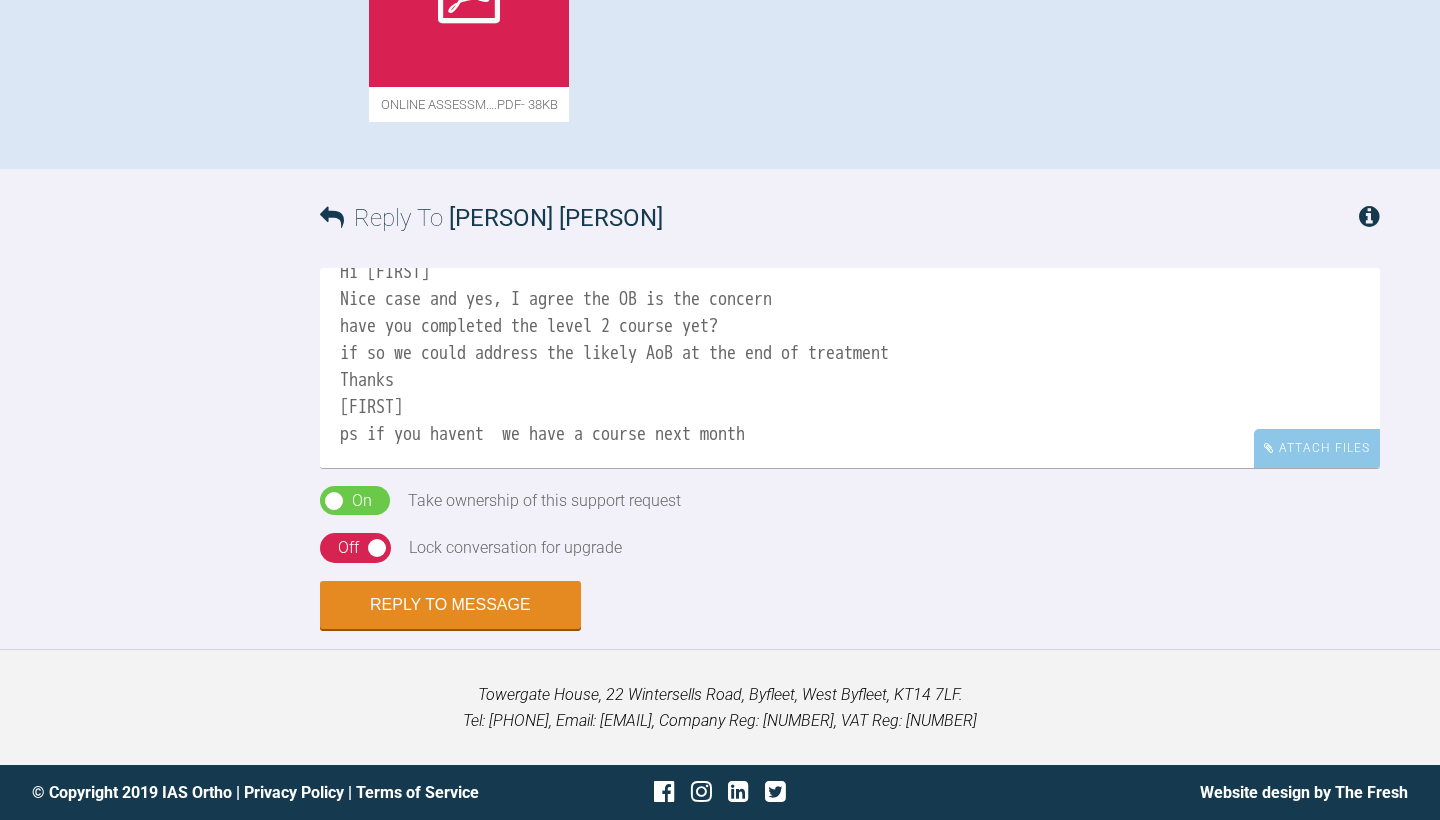 click on "Hi Marie
Nice case and yes, I agree the OB is the concern
have you completed the level 2 course yet?
if so we could address the likely AoB at the end of treatment
Thanks
Emma
ps if you havent  we have a course next month" at bounding box center [850, 368] 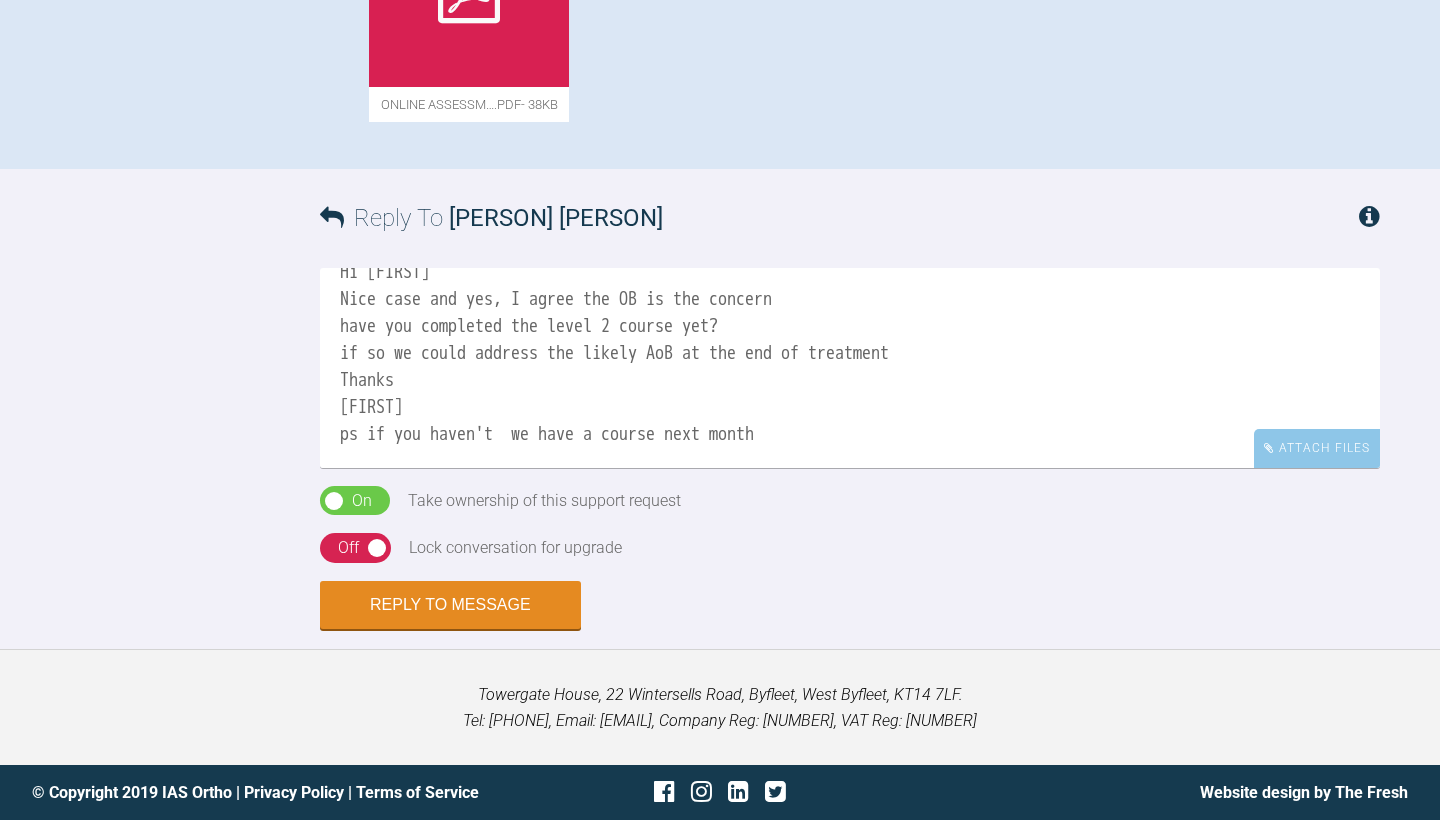scroll, scrollTop: 2458, scrollLeft: 0, axis: vertical 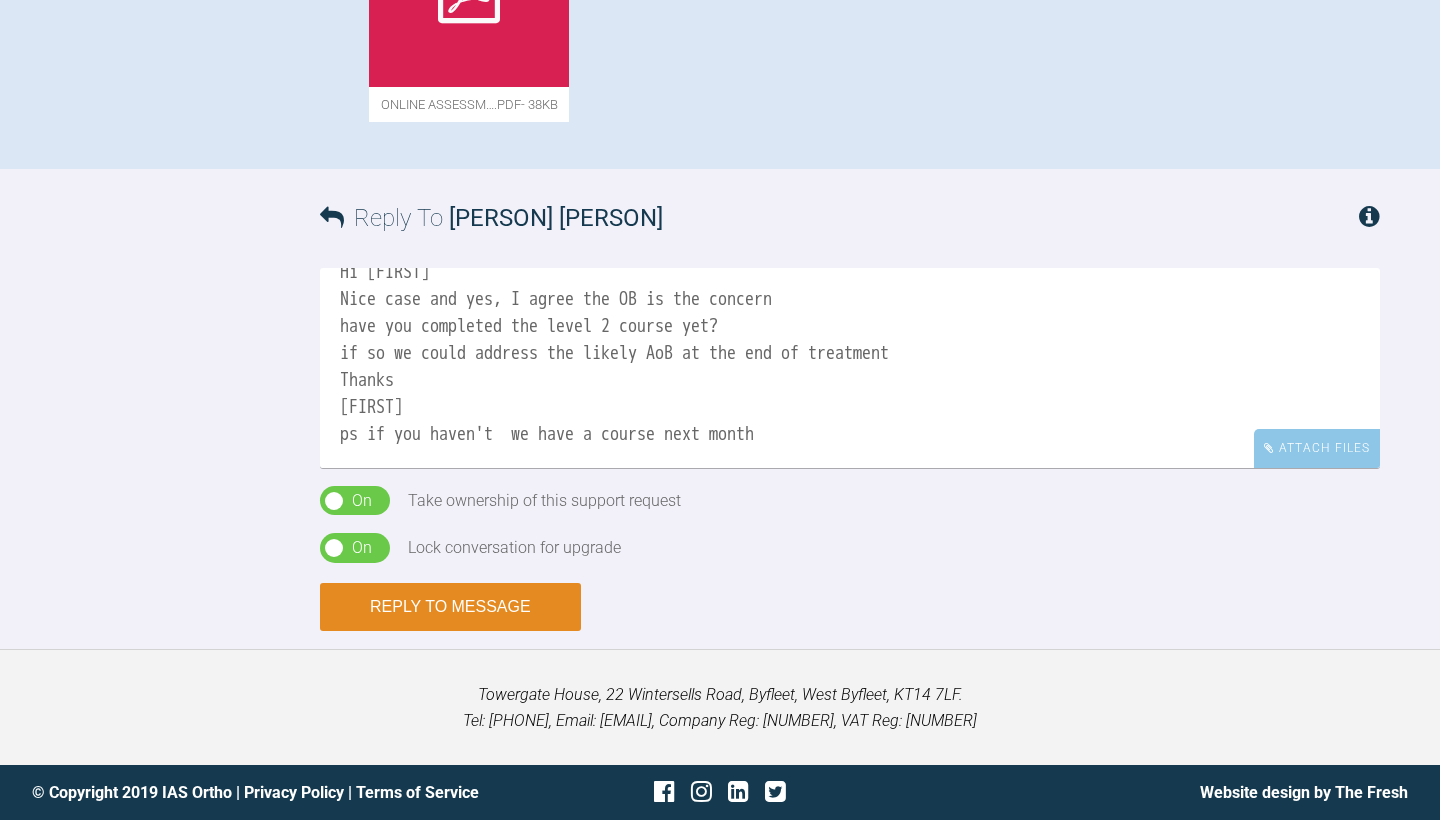 click on "Reply to Message" at bounding box center [450, 607] 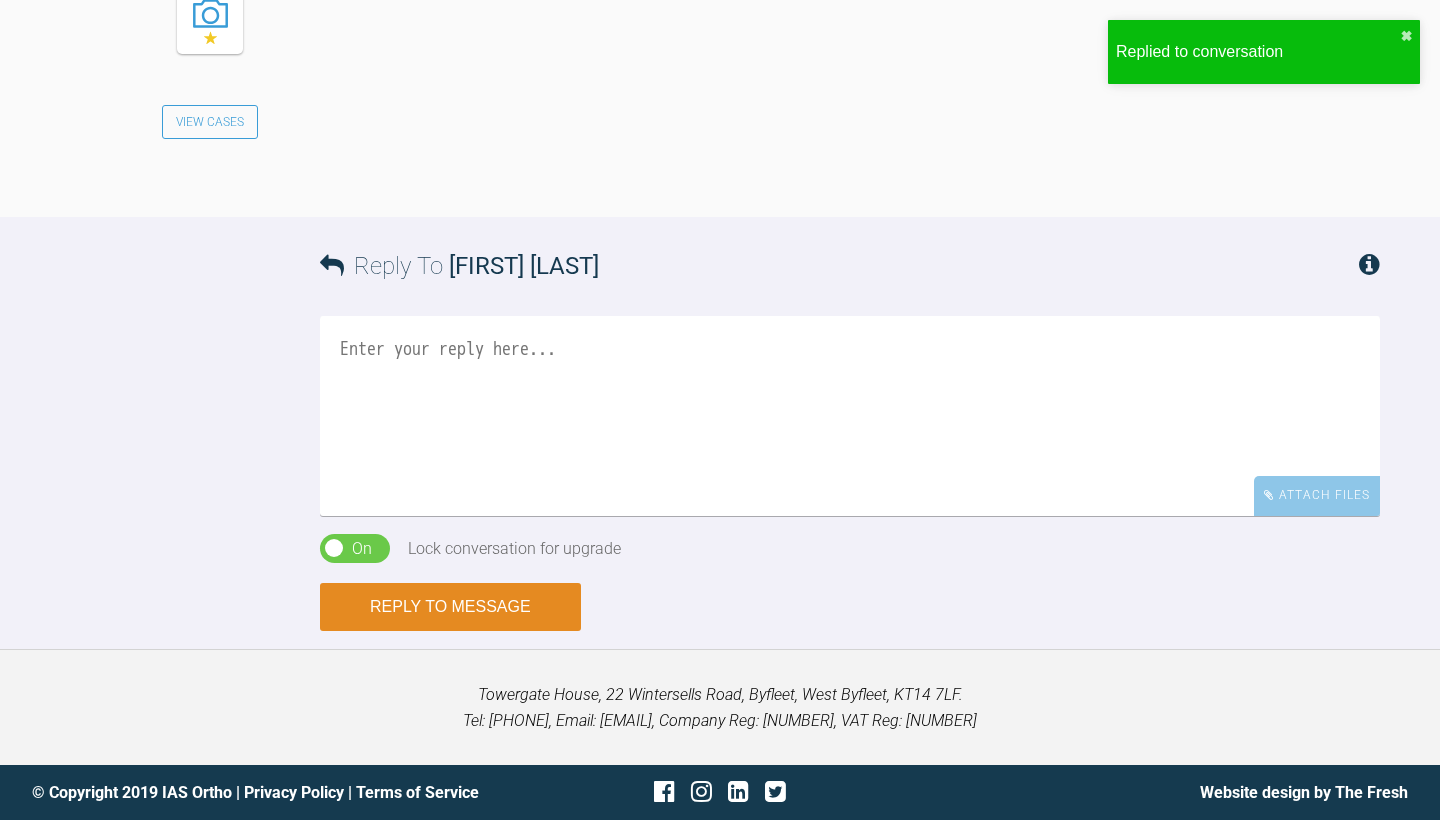 scroll, scrollTop: 3129, scrollLeft: 0, axis: vertical 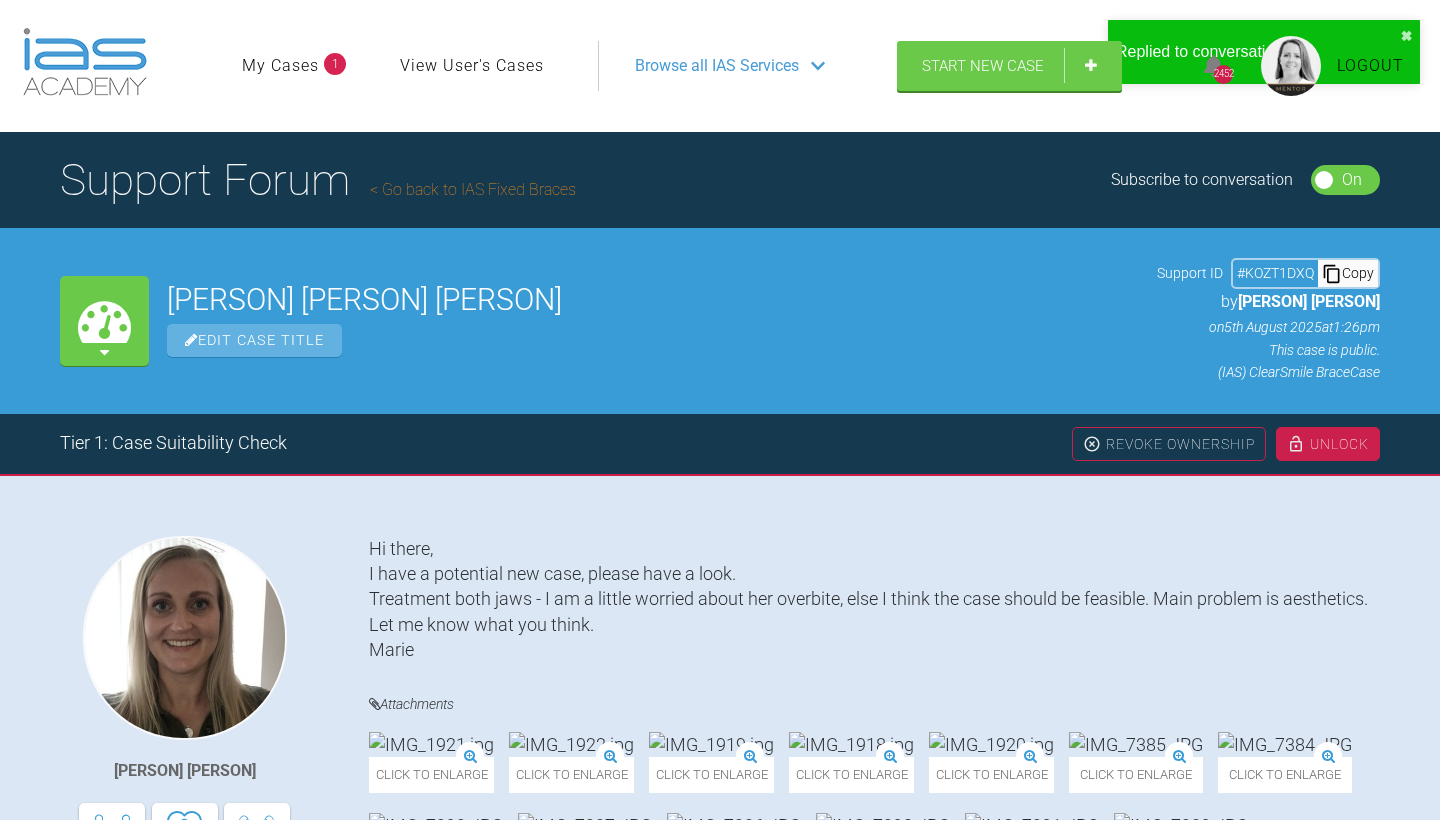 click on "Go back to IAS Fixed Braces" at bounding box center (473, 189) 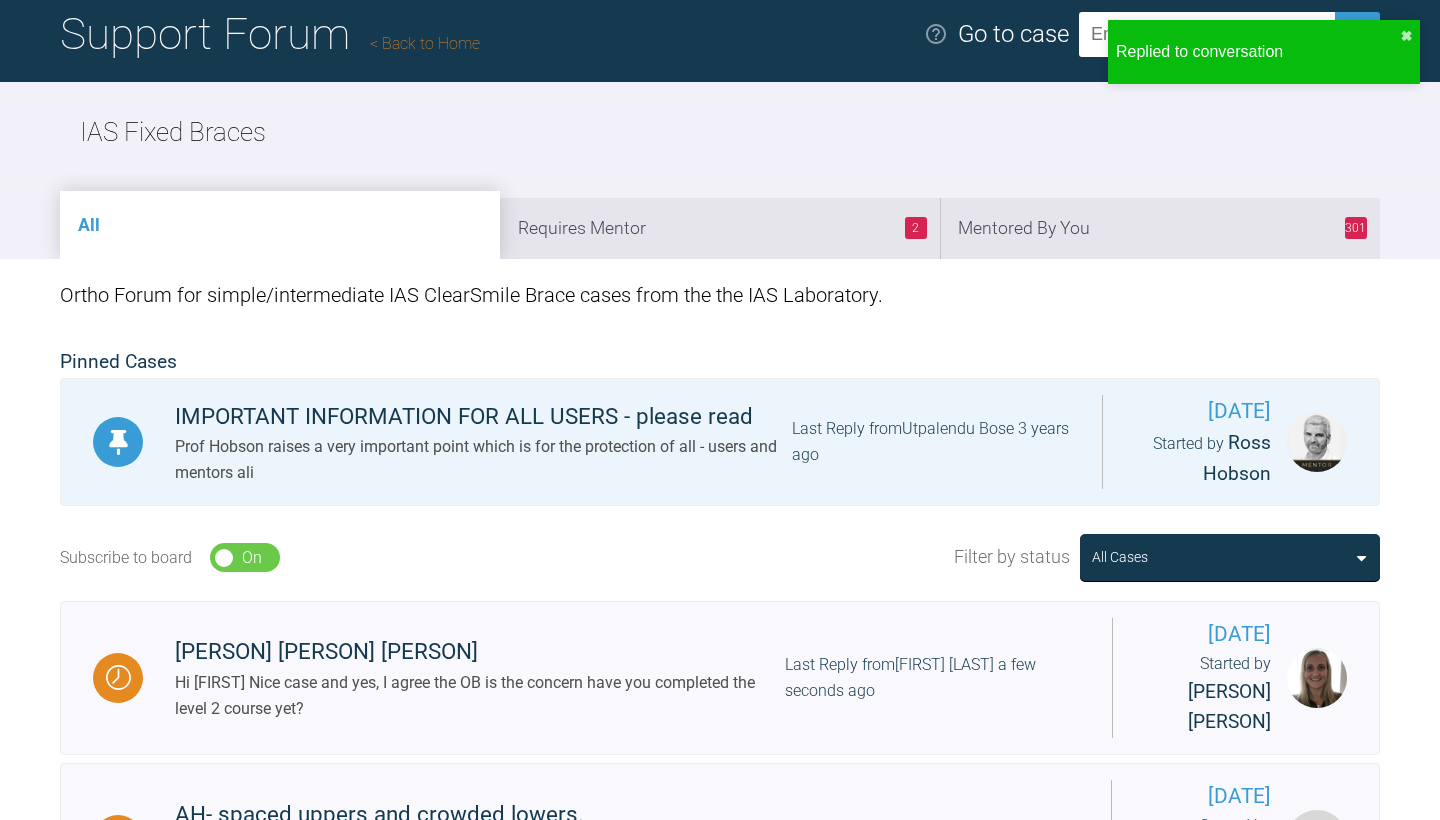 scroll, scrollTop: 149, scrollLeft: 0, axis: vertical 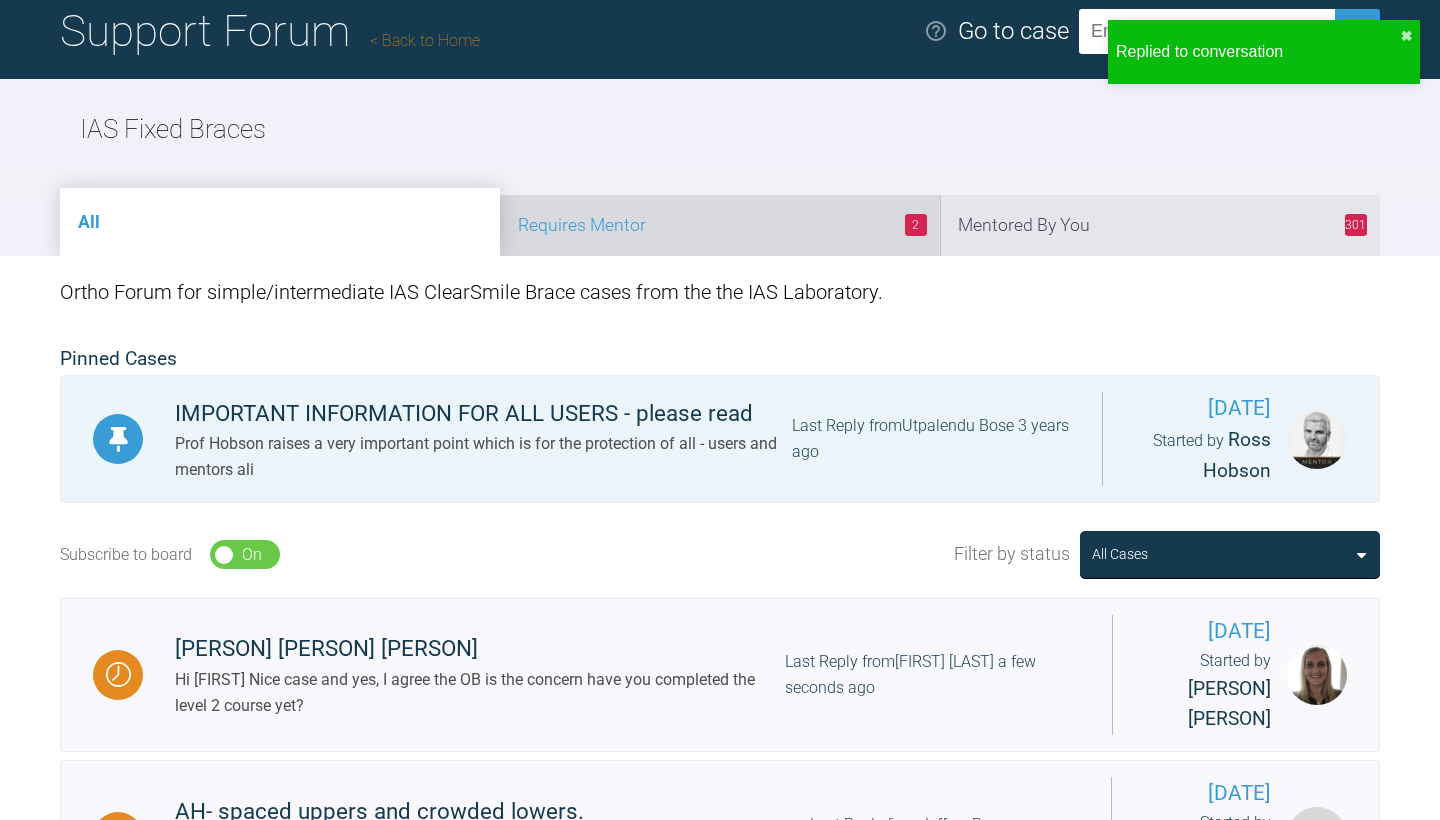 click on "2 Requires Mentor" at bounding box center [720, 225] 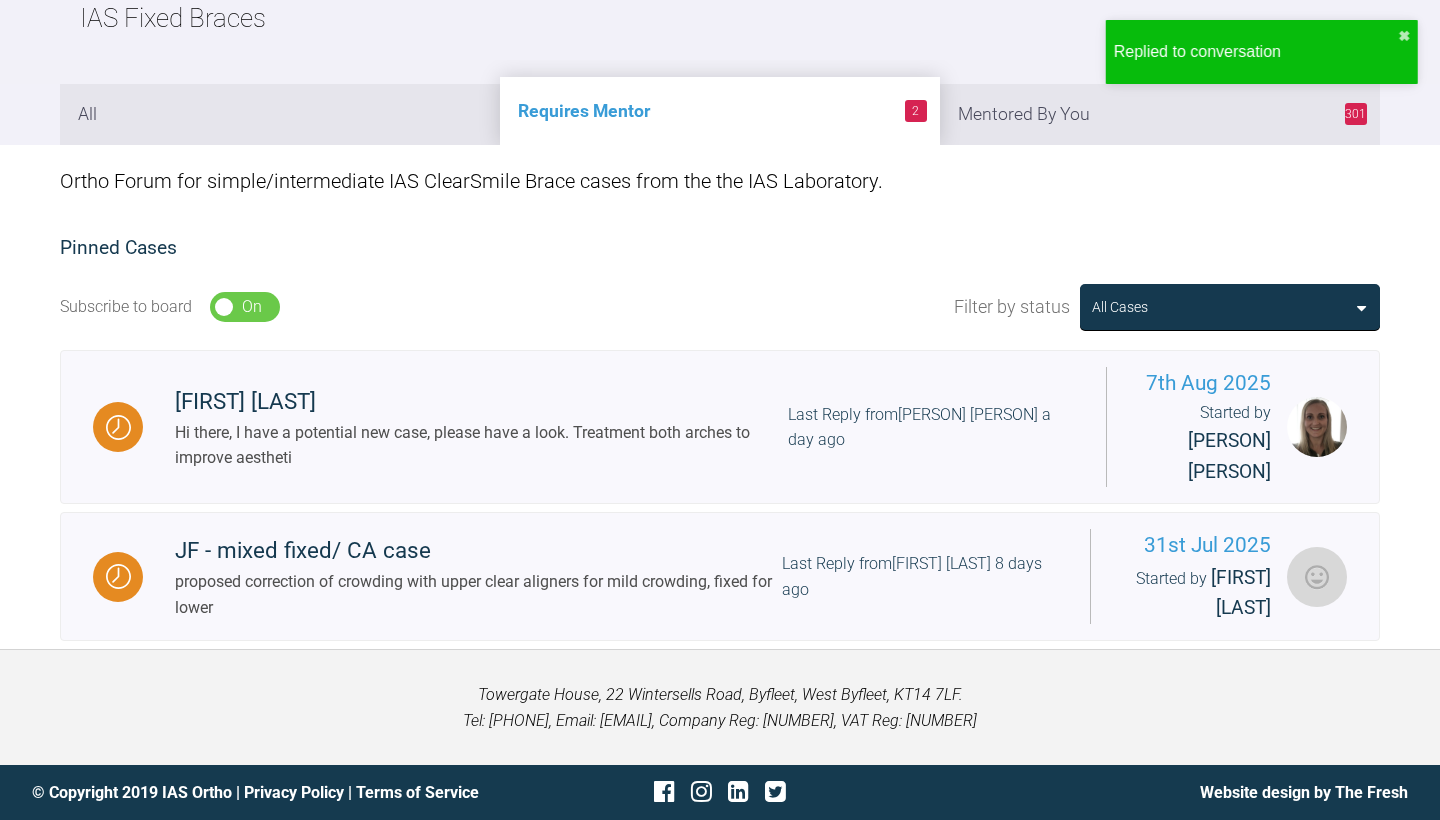 scroll, scrollTop: 341, scrollLeft: 0, axis: vertical 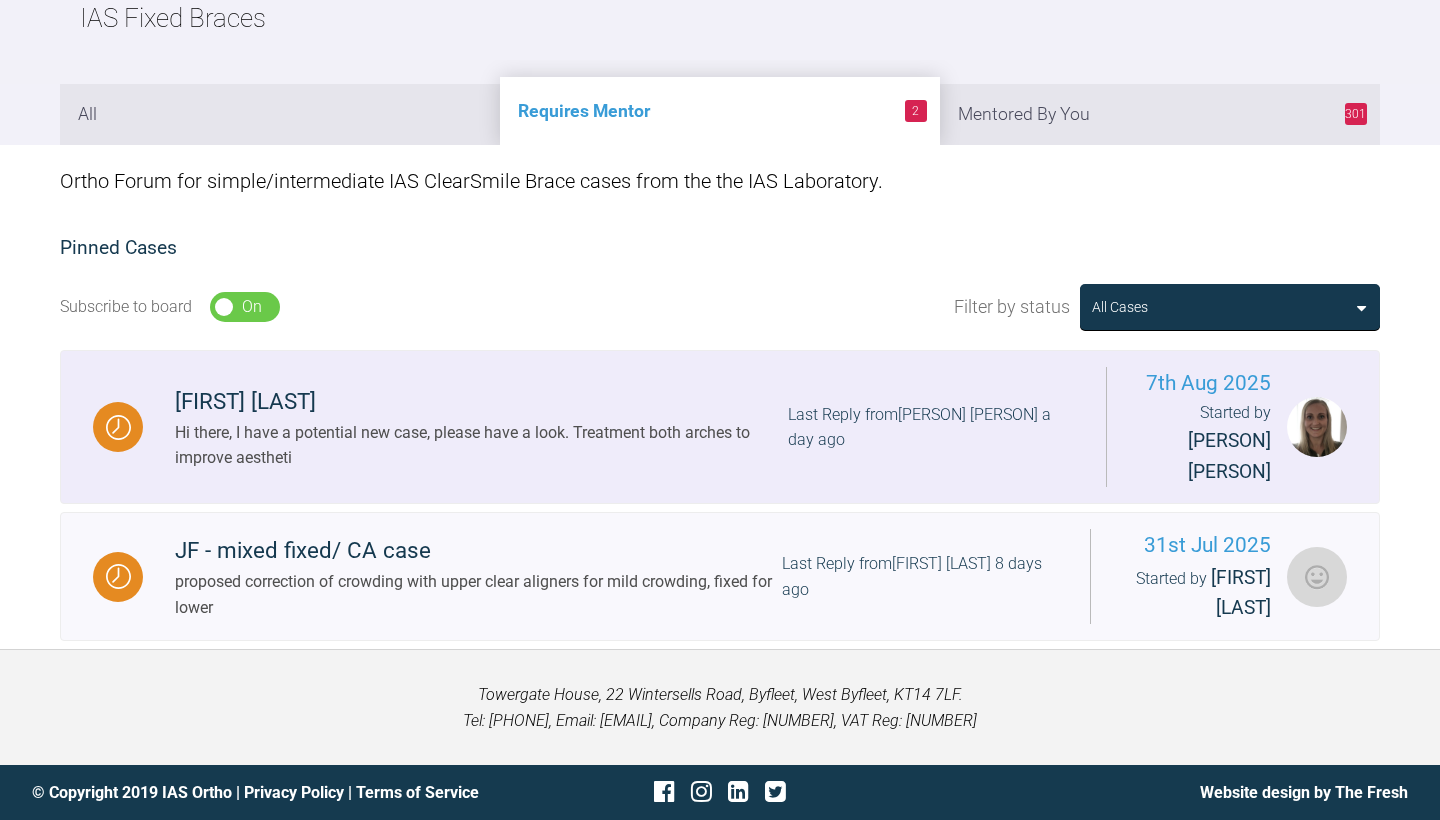 click on "Hi there,
I have a potential new case, please have a look.
Treatment both arches to improve aestheti" at bounding box center (481, 445) 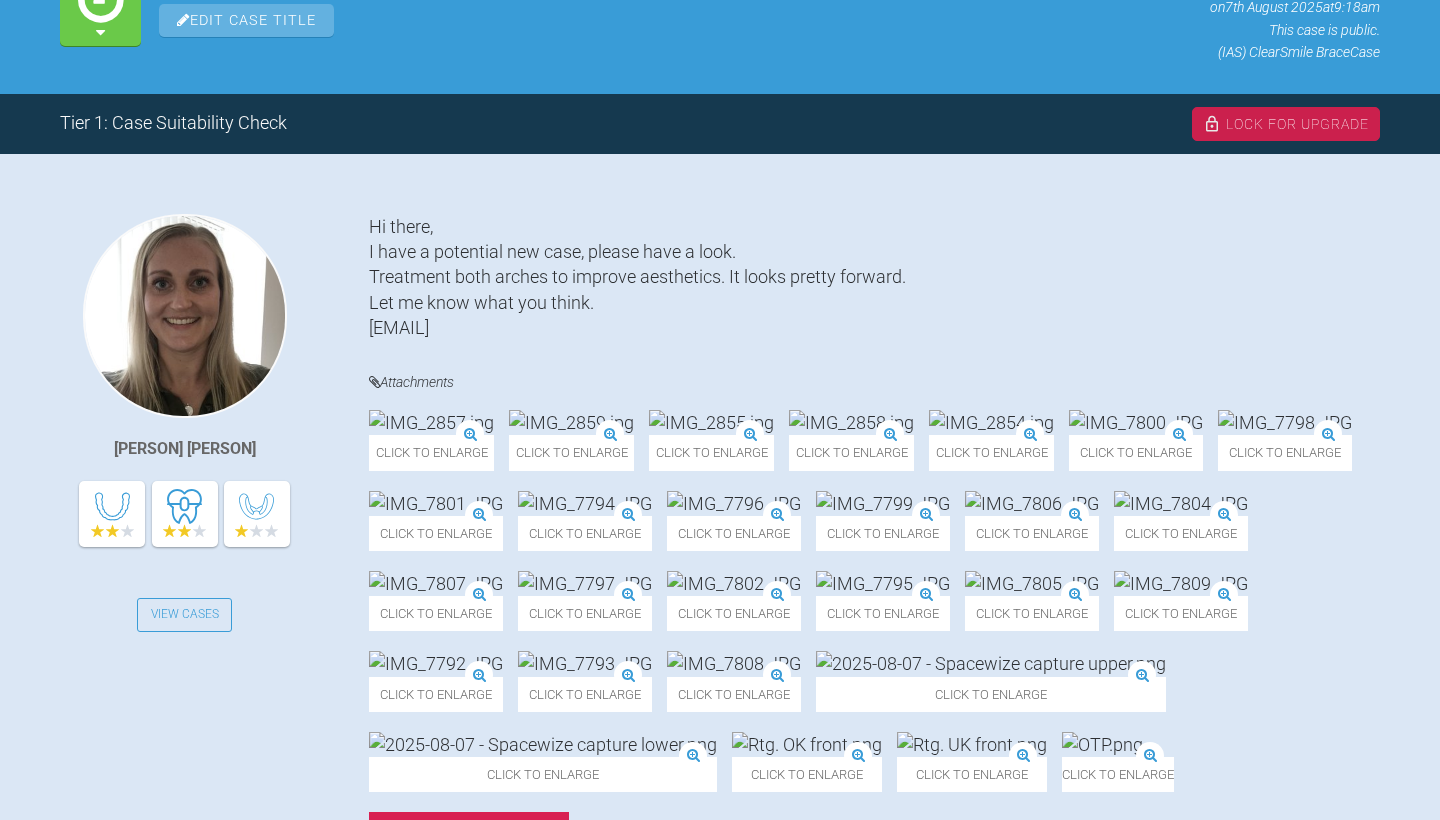 scroll, scrollTop: 541, scrollLeft: 0, axis: vertical 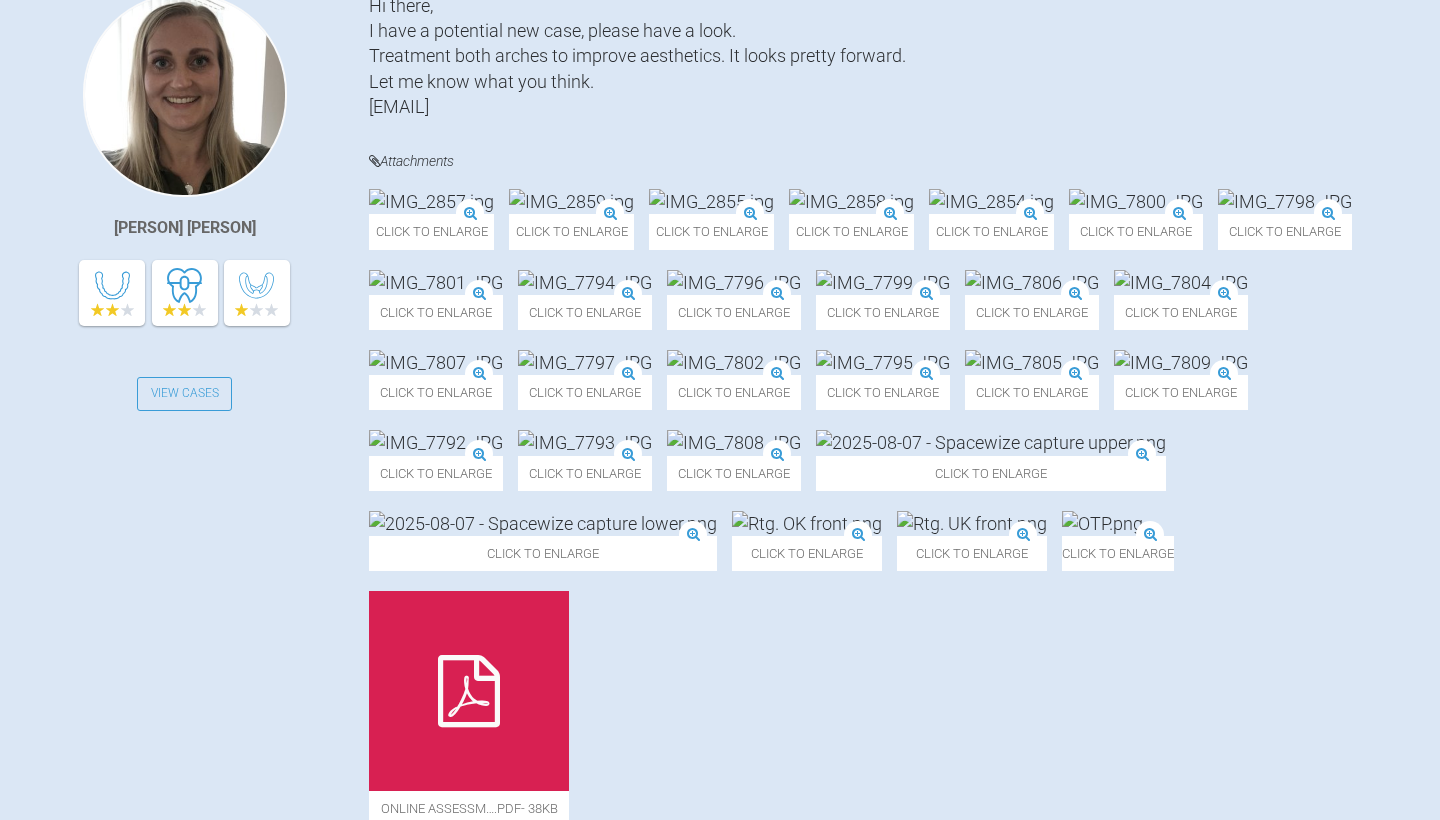 click at bounding box center (1136, 201) 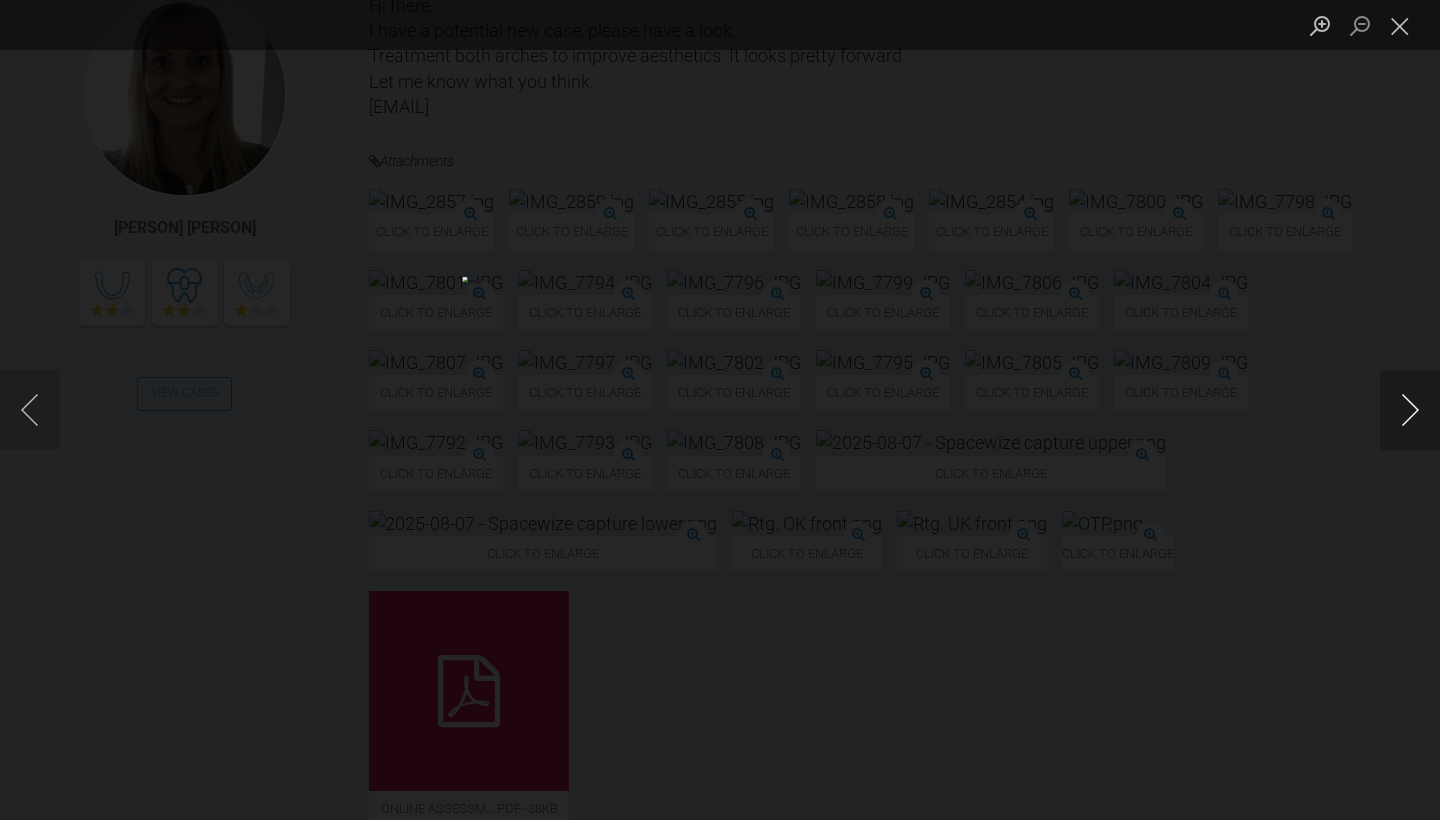 click at bounding box center (1410, 410) 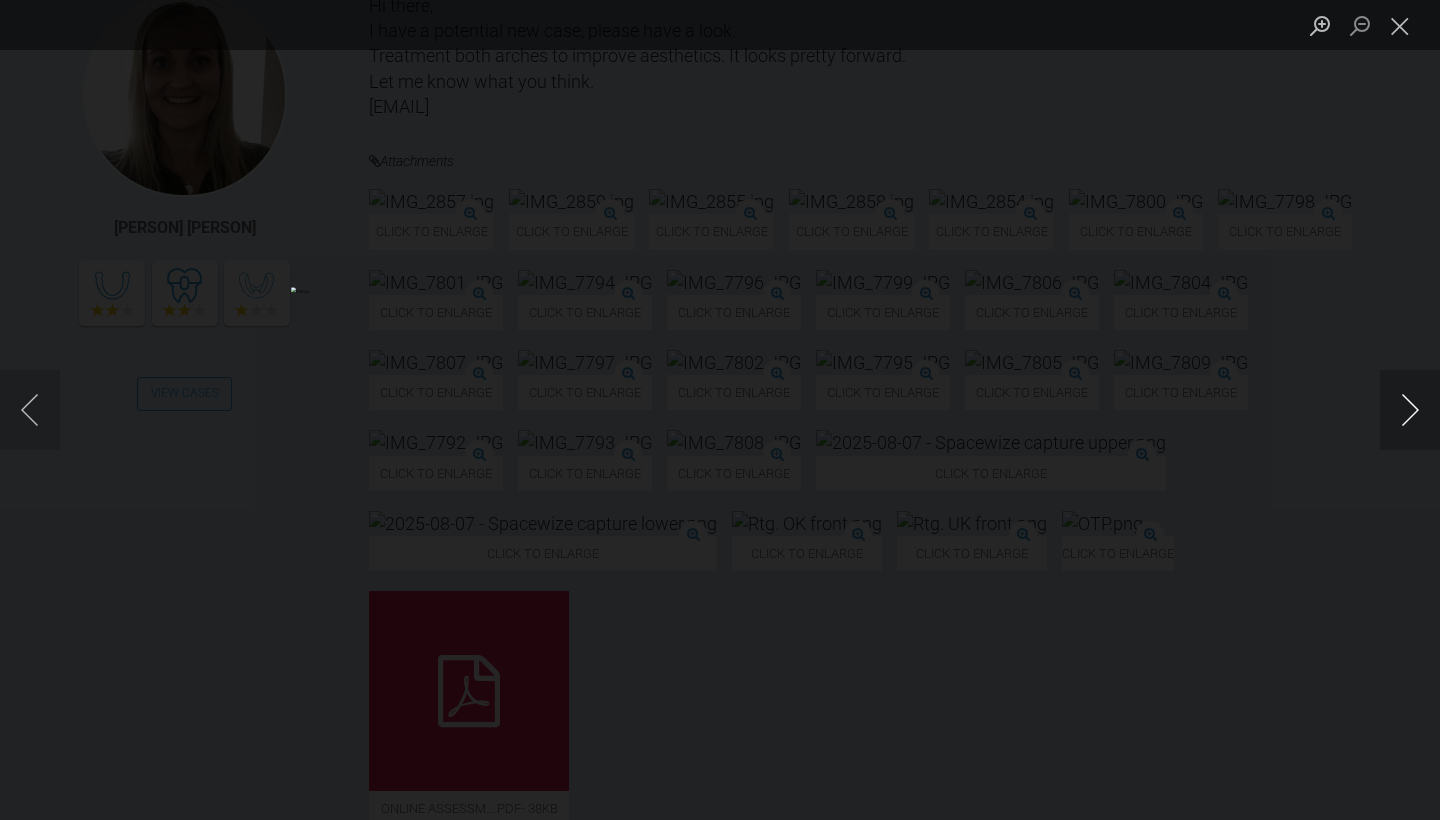 click at bounding box center [1410, 410] 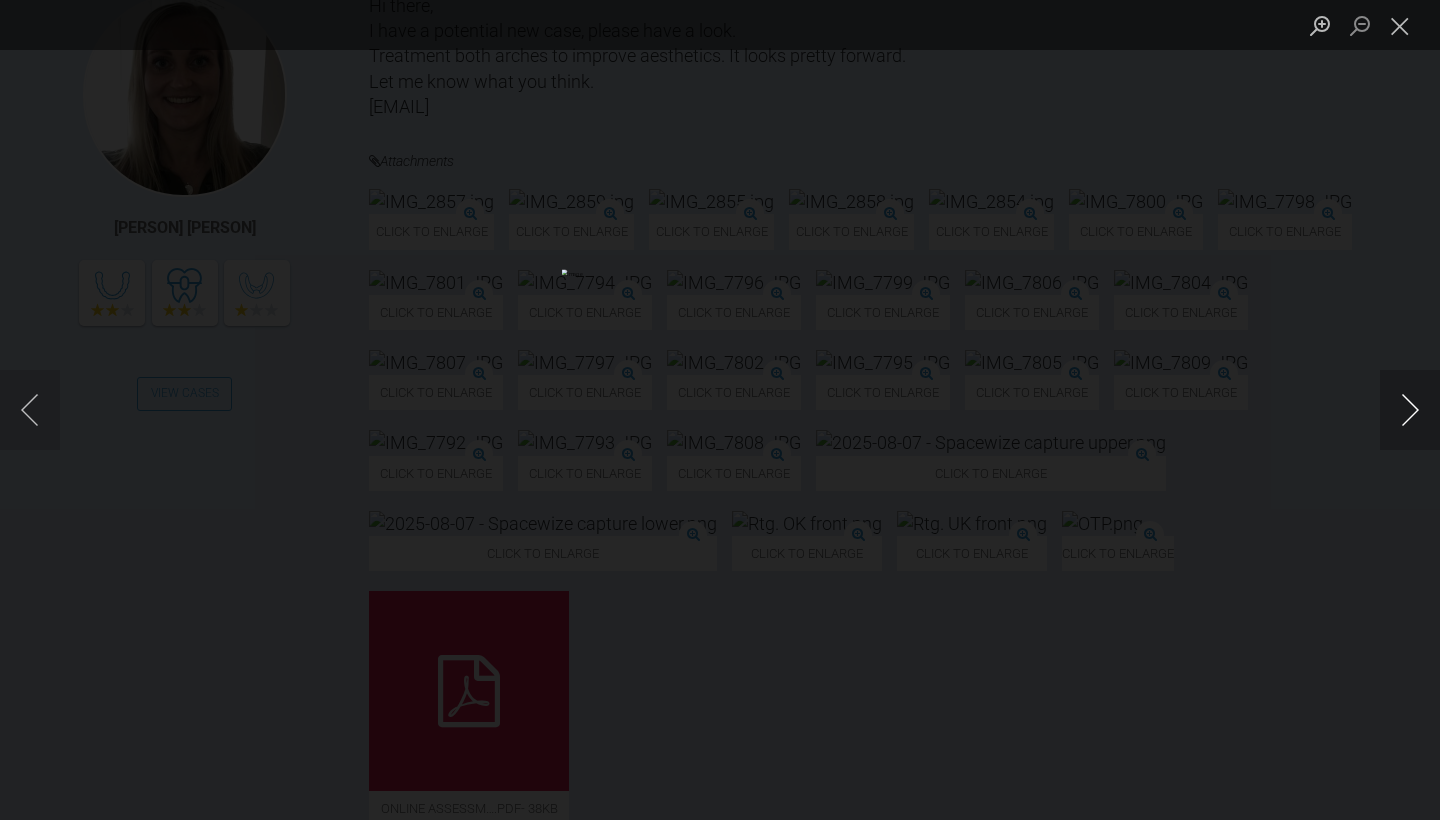 click at bounding box center (1410, 410) 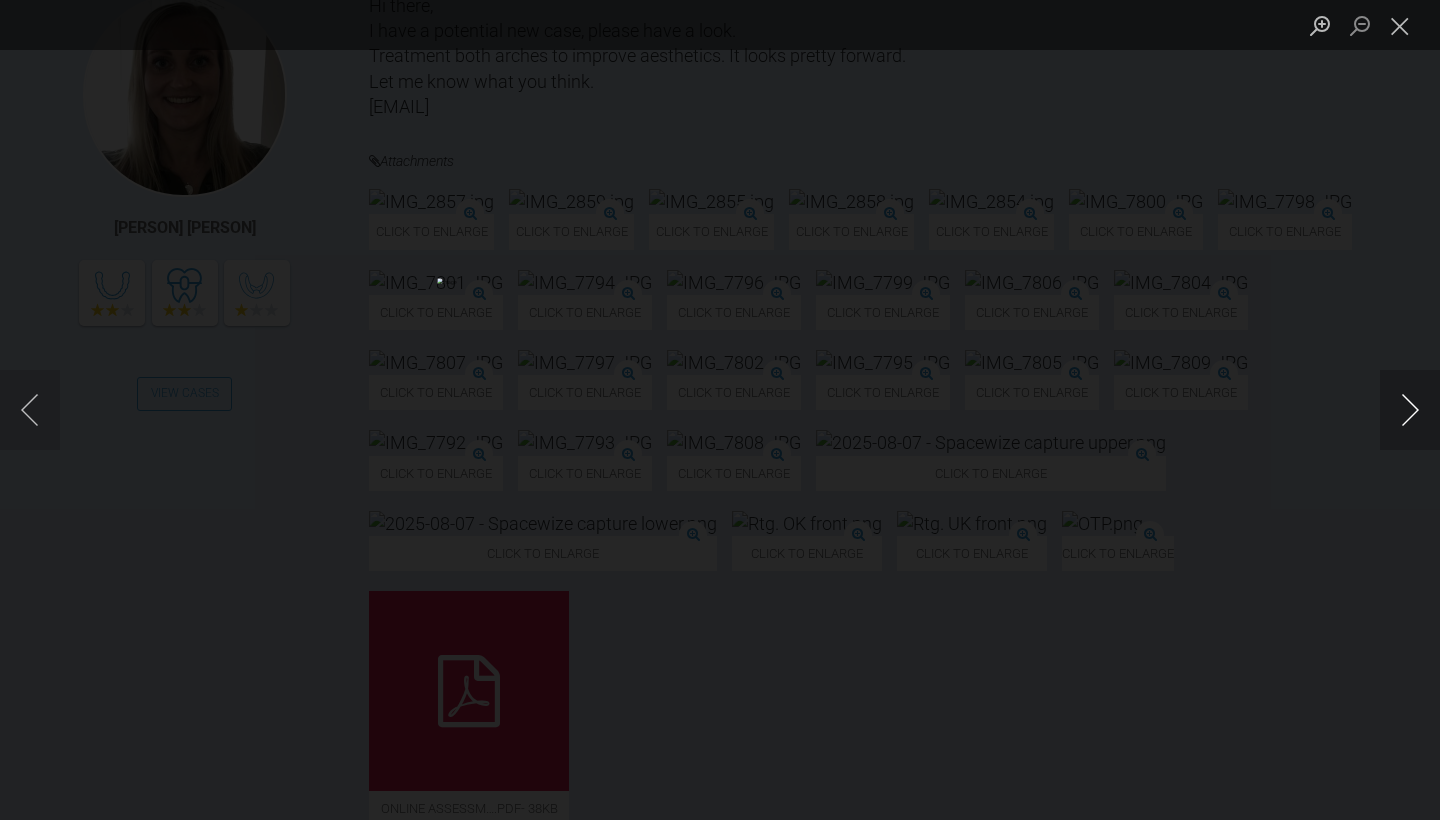 click at bounding box center [1410, 410] 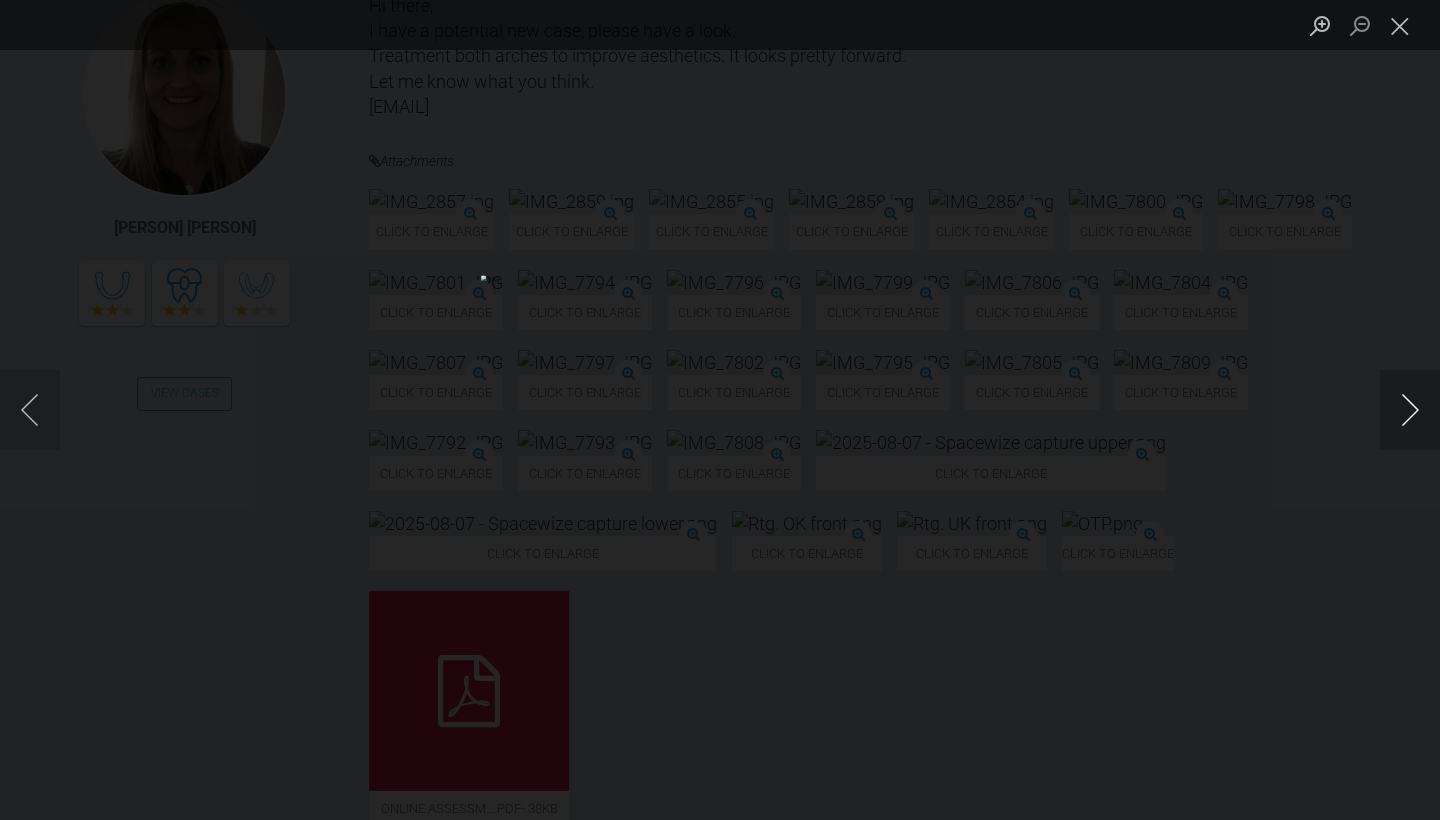click at bounding box center [1410, 410] 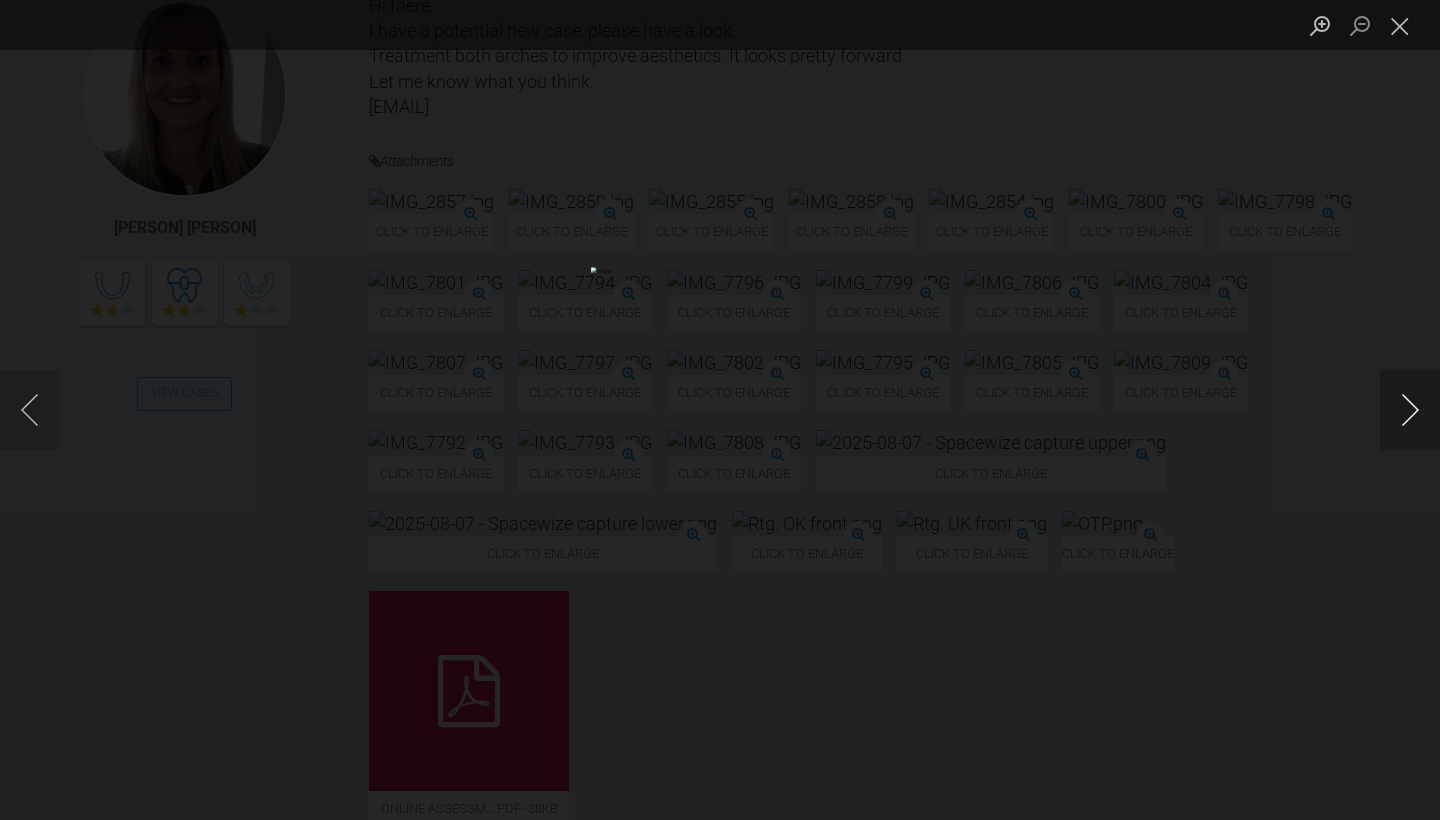 click at bounding box center (1410, 410) 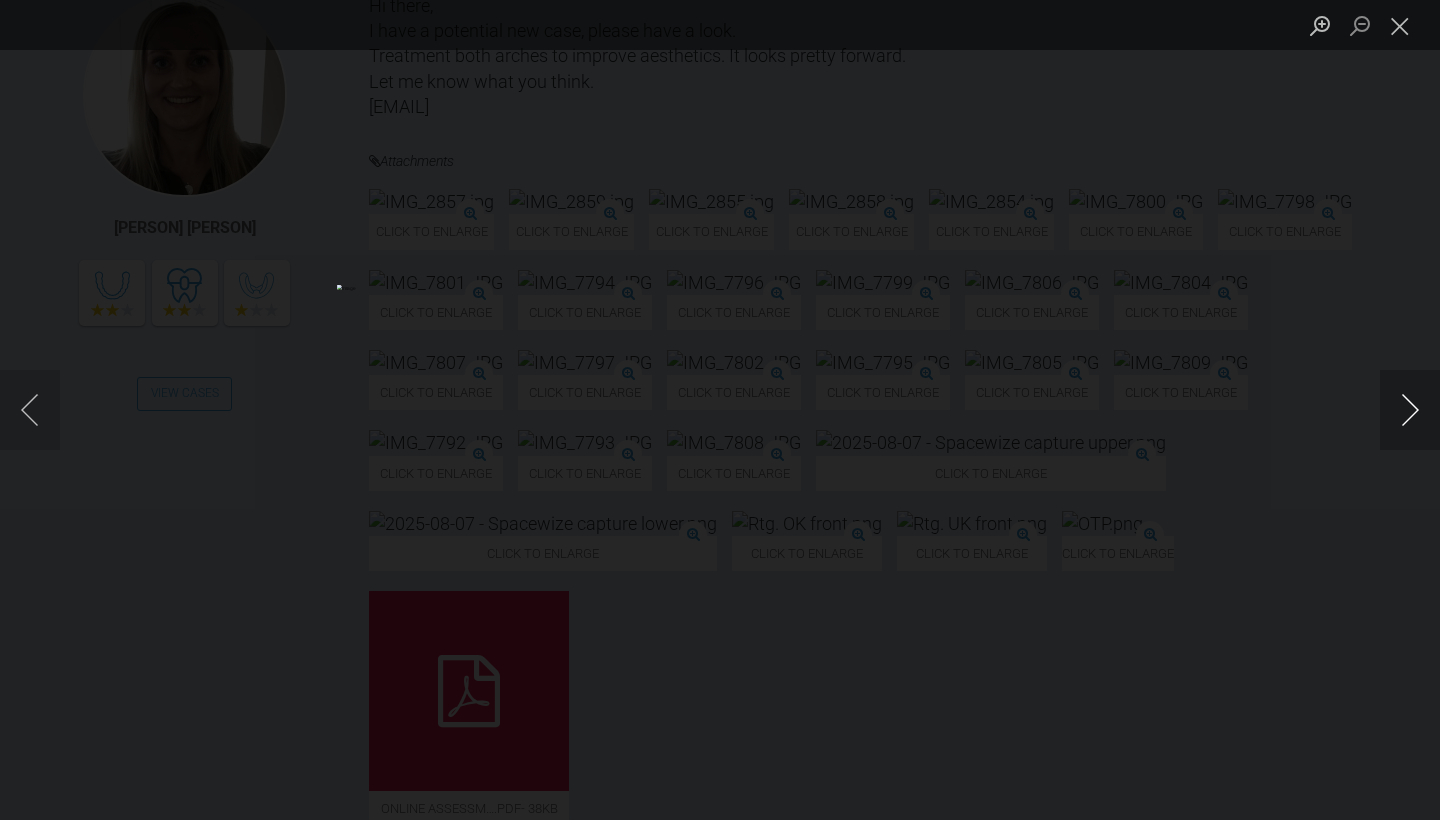 click at bounding box center [1410, 410] 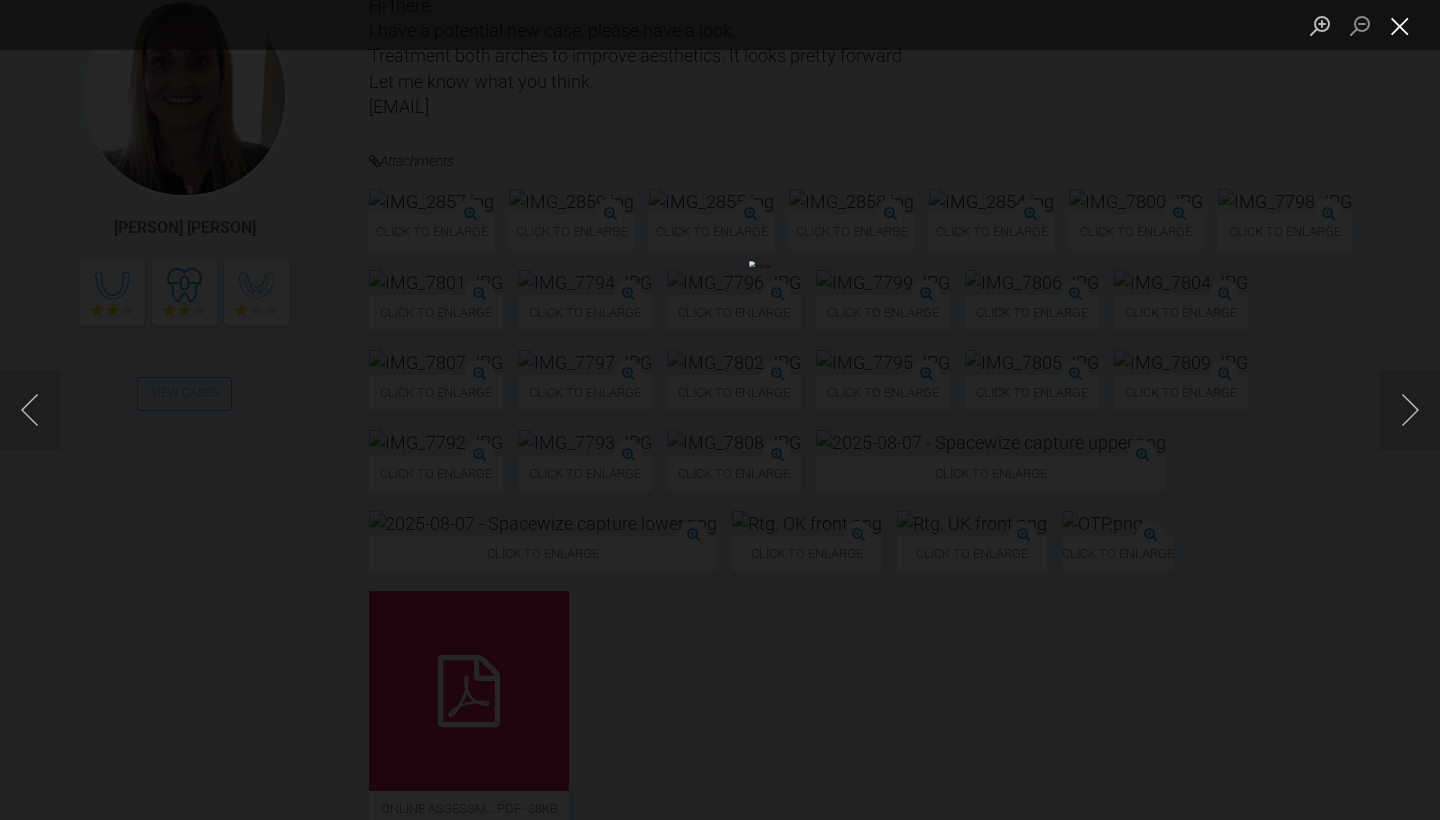 click at bounding box center (1400, 25) 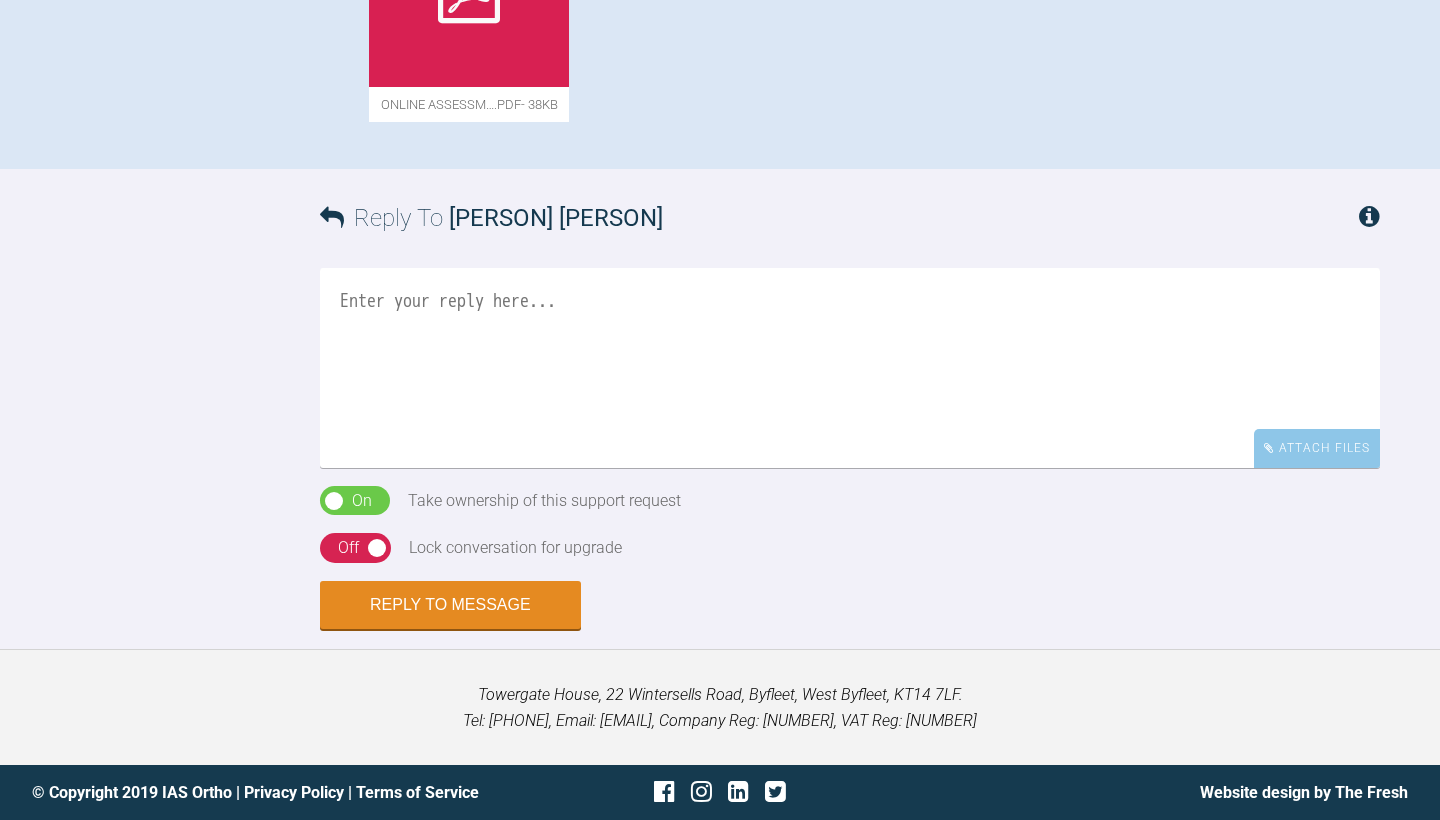 scroll, scrollTop: 2136, scrollLeft: 0, axis: vertical 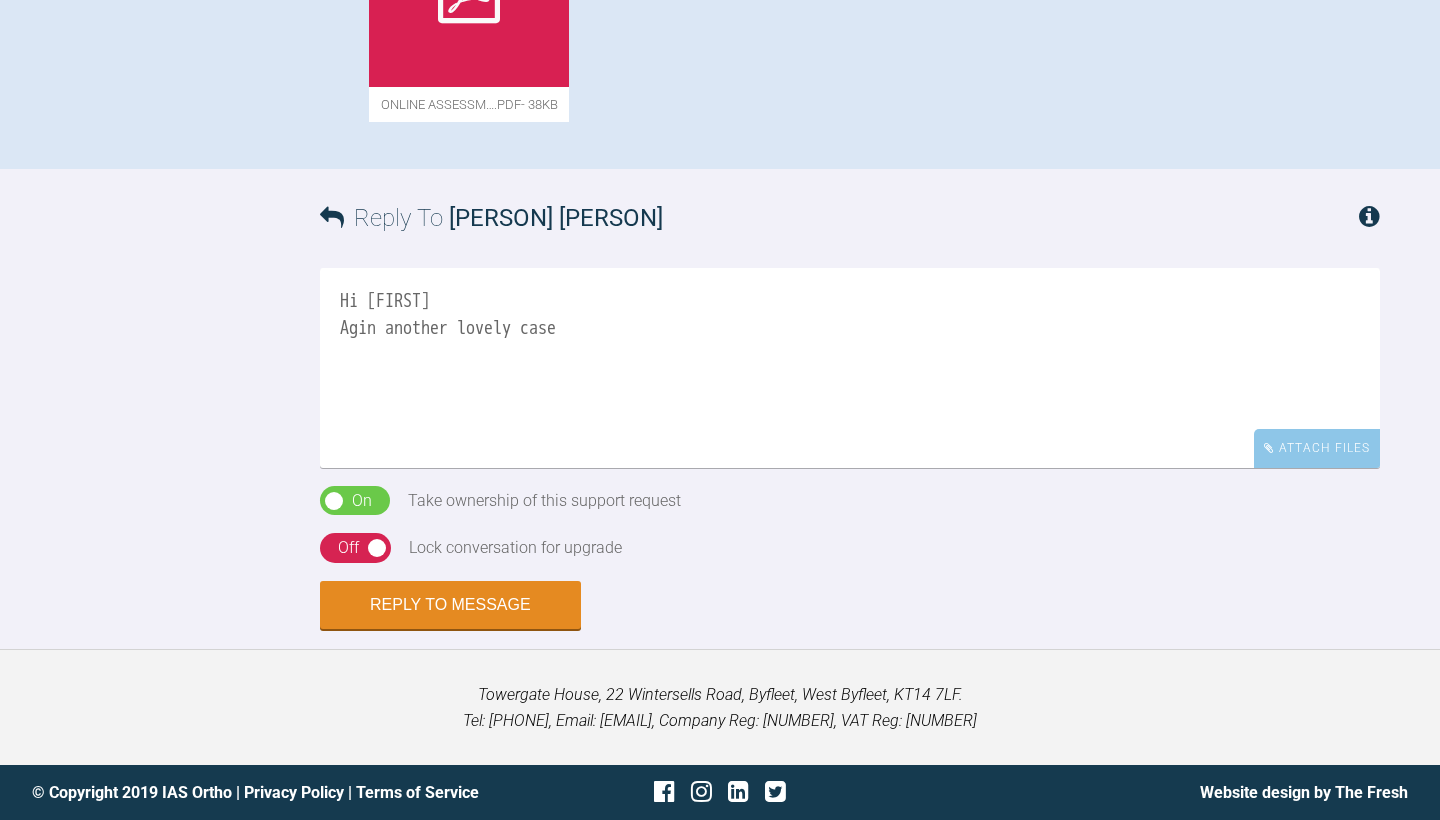 click on "Hi Marie
Agin another lovely case" at bounding box center [850, 368] 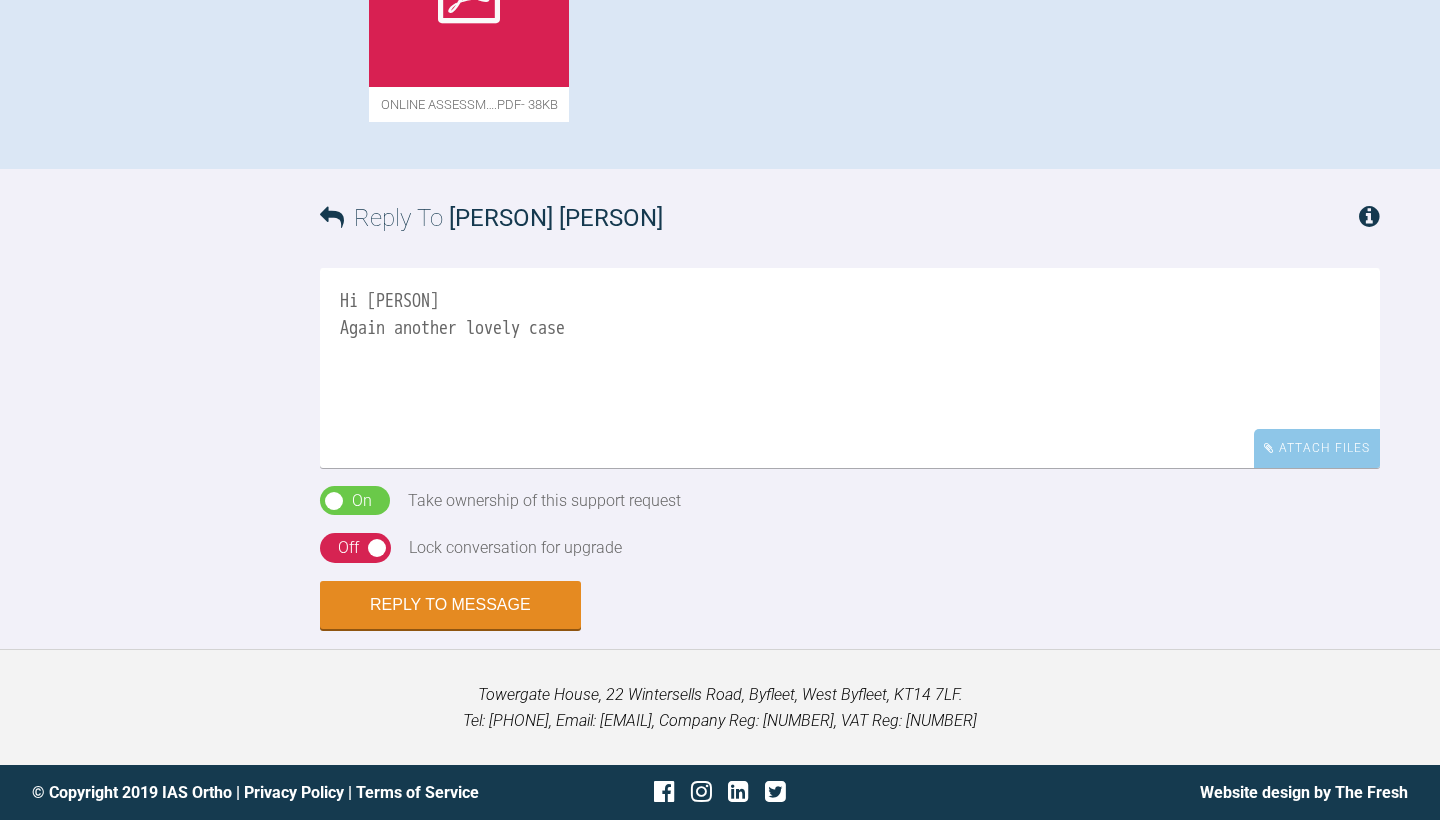 click on "Hi Marie
Again another lovely case" at bounding box center (850, 368) 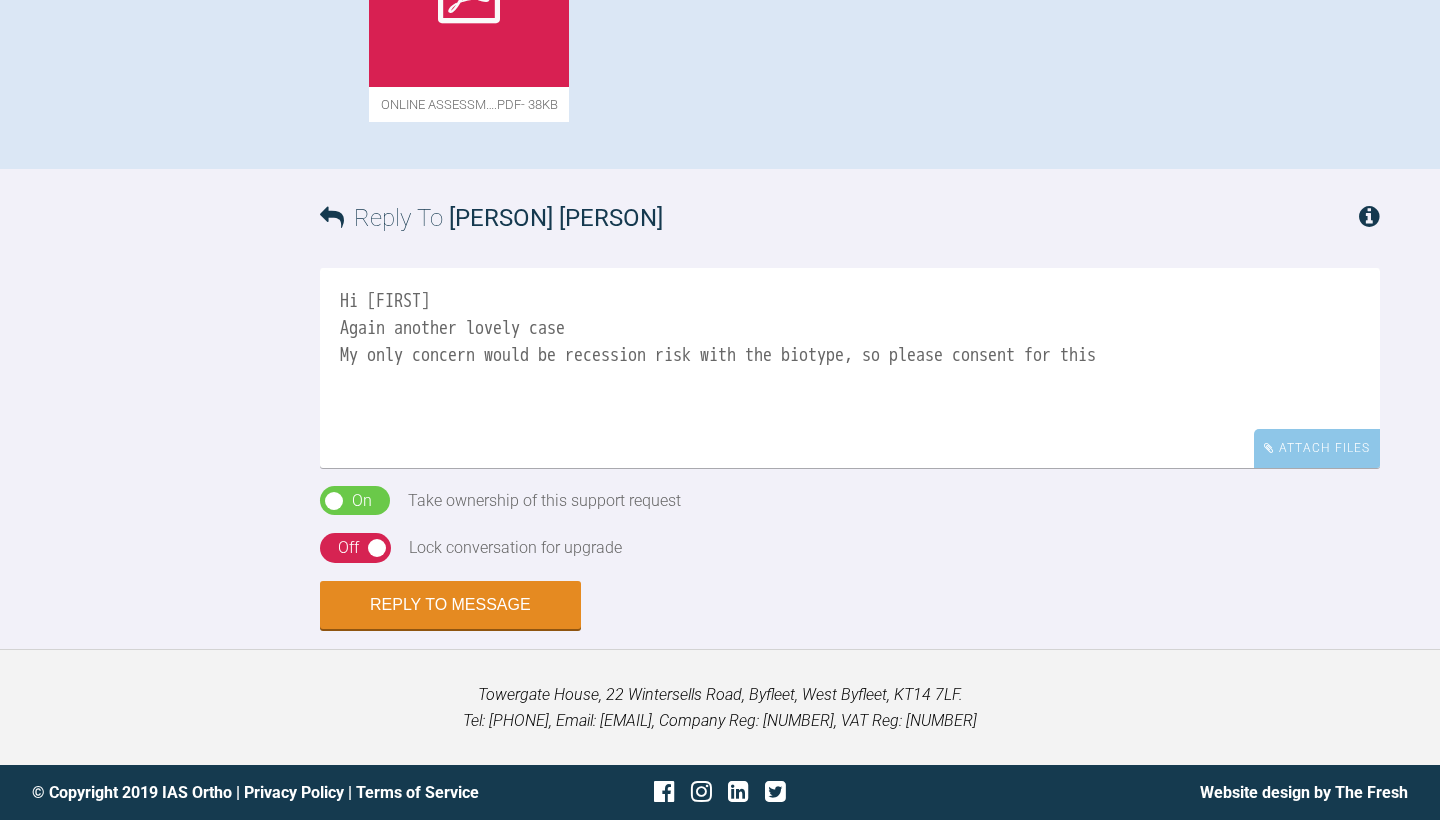 scroll, scrollTop: 2327, scrollLeft: 0, axis: vertical 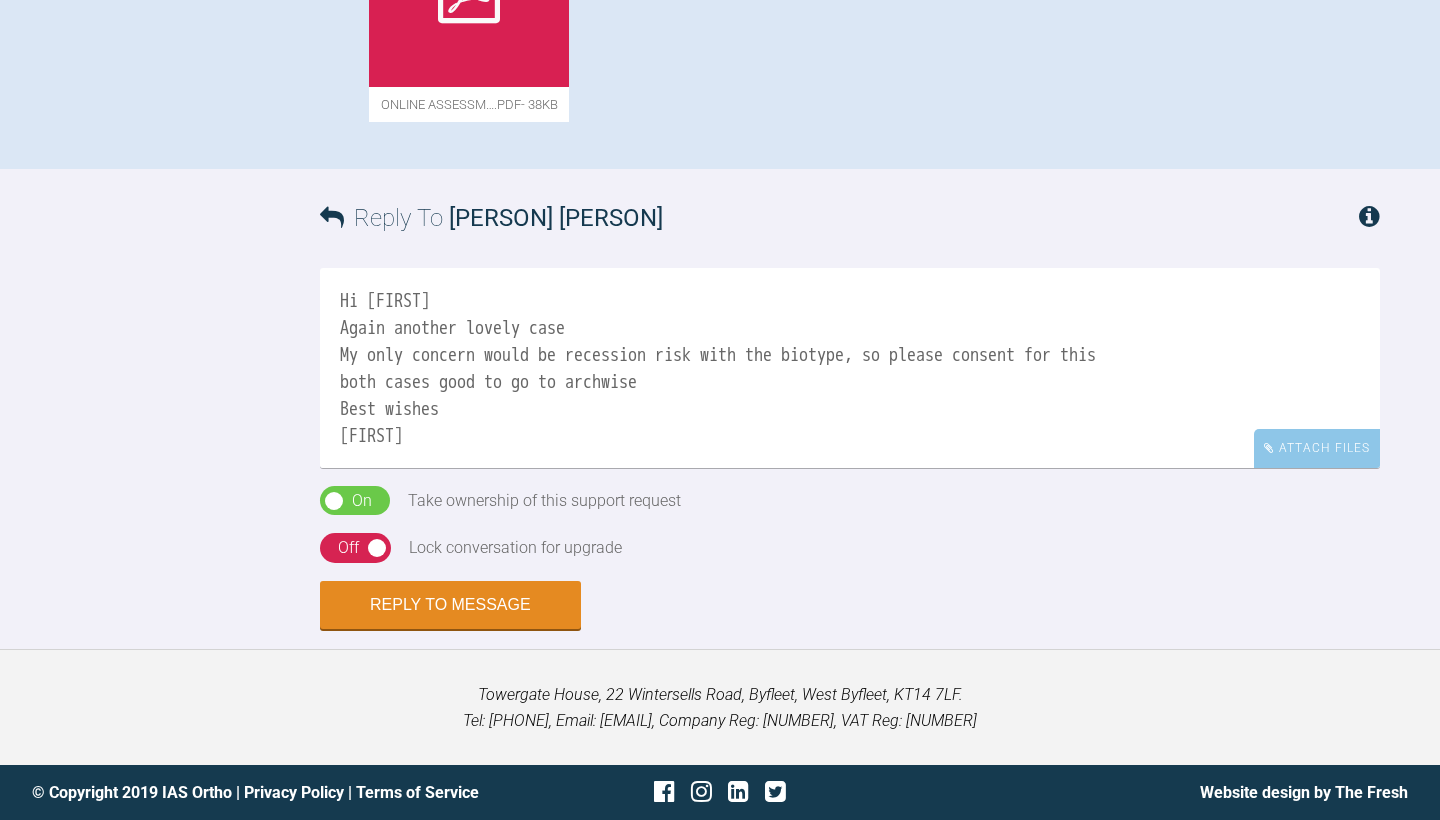 type on "Hi Marie
Again another lovely case
My only concern would be recession risk with the biotype, so please consent for this
both cases good to go to archwise
Best wishes
Emma" 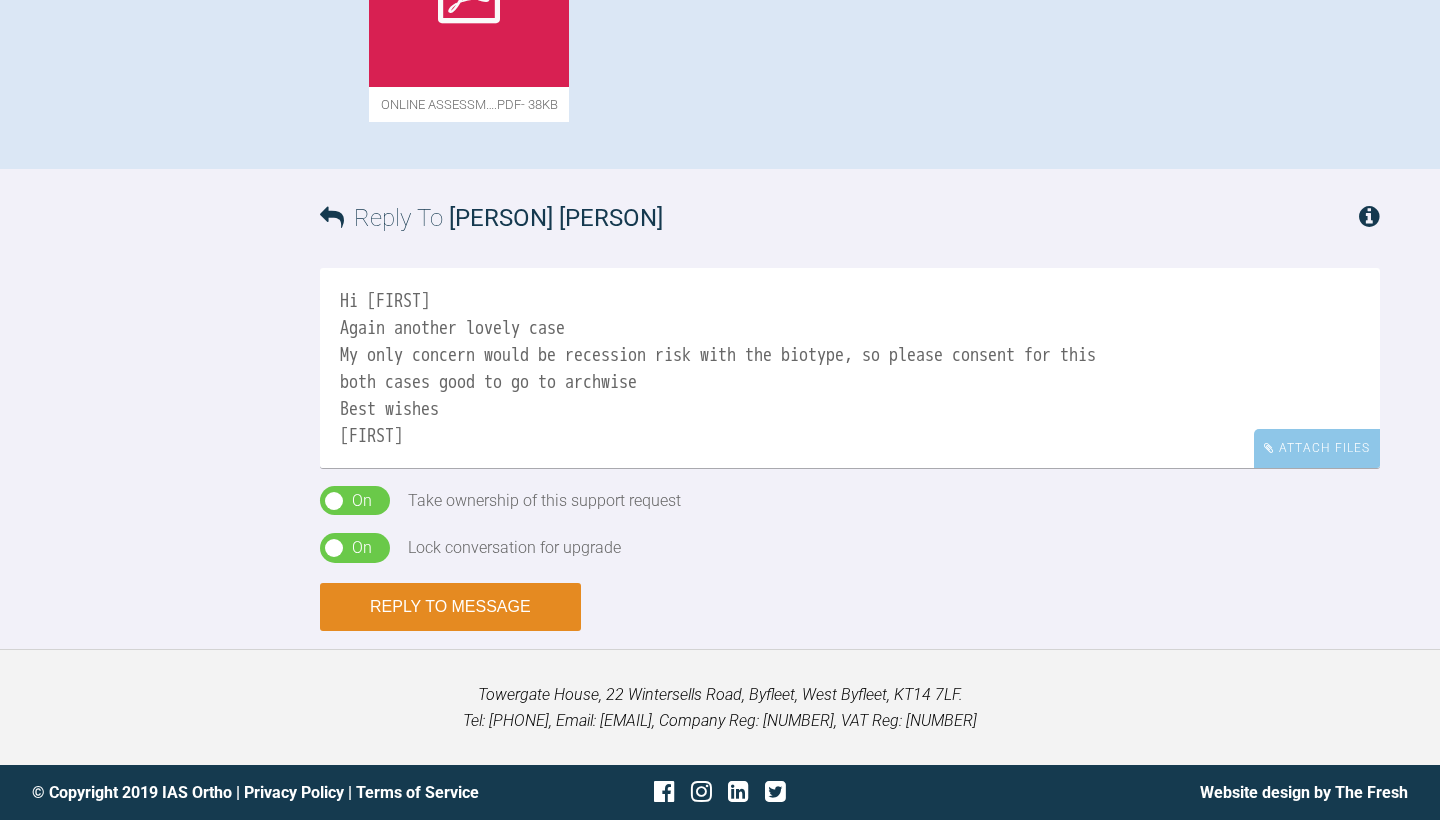 click on "Reply to Message" at bounding box center (450, 607) 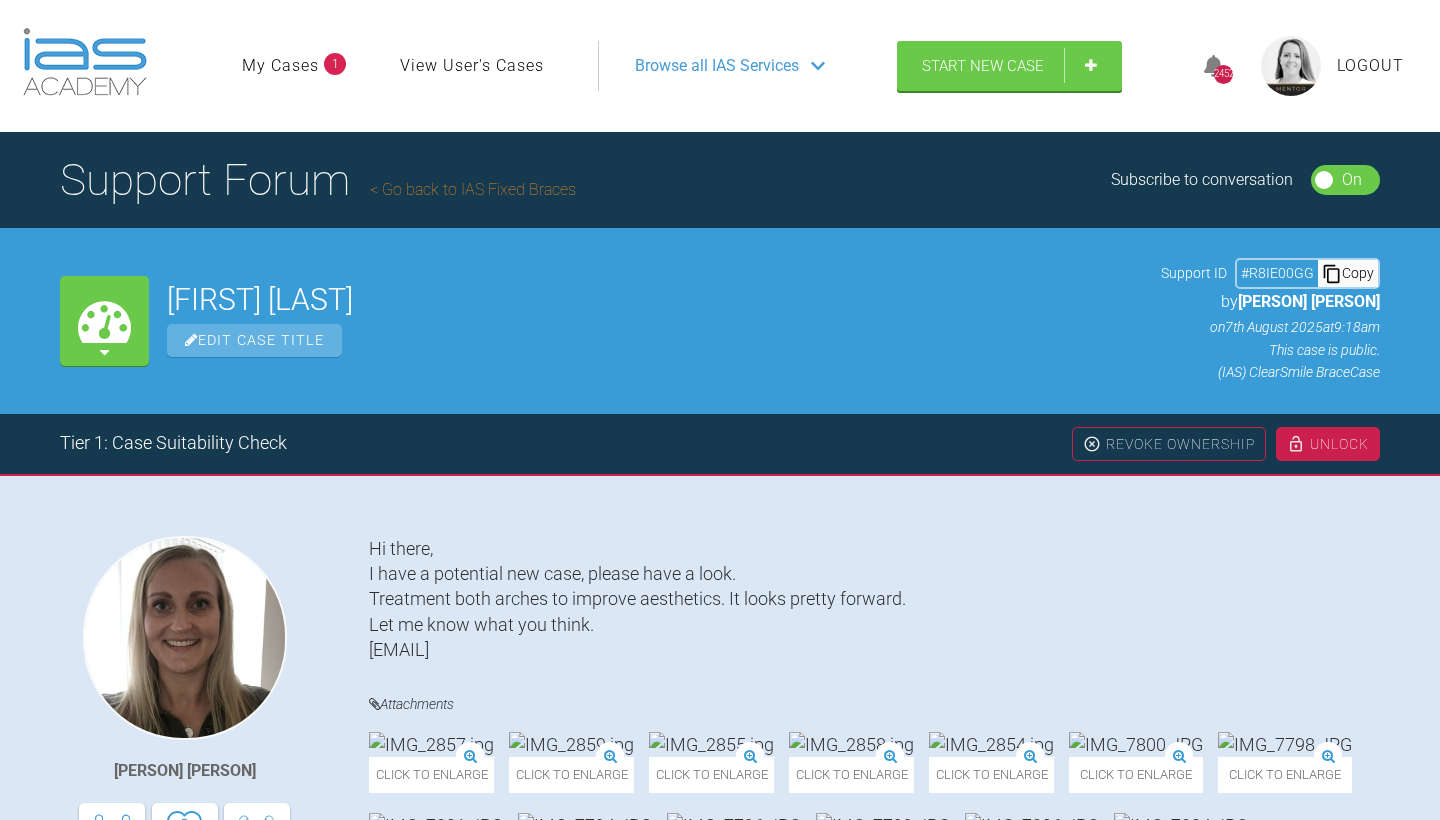 scroll, scrollTop: 0, scrollLeft: 0, axis: both 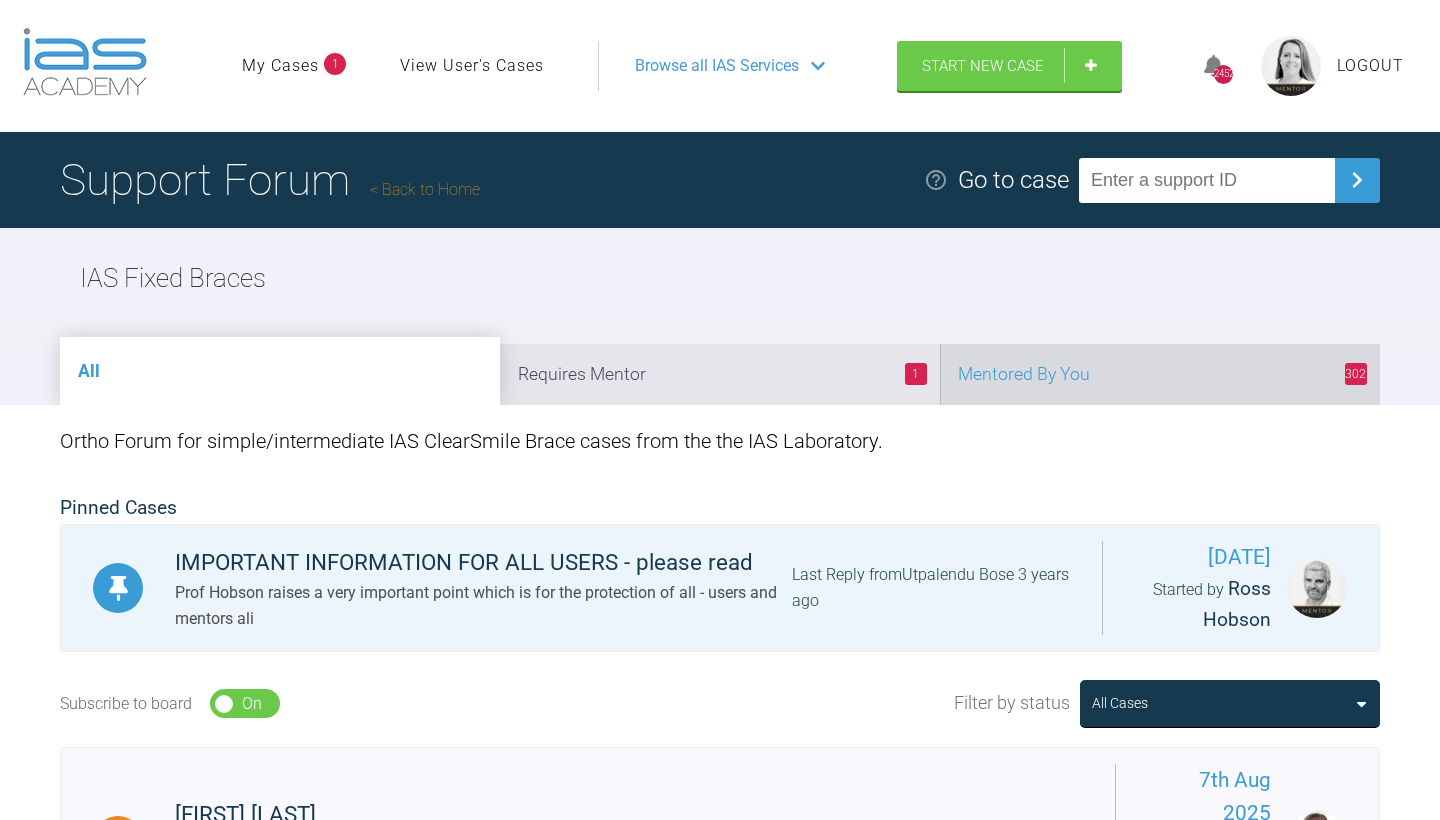 click on "302 Mentored By You" at bounding box center (1160, 374) 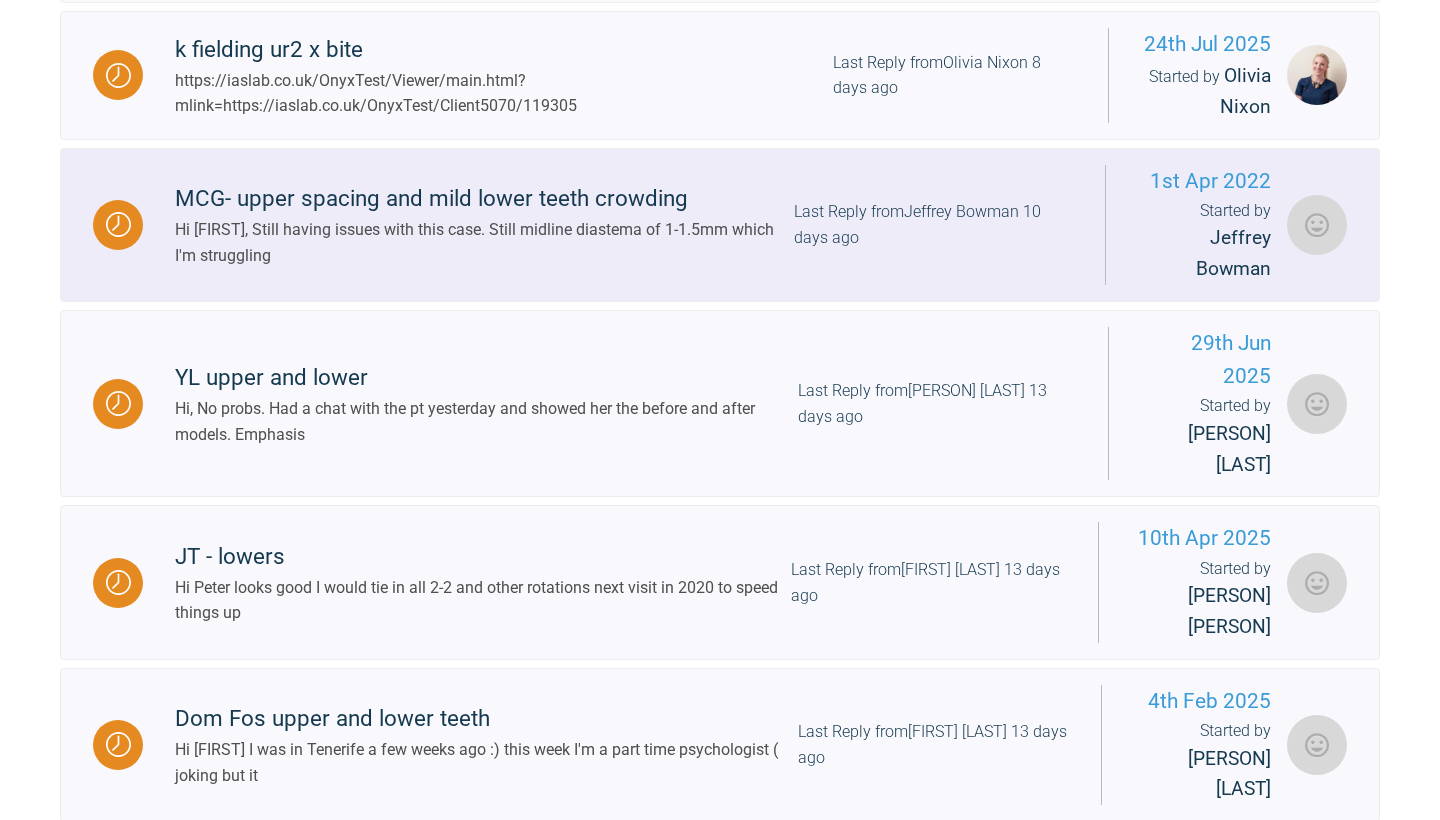 scroll, scrollTop: 1472, scrollLeft: 0, axis: vertical 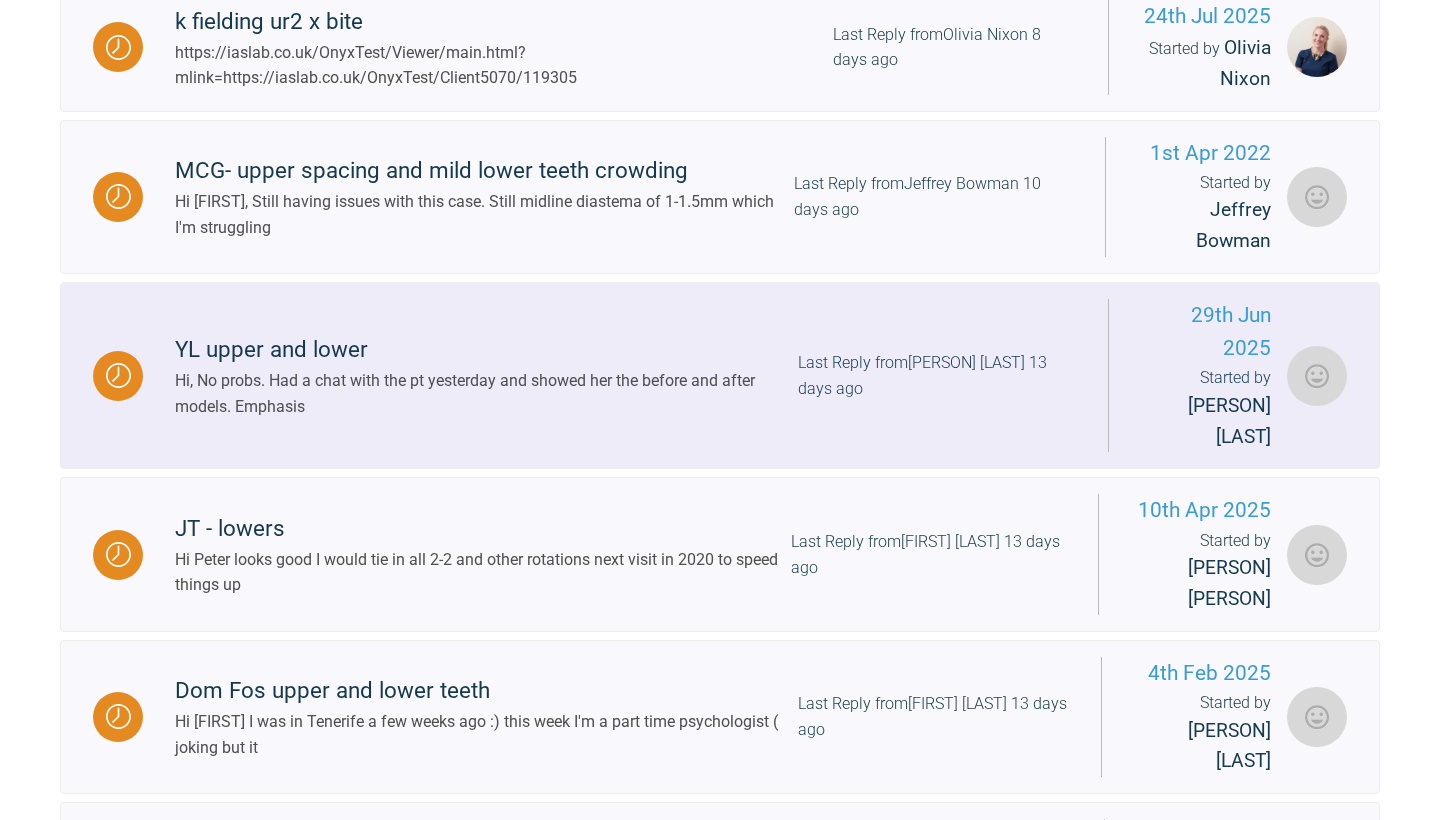 click on "Hi,
No probs. Had a chat with the pt yesterday and showed her the before and after models. Emphasis" at bounding box center [486, 393] 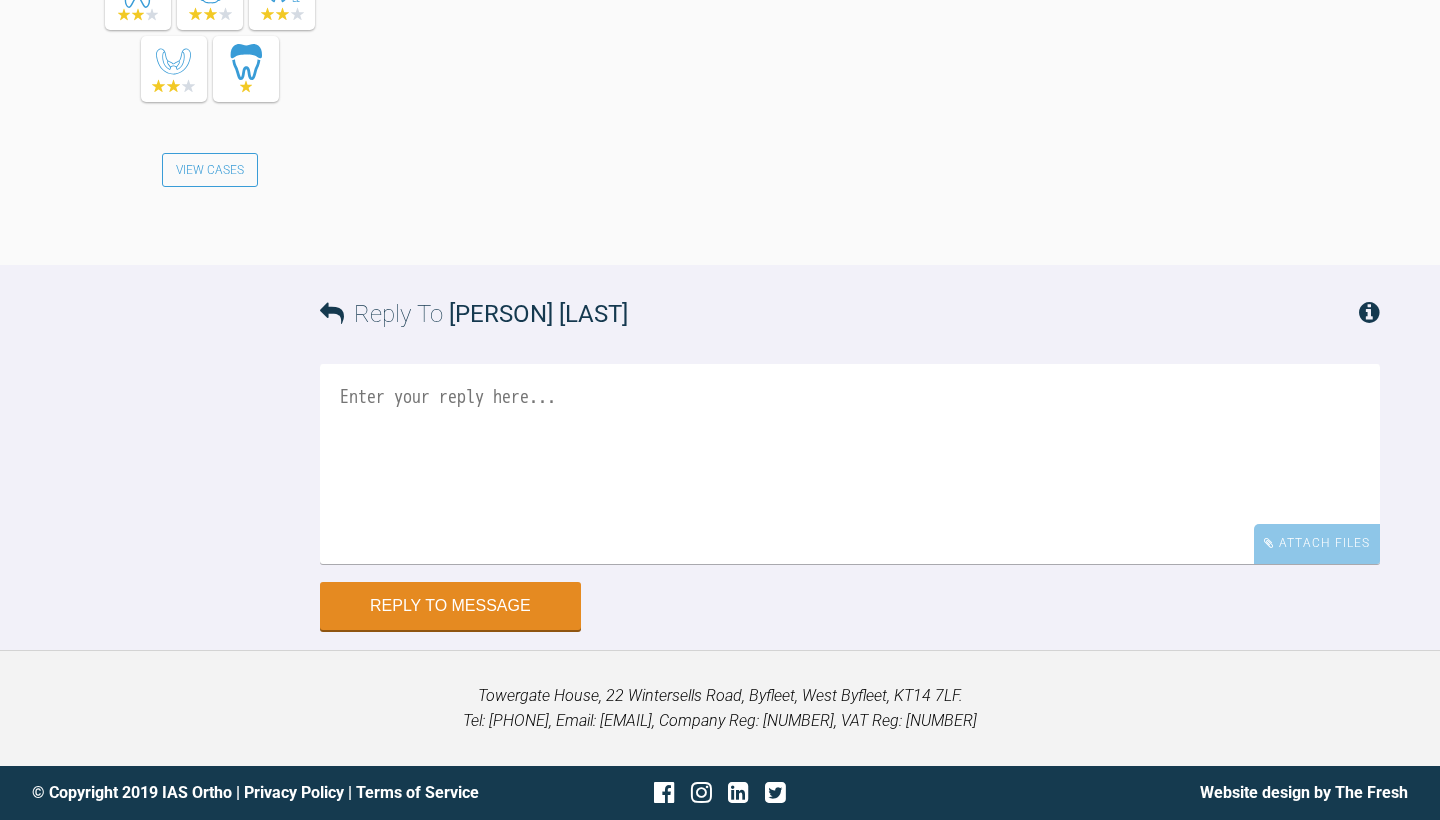scroll, scrollTop: 5446, scrollLeft: 0, axis: vertical 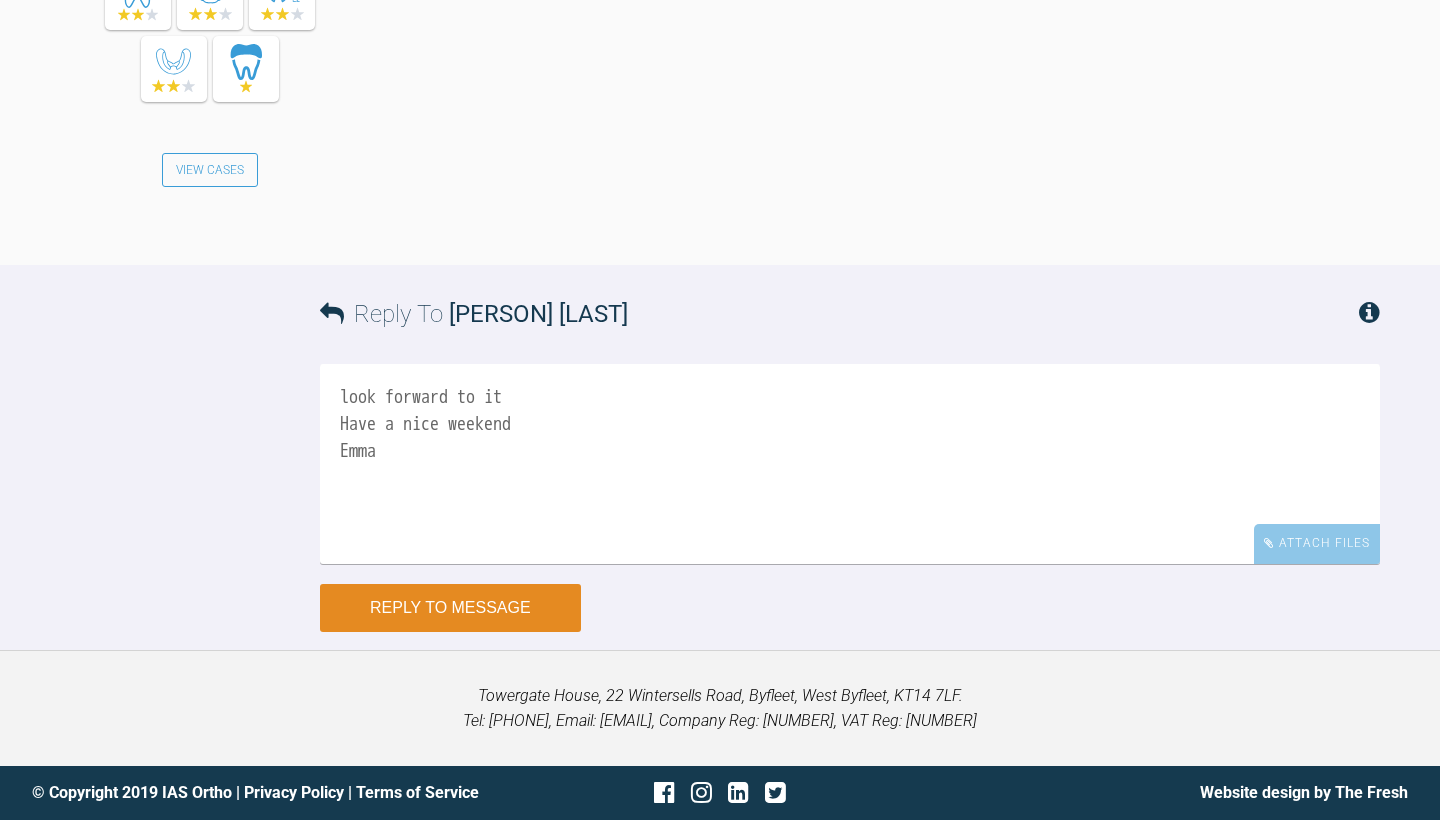 type on "look forward to it
Have a nice weekend
Emma" 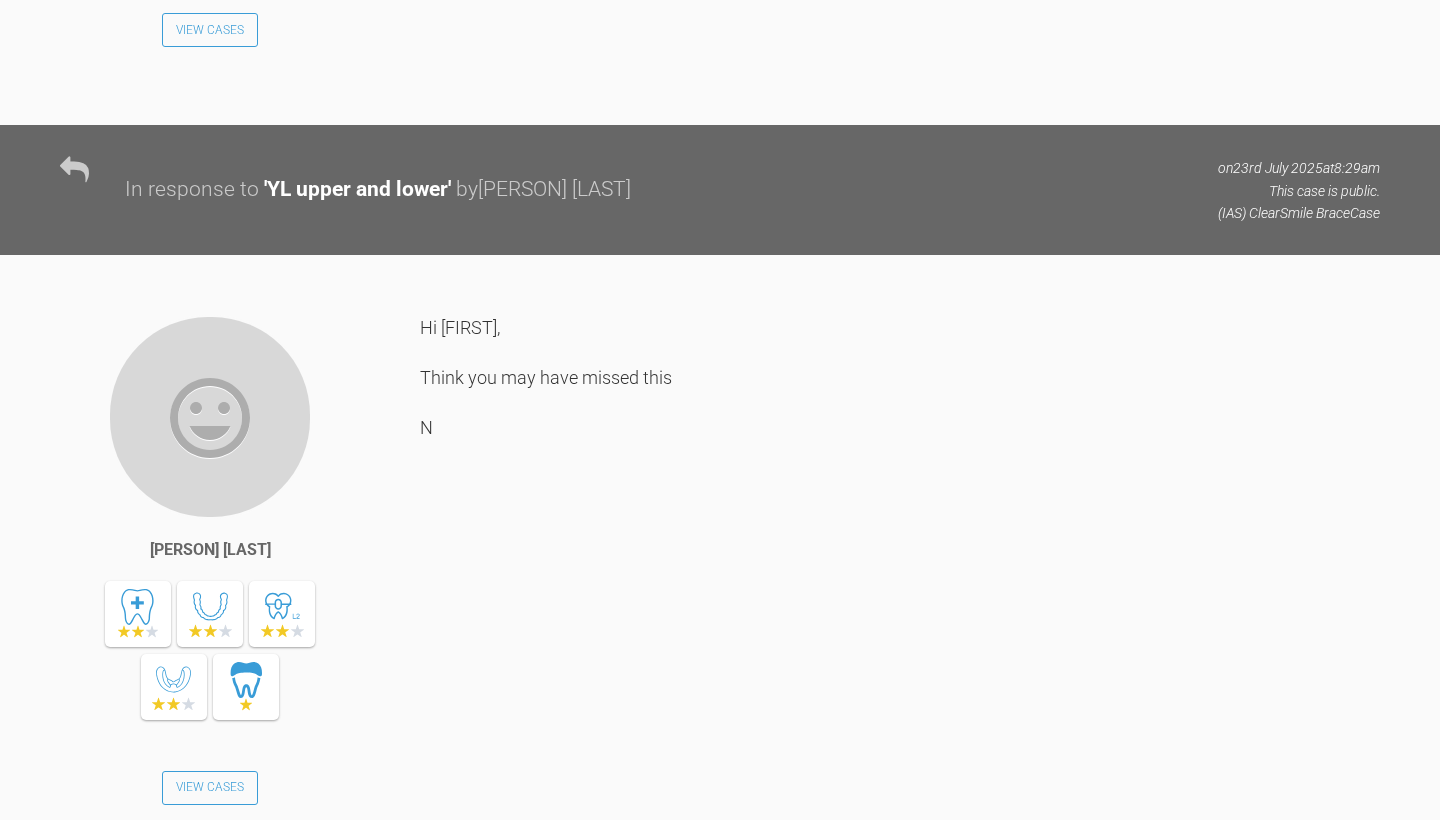 scroll, scrollTop: 2678, scrollLeft: 0, axis: vertical 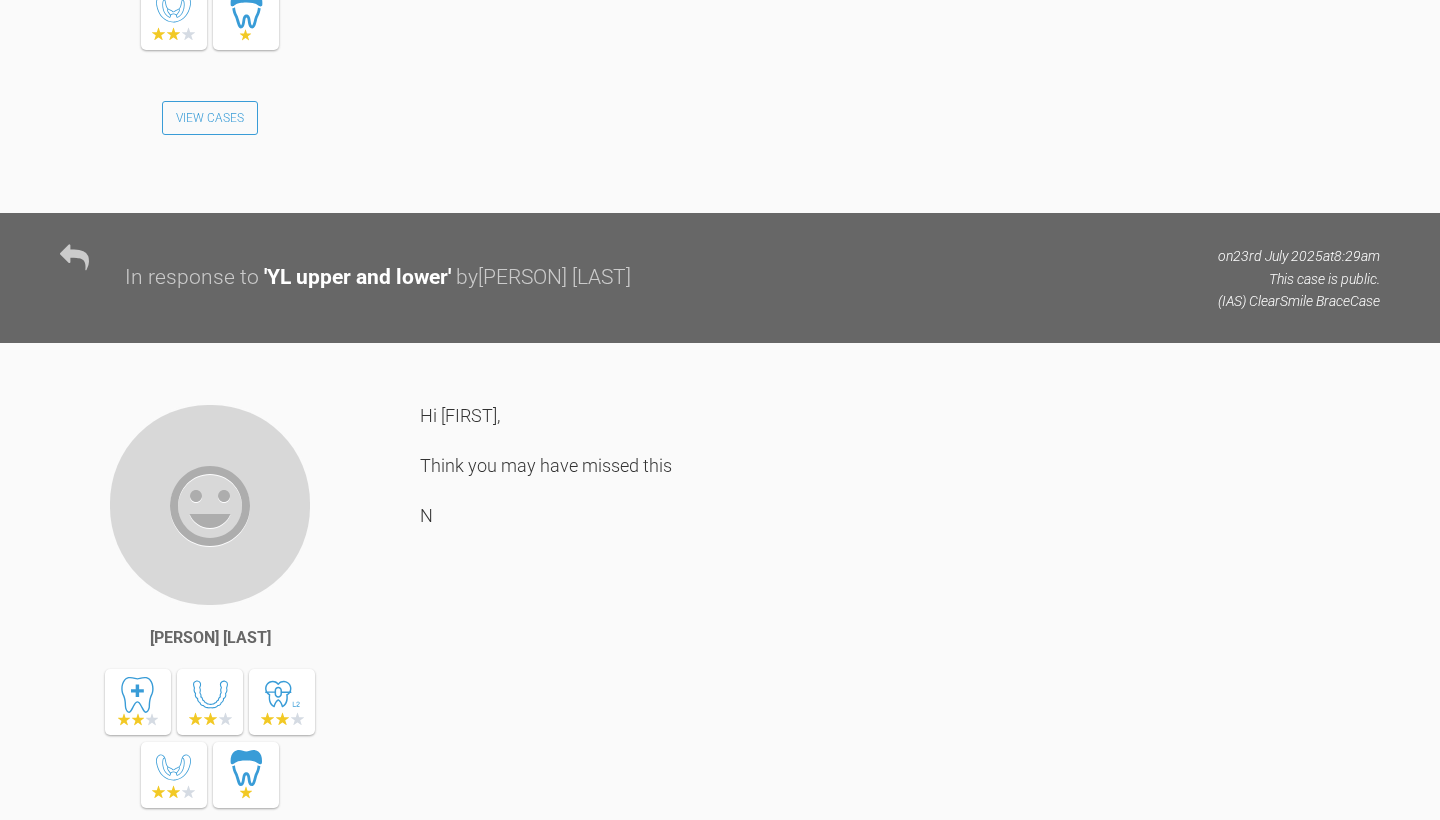 click on "https://clinics.iaslab.co.uk/#/clinic/patient/118516" at bounding box center [649, -217] 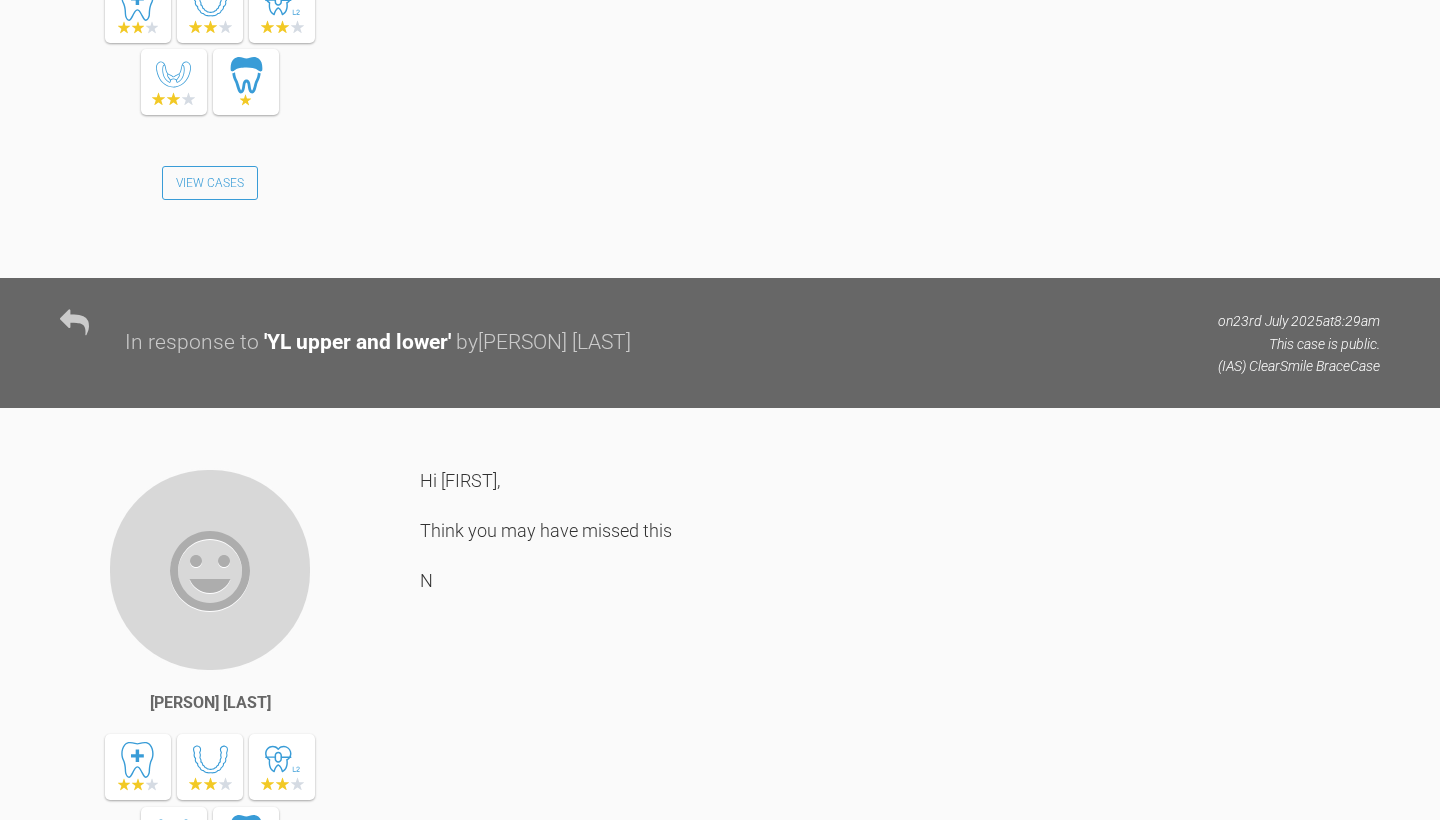 scroll, scrollTop: 2619, scrollLeft: 0, axis: vertical 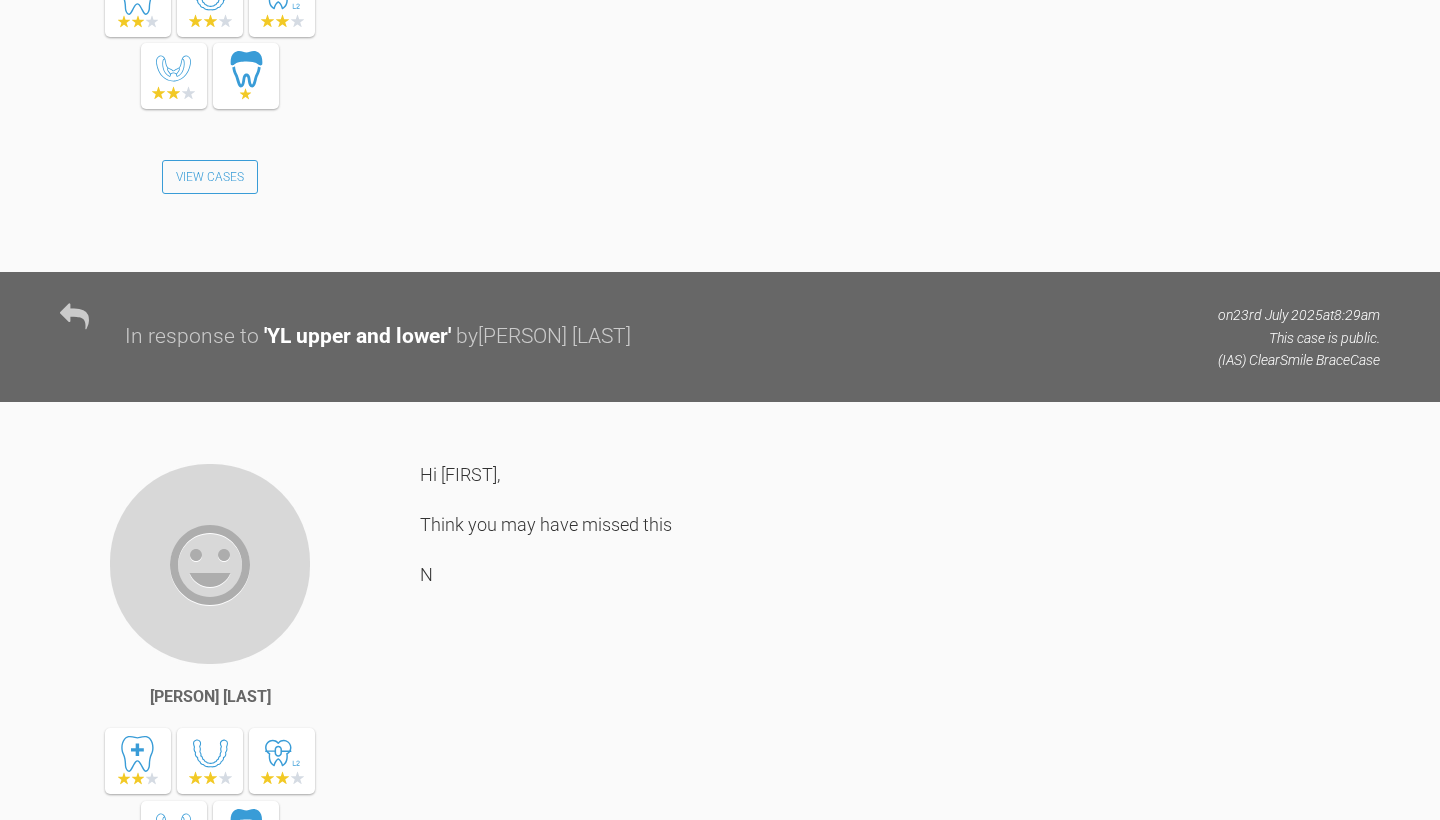 click on "https://clinics.iaslab.co.uk/#/clinic/patient/118516" at bounding box center [649, -158] 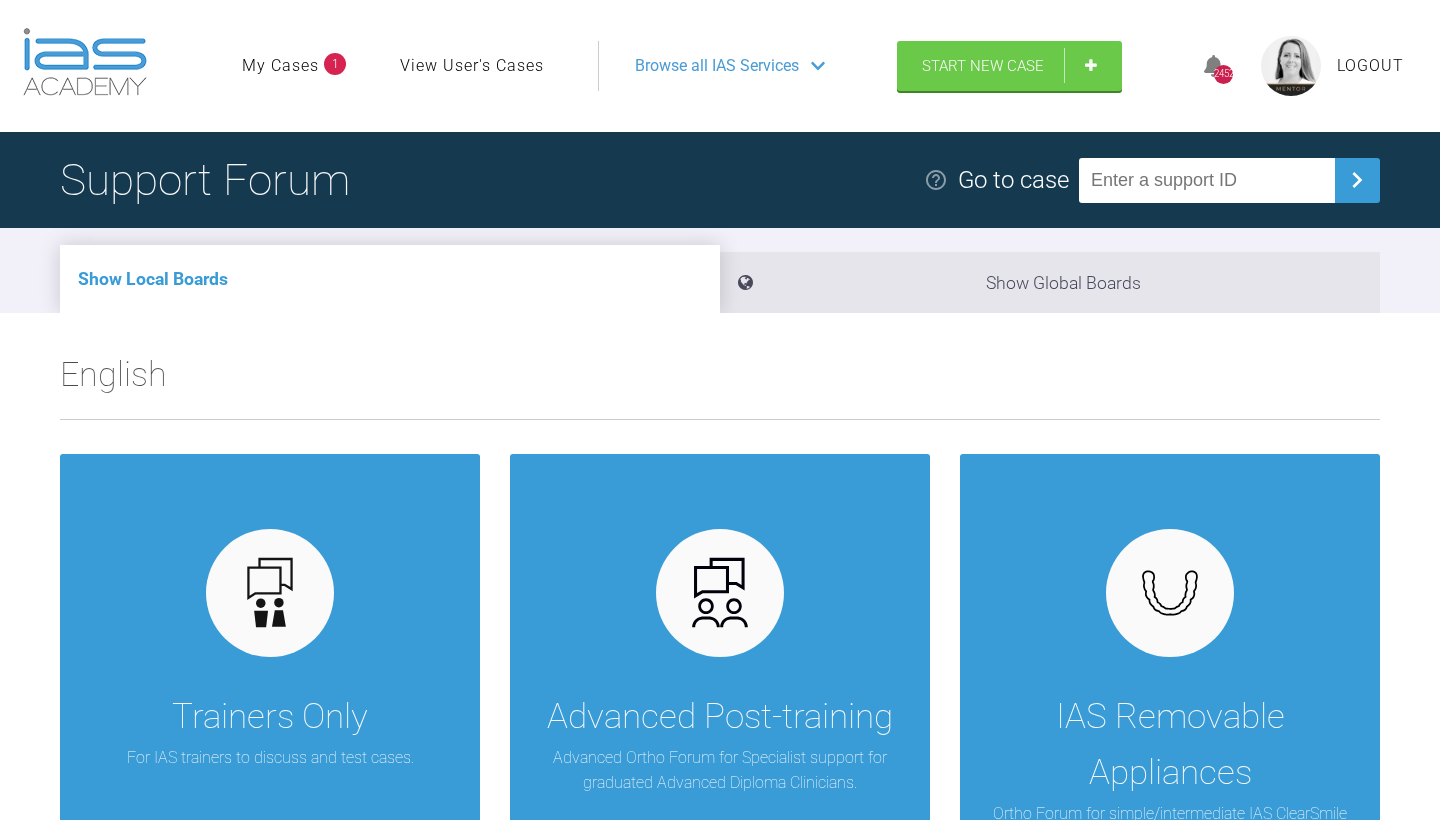 scroll, scrollTop: 0, scrollLeft: 0, axis: both 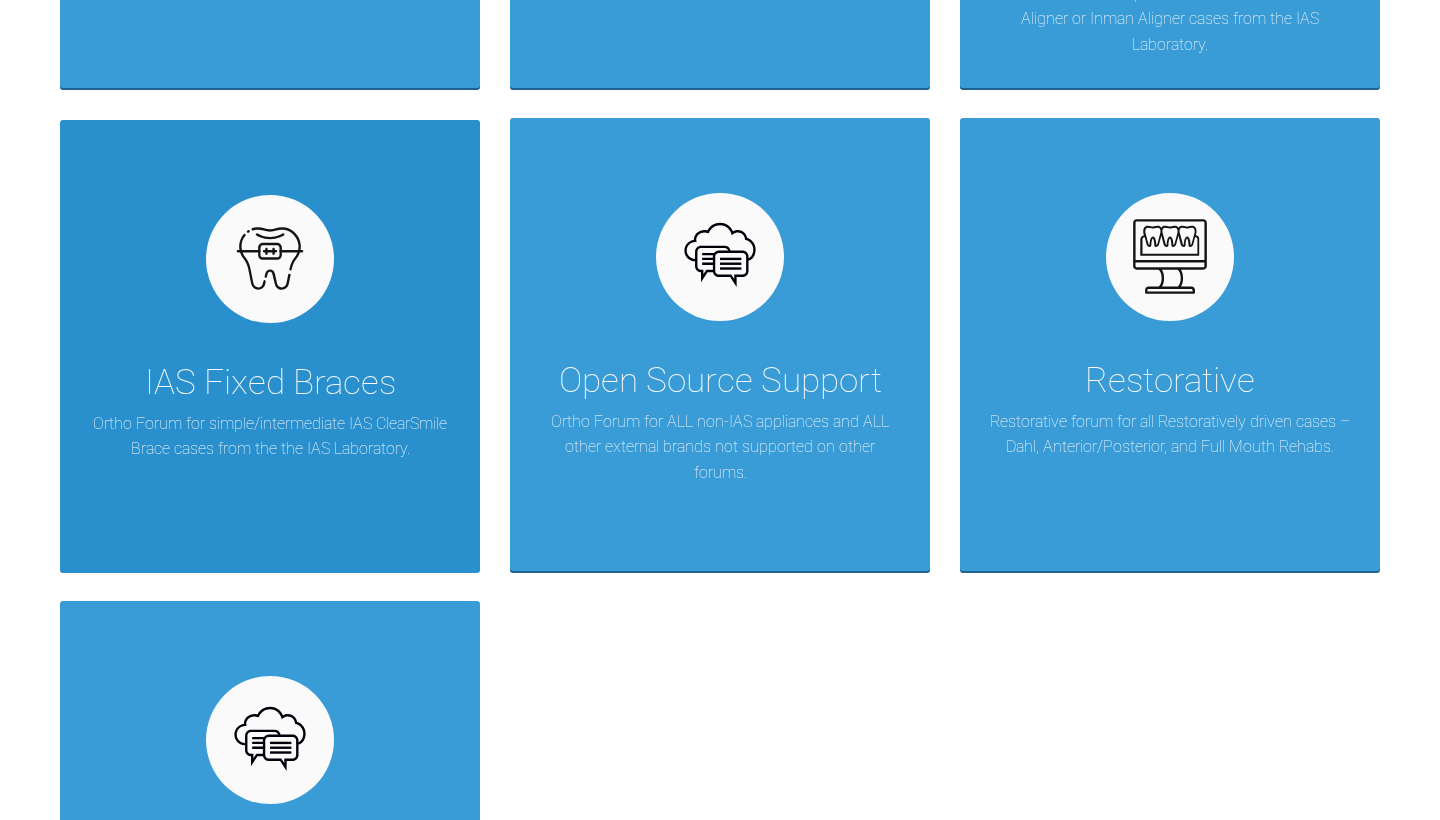 click on "IAS Fixed Braces Ortho Forum for simple/intermediate IAS ClearSmile Brace cases from the the IAS Laboratory." at bounding box center [270, 347] 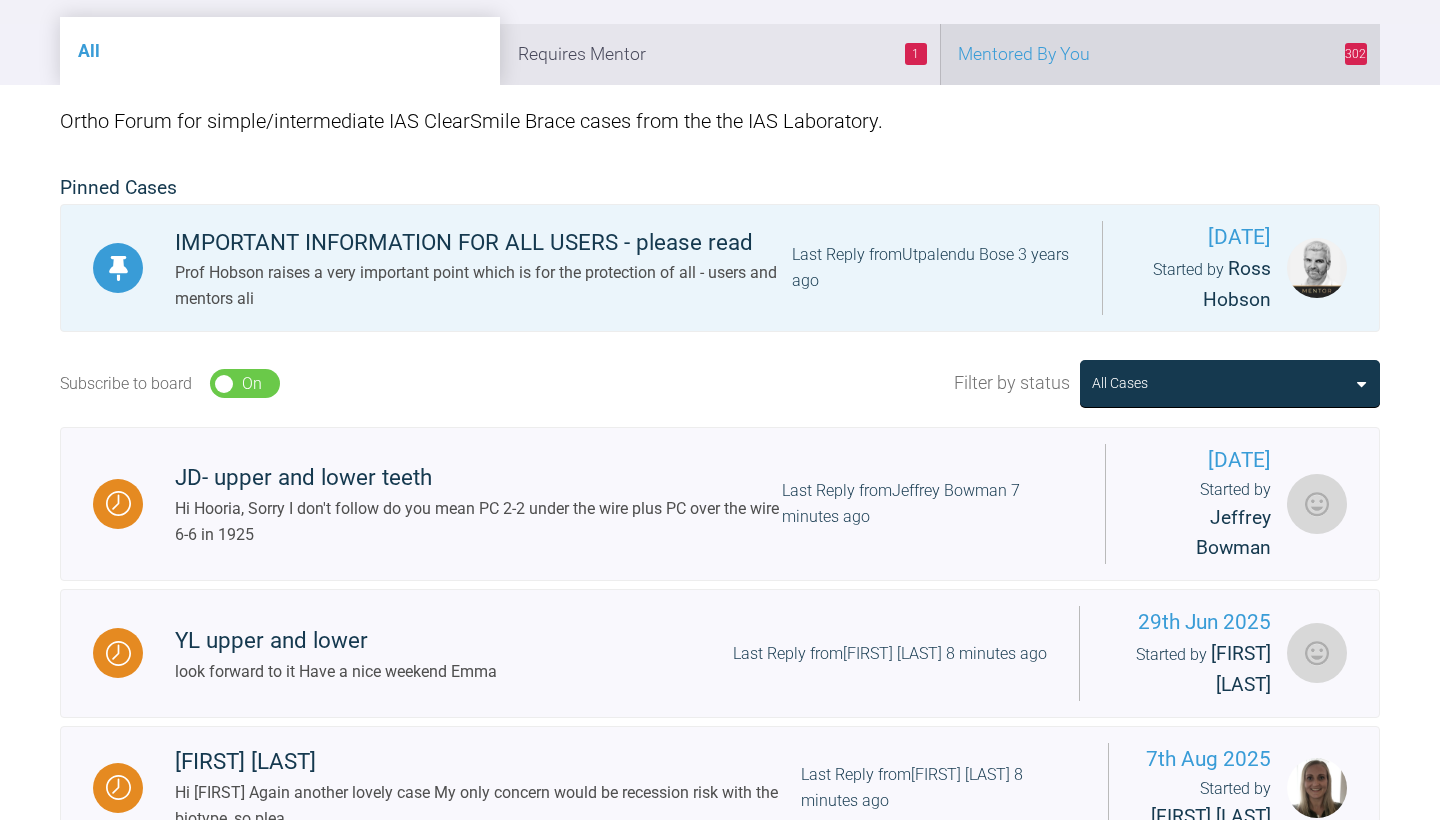 click on "302 Mentored By You" at bounding box center [1160, 54] 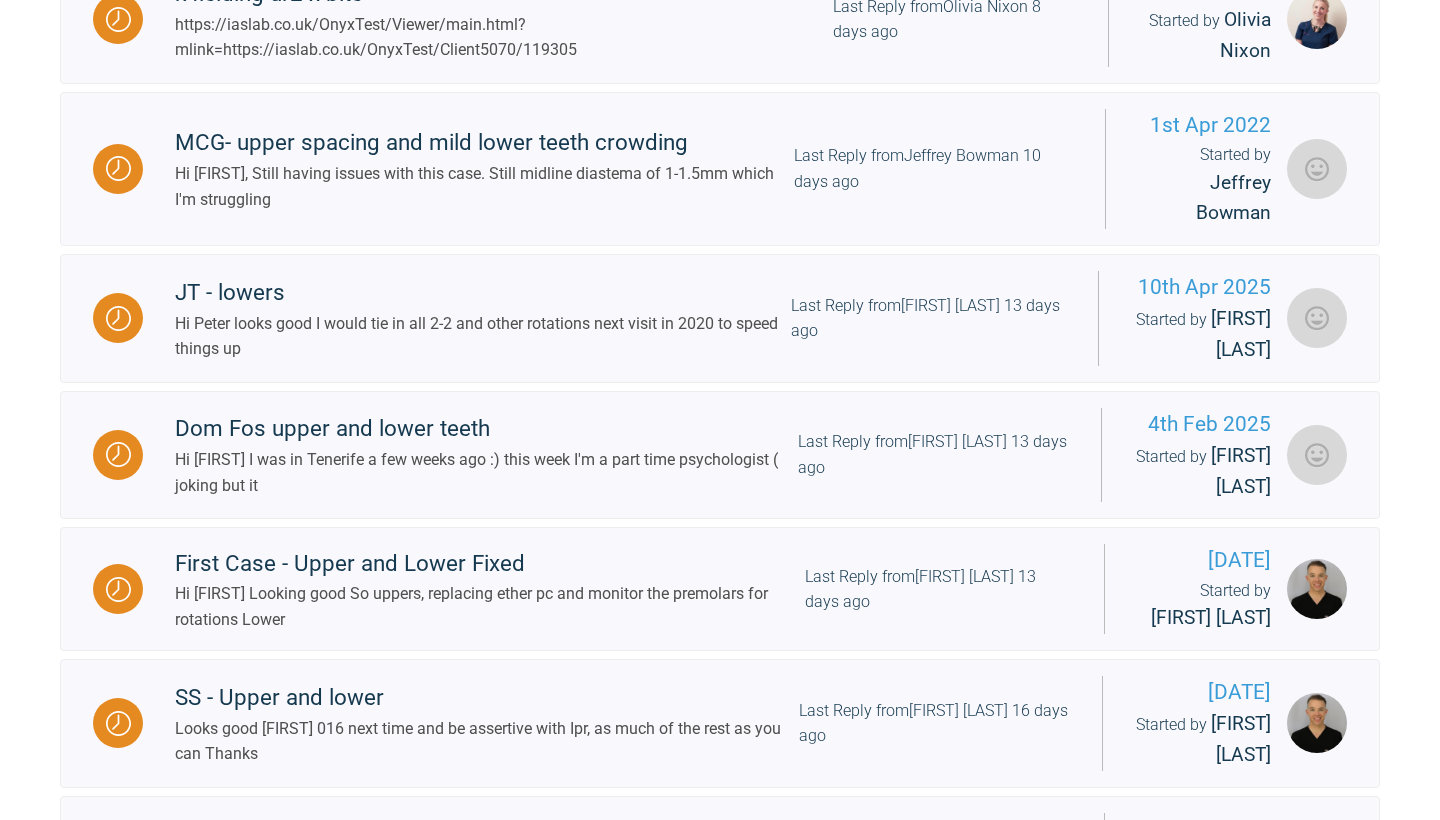 scroll, scrollTop: 1347, scrollLeft: 0, axis: vertical 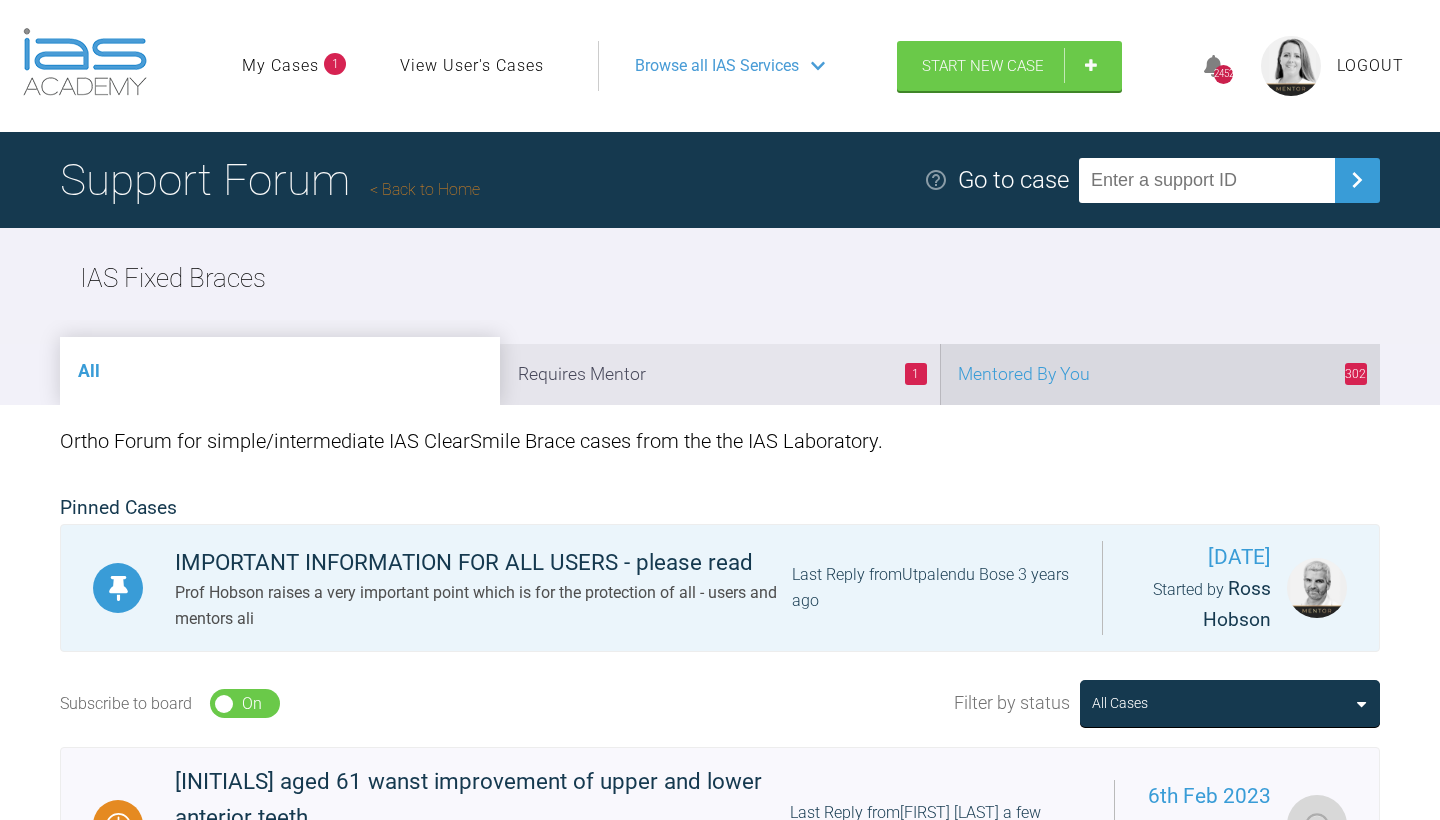 click on "302 Mentored By You" at bounding box center [1160, 374] 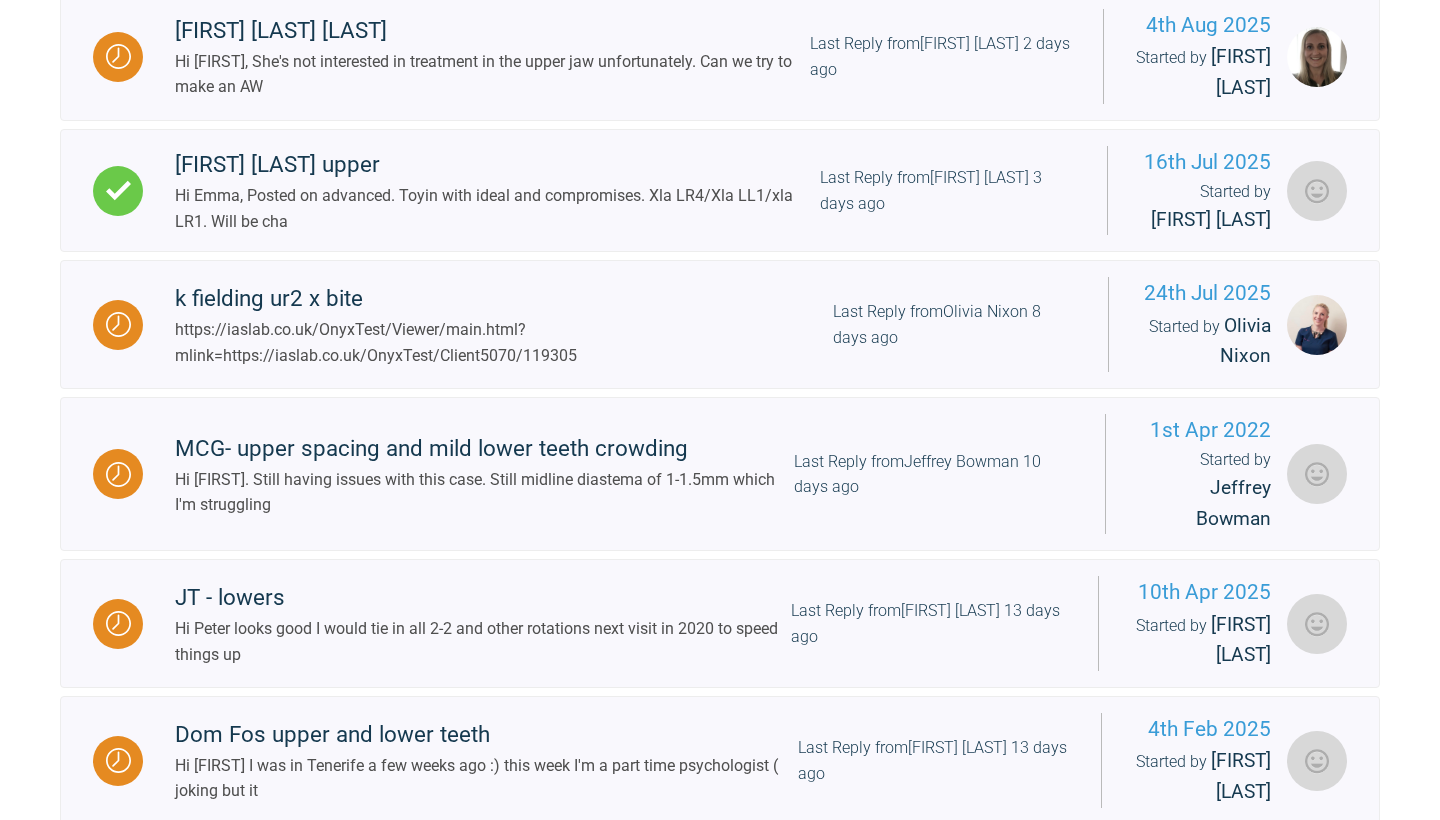 scroll, scrollTop: 1224, scrollLeft: 0, axis: vertical 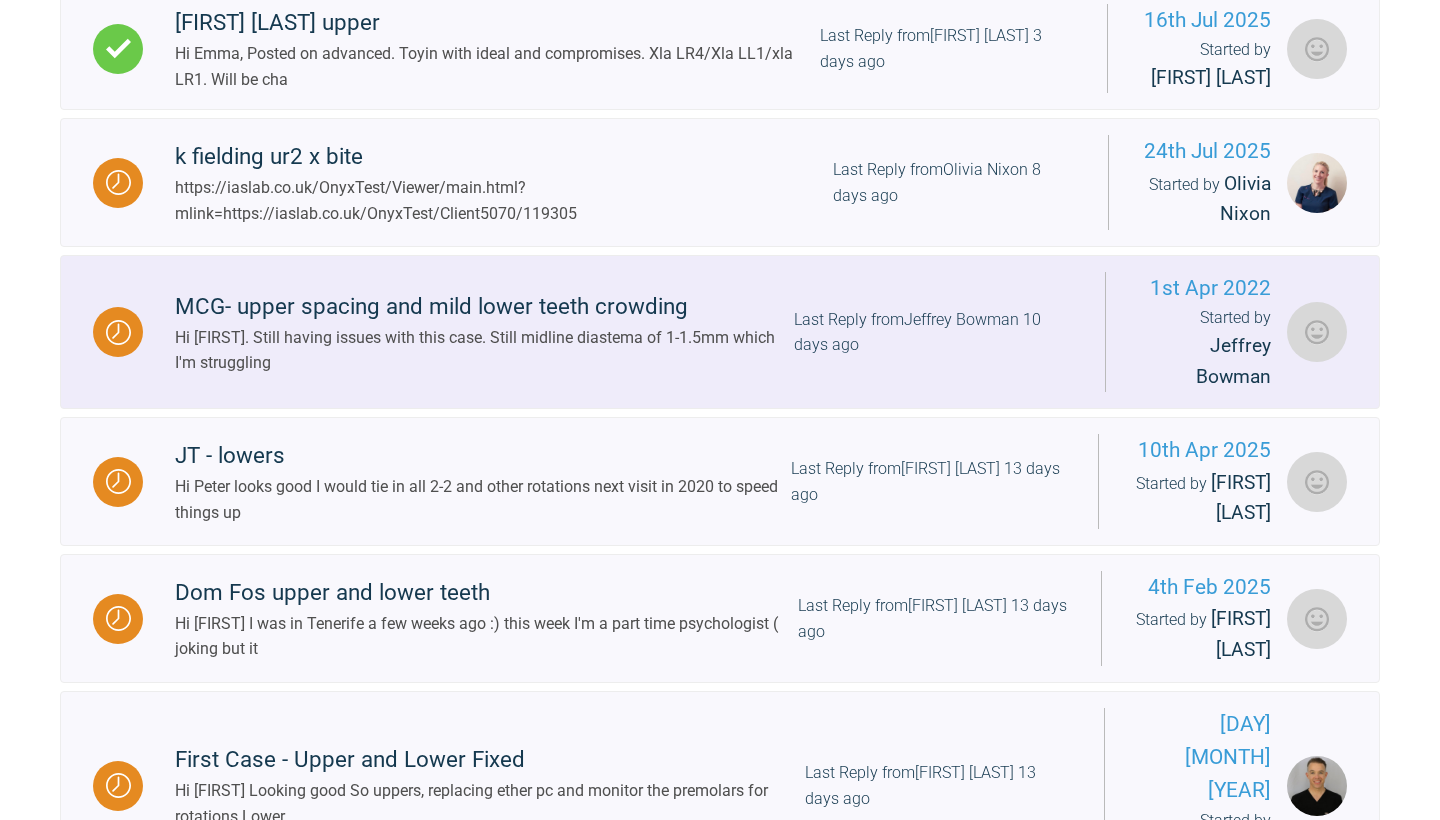 click on "MCG- upper spacing and mild lower teeth crowding Hi [FIRST],
Still having issues with this case. Still midline diastema of 1-1.5mm which I'm struggling Last Reply from  [FIRST] [LAST]   10 days ago 1st Apr 2022 Started by   [FIRST] [LAST]" at bounding box center [720, 332] 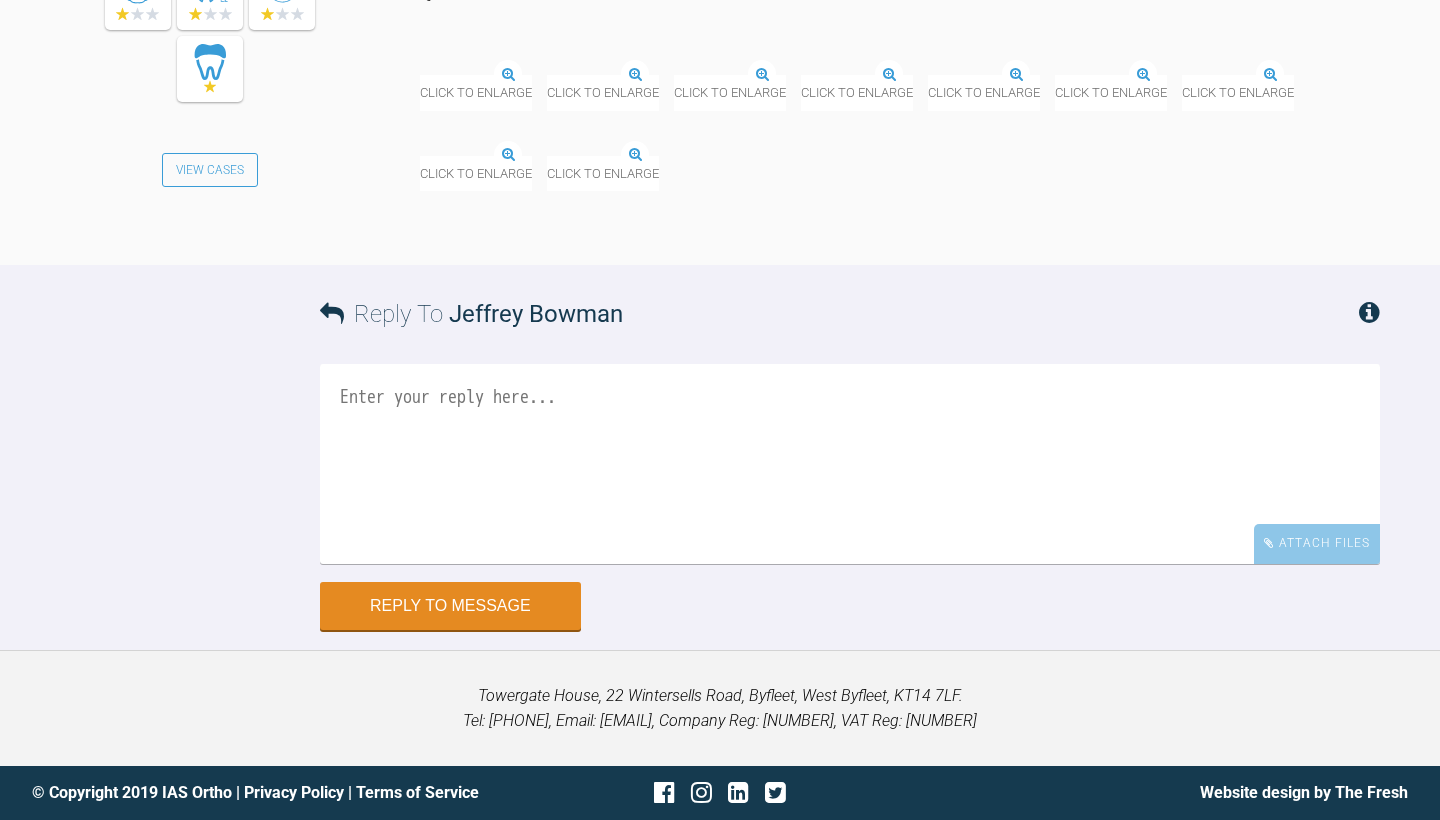 scroll, scrollTop: 30627, scrollLeft: 0, axis: vertical 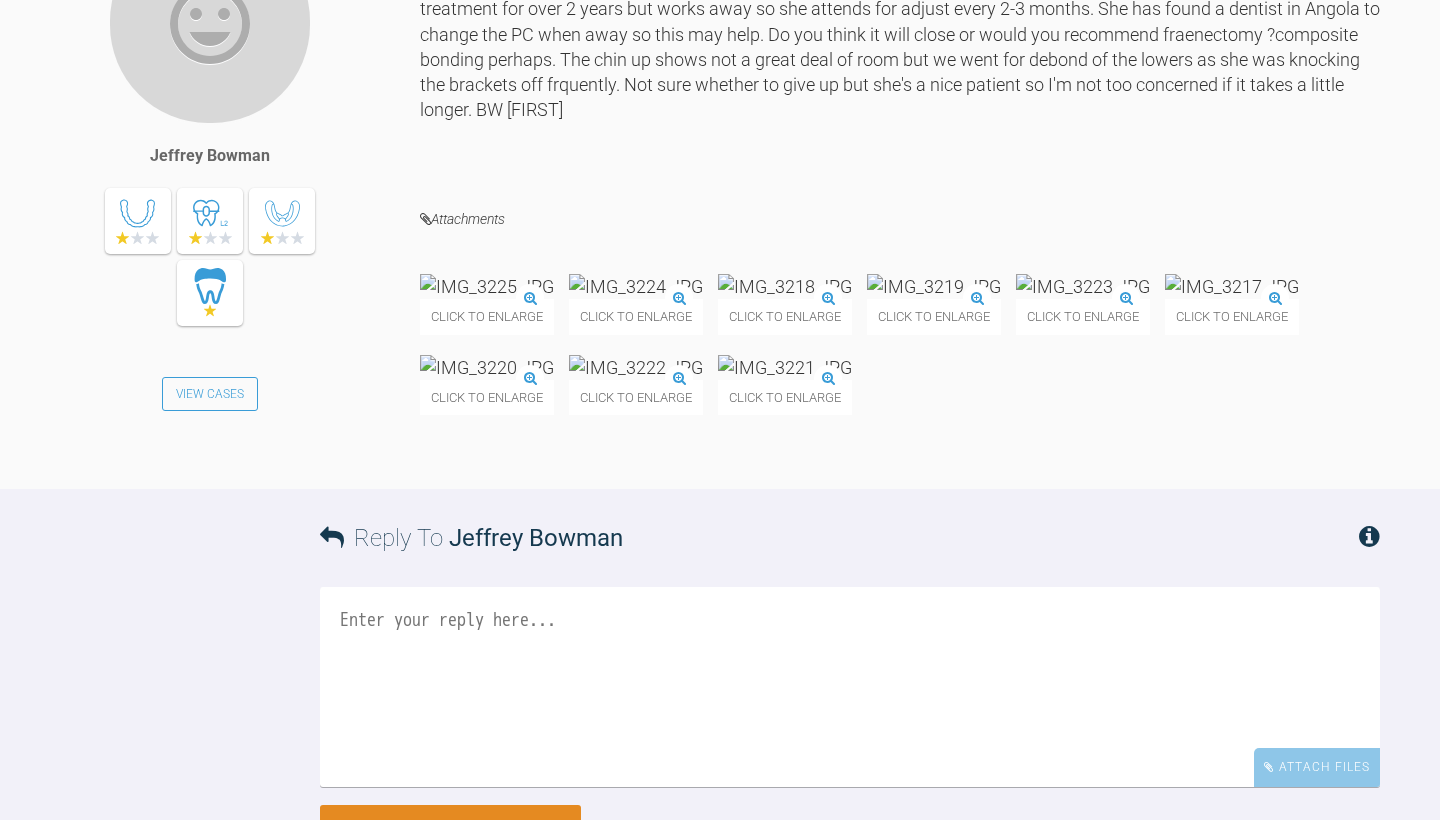 click at bounding box center [487, 286] 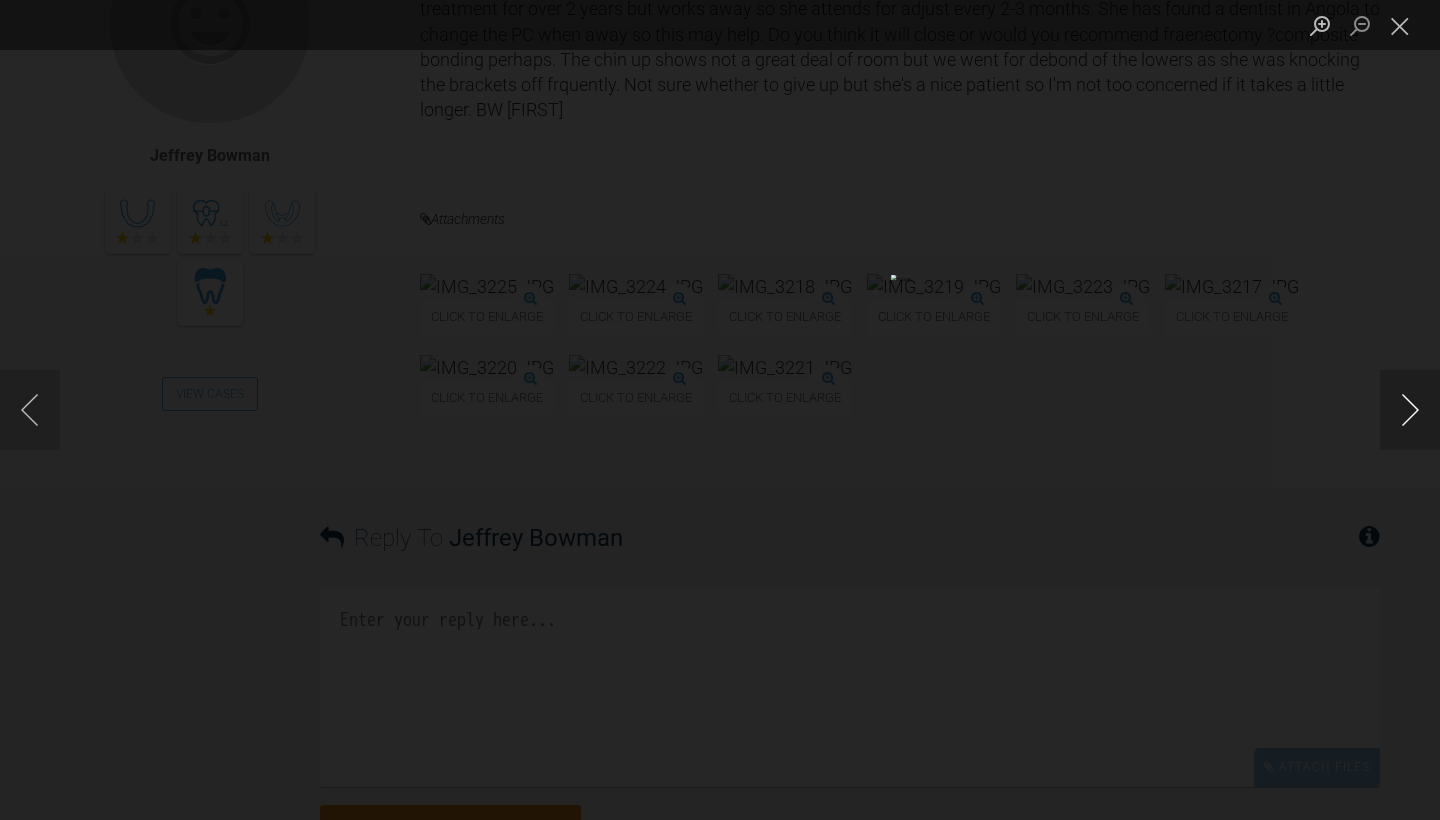 click at bounding box center (1410, 410) 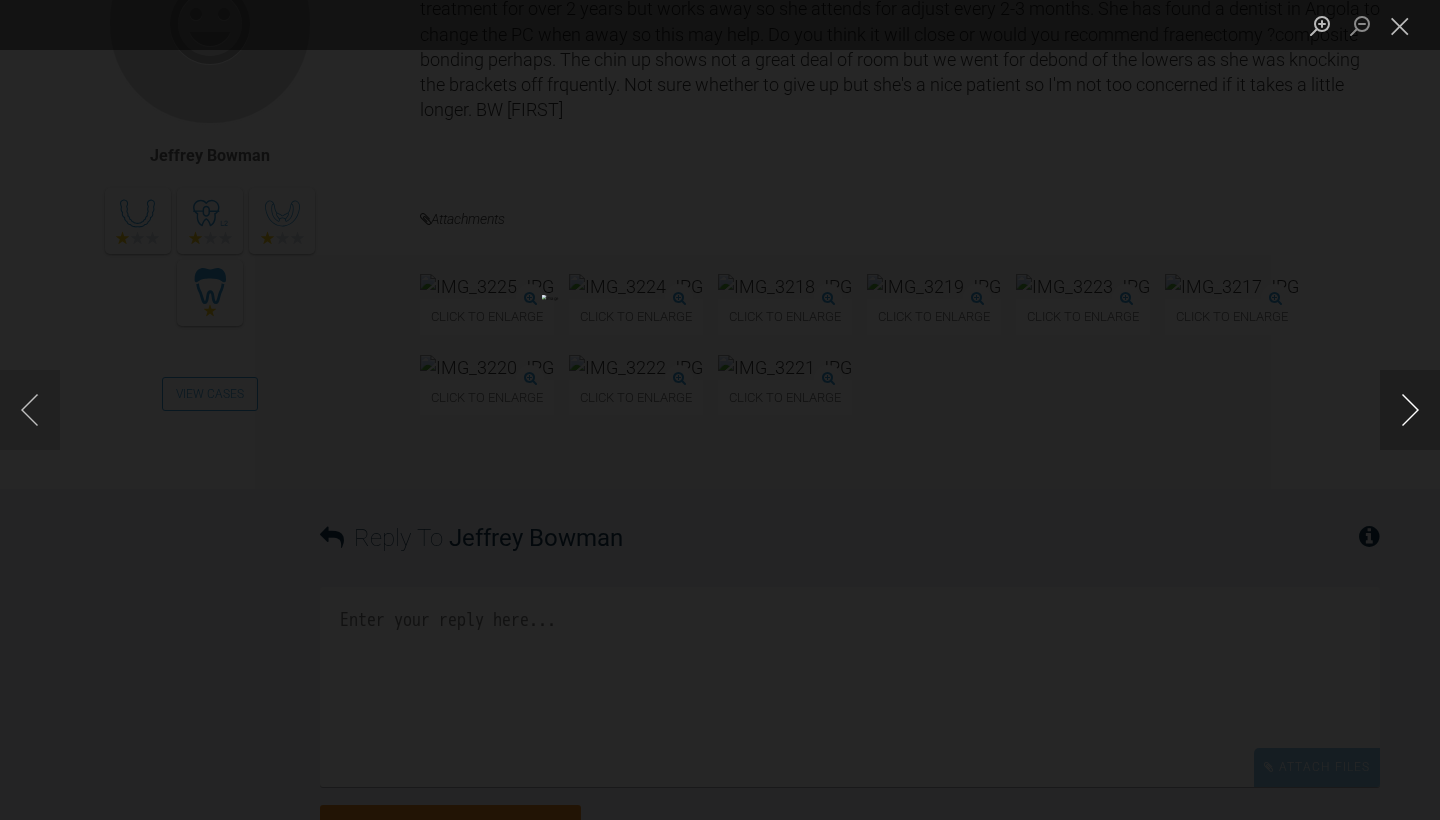 click at bounding box center (1410, 410) 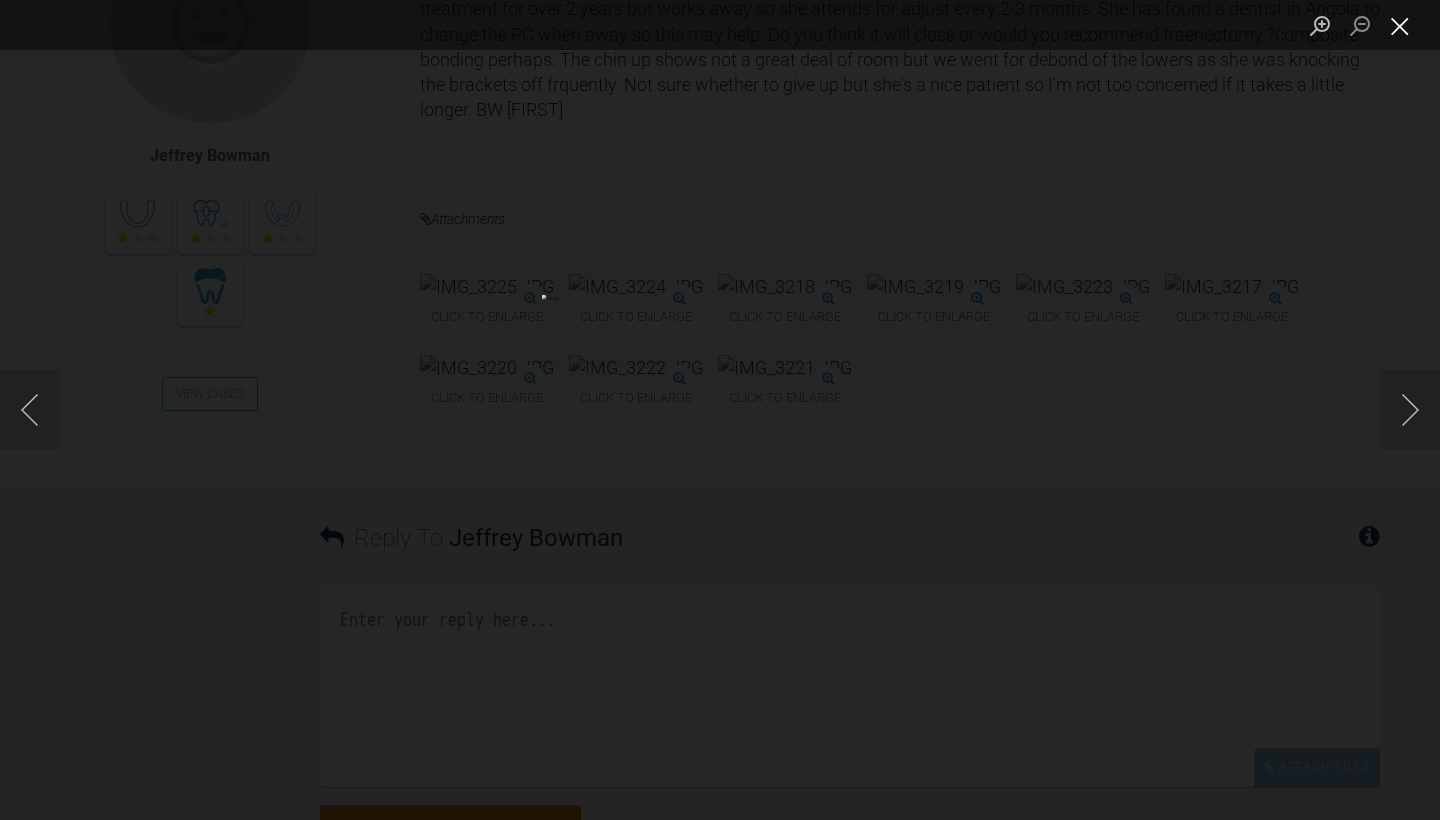 click at bounding box center (1400, 25) 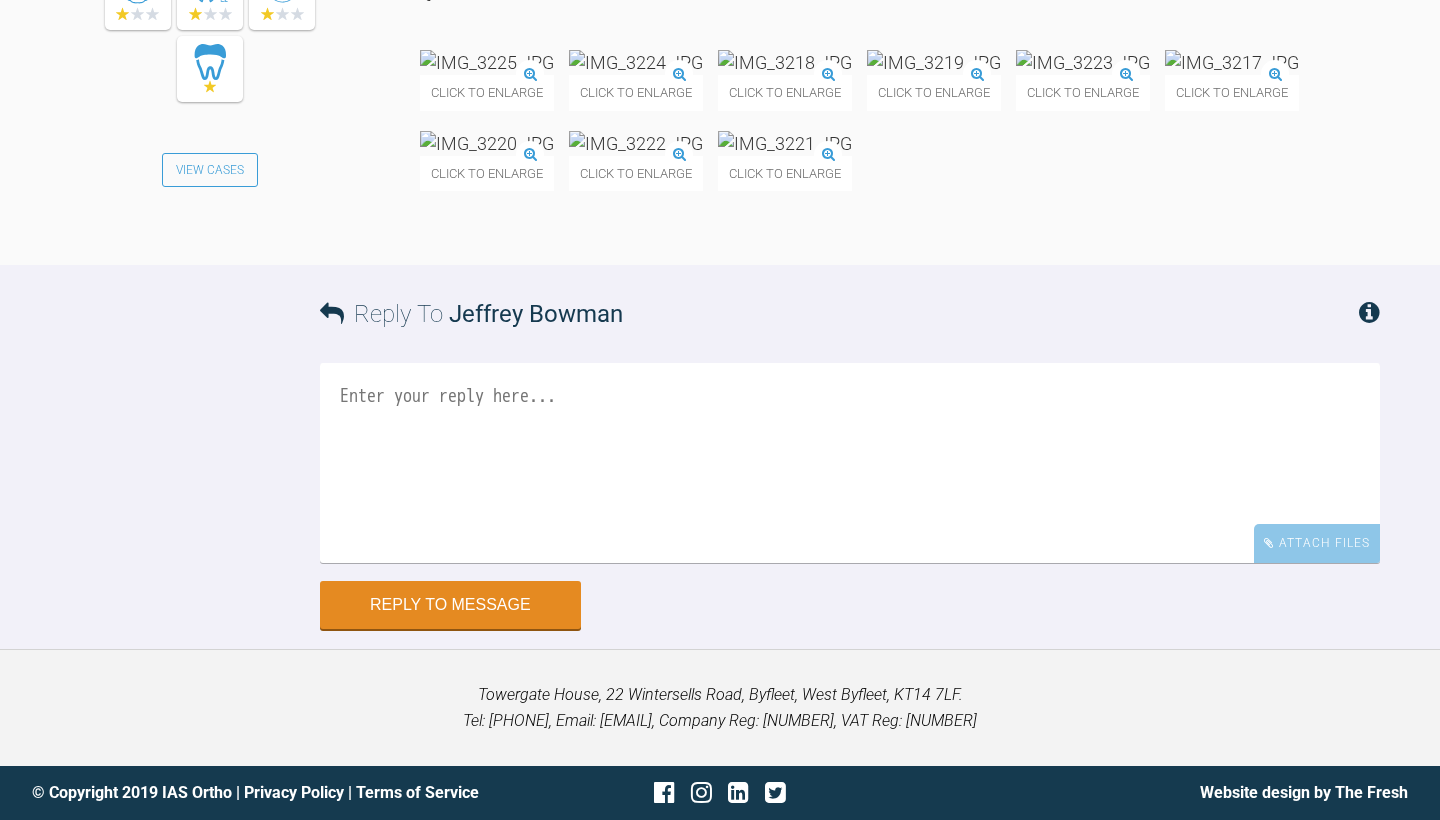 scroll, scrollTop: 31230, scrollLeft: 0, axis: vertical 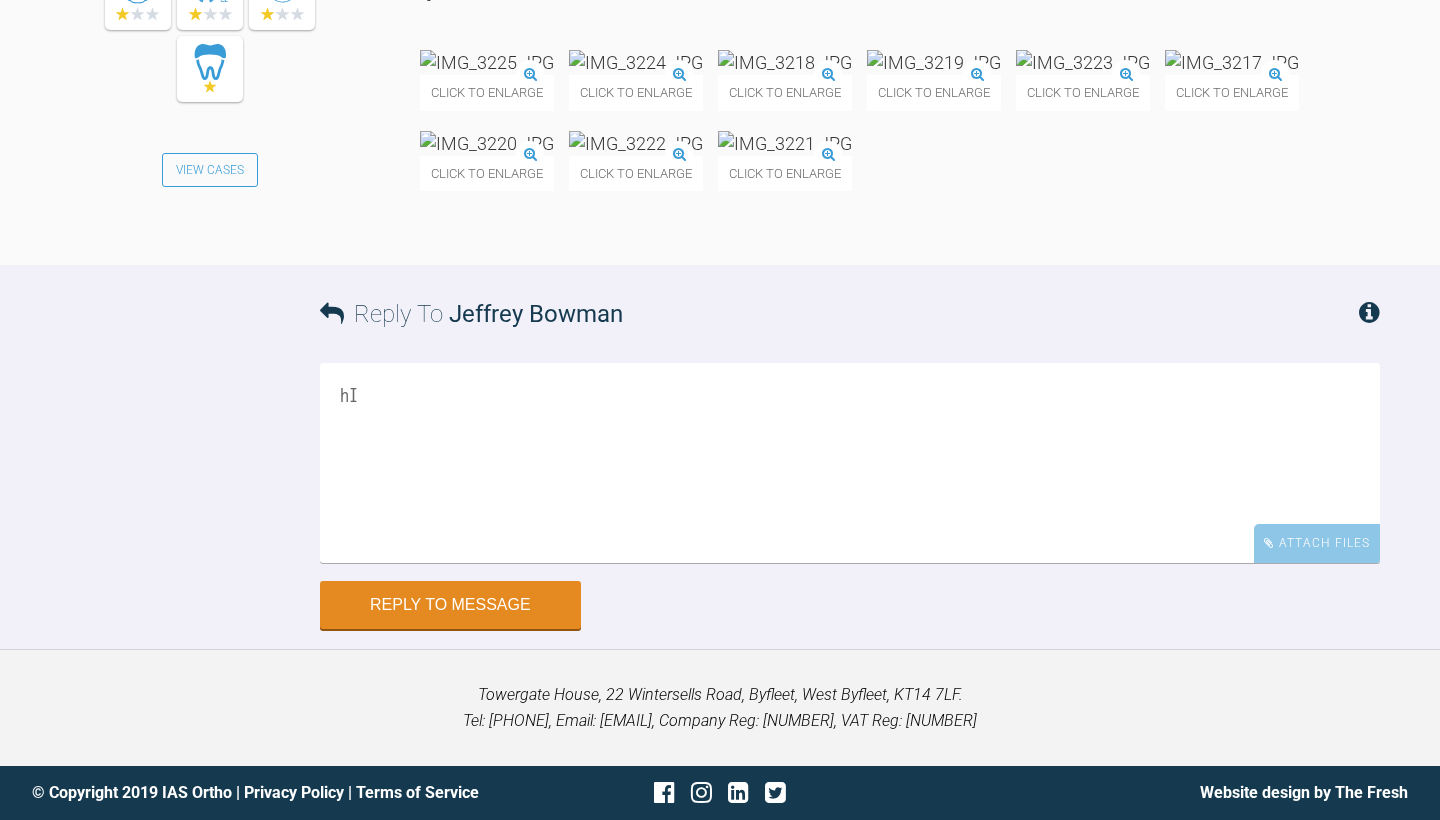 type on "h" 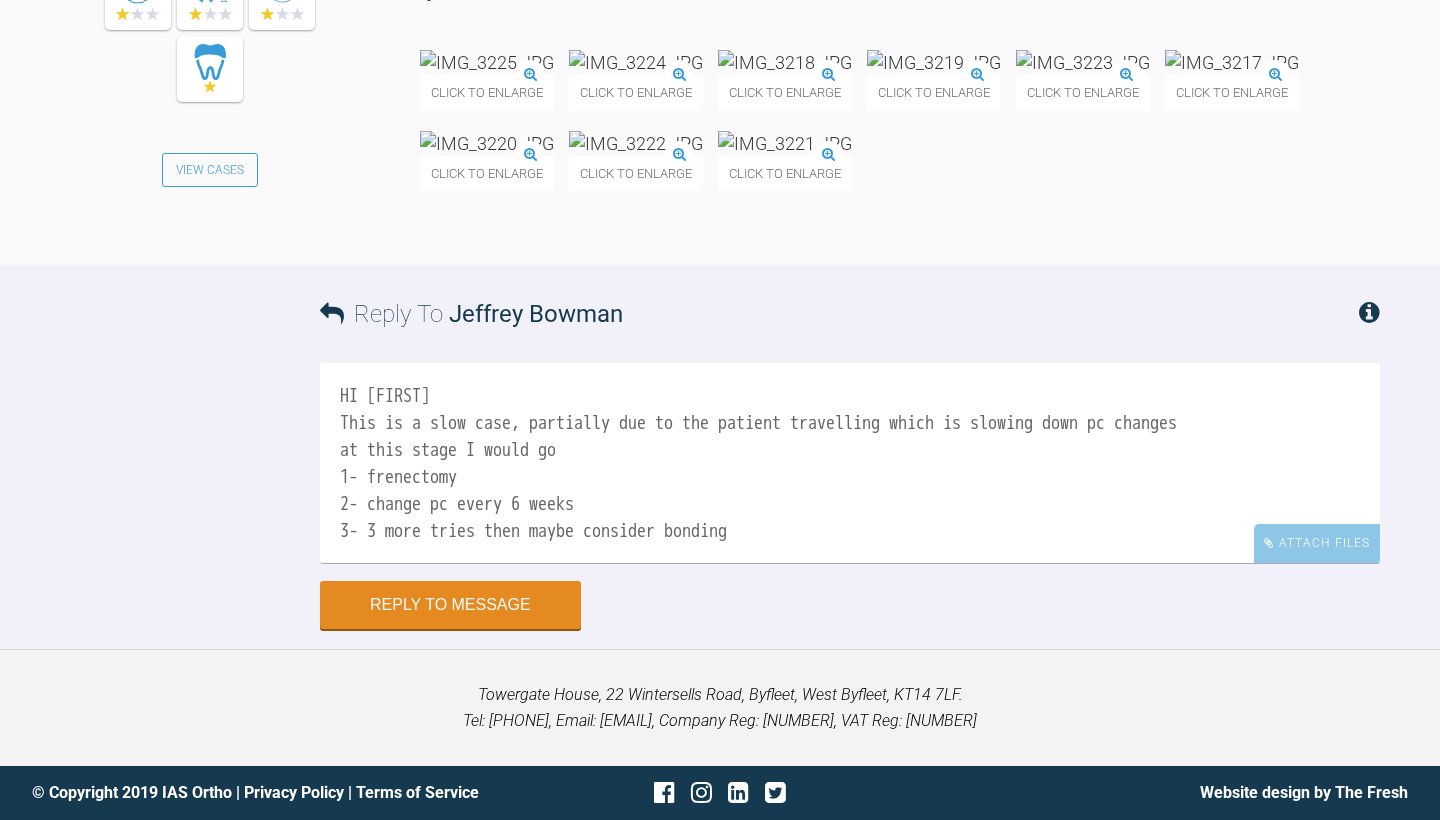 scroll, scrollTop: 0, scrollLeft: 0, axis: both 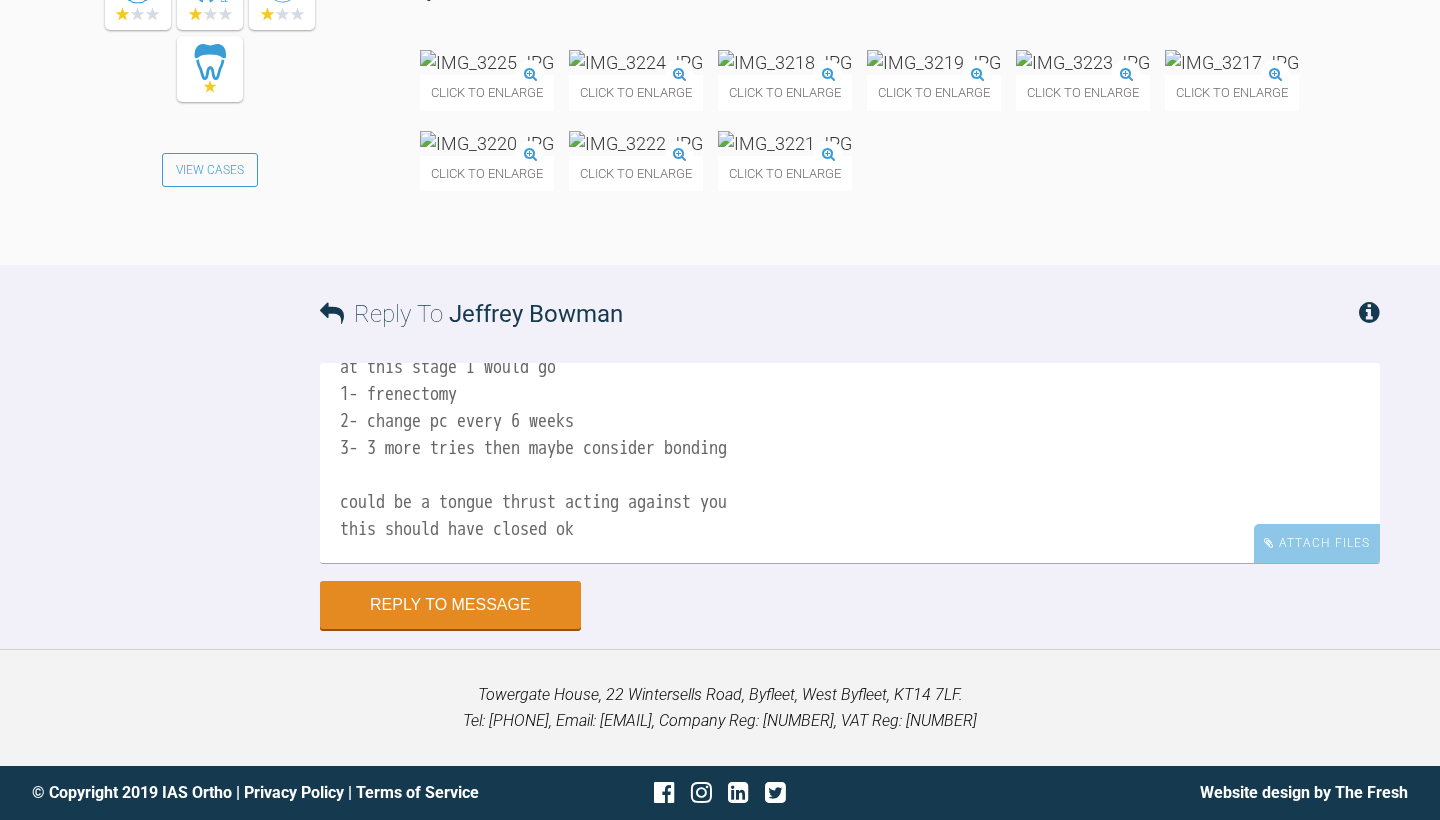 drag, startPoint x: 600, startPoint y: 532, endPoint x: 321, endPoint y: 539, distance: 279.0878 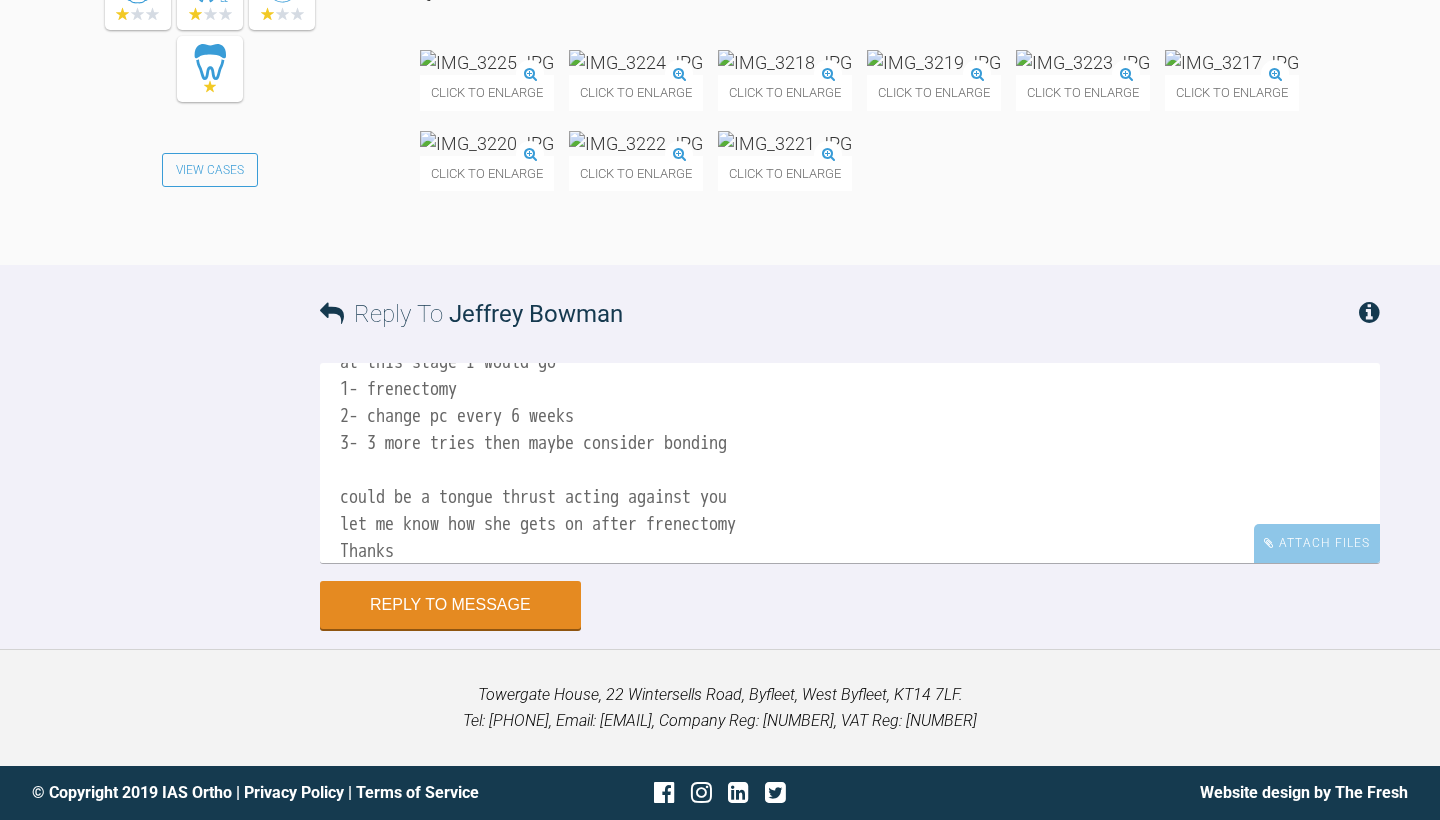 scroll, scrollTop: 115, scrollLeft: 0, axis: vertical 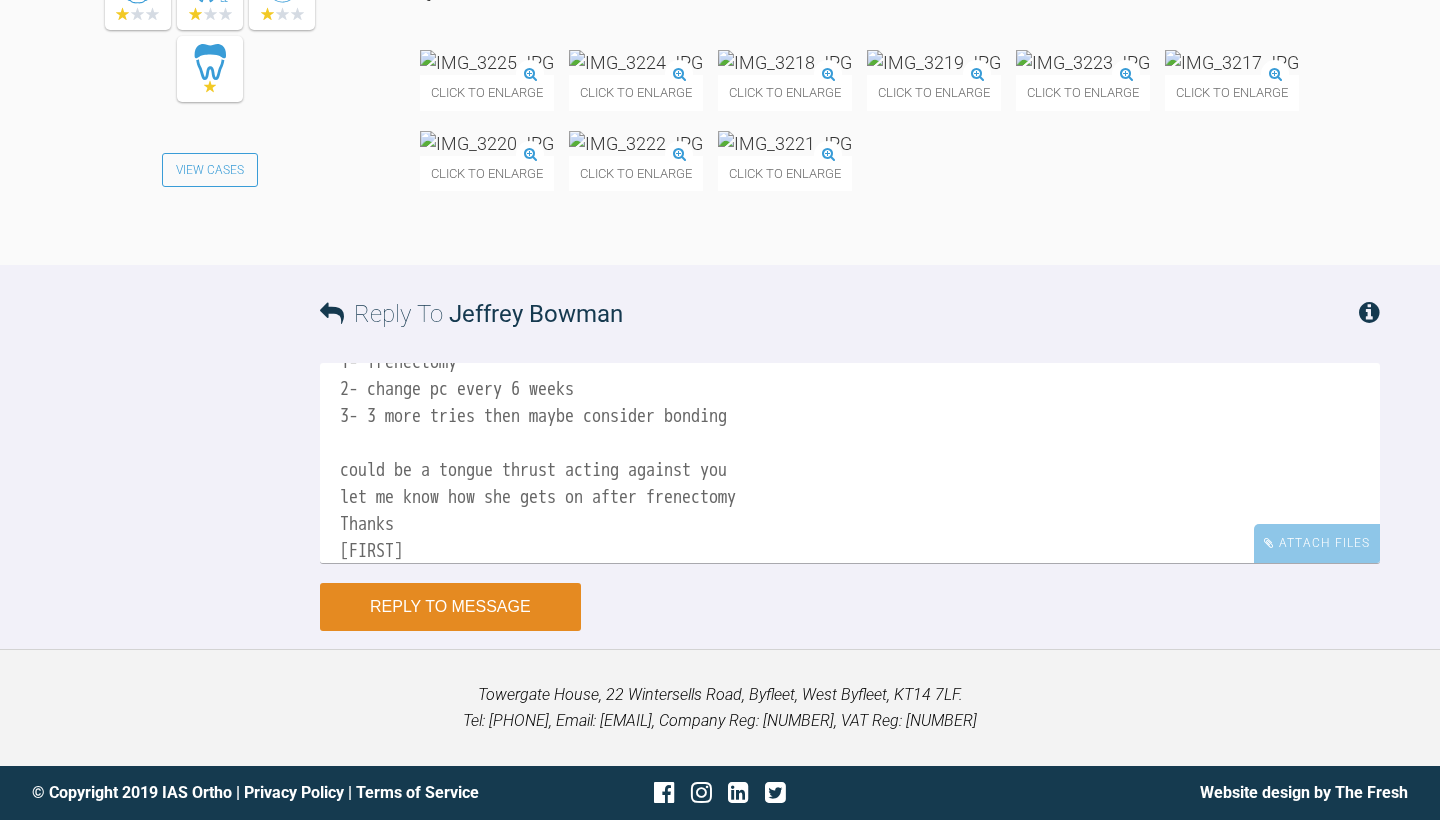 type on "HI Jeffrey
This is a slow case, partially due to the patient travelling which is slowing down pc changes
at this stage I would go
1- frenectomy
2- change pc every 6 weeks
3- 3 more tries then maybe consider bonding
could be a tongue thrust acting against you
let me know how she gets on after frenectomy
Thanks
Emma" 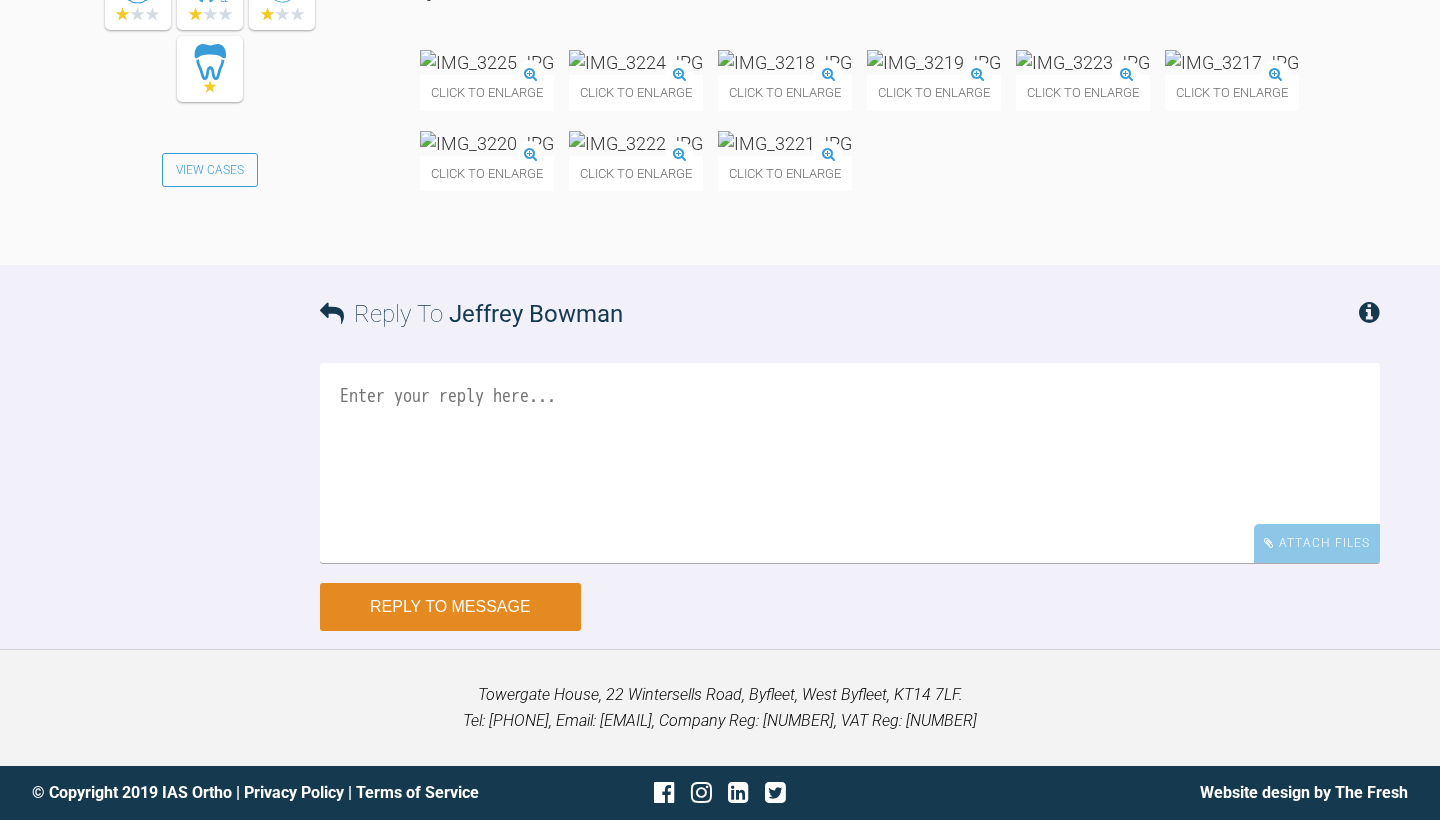 scroll, scrollTop: 0, scrollLeft: 0, axis: both 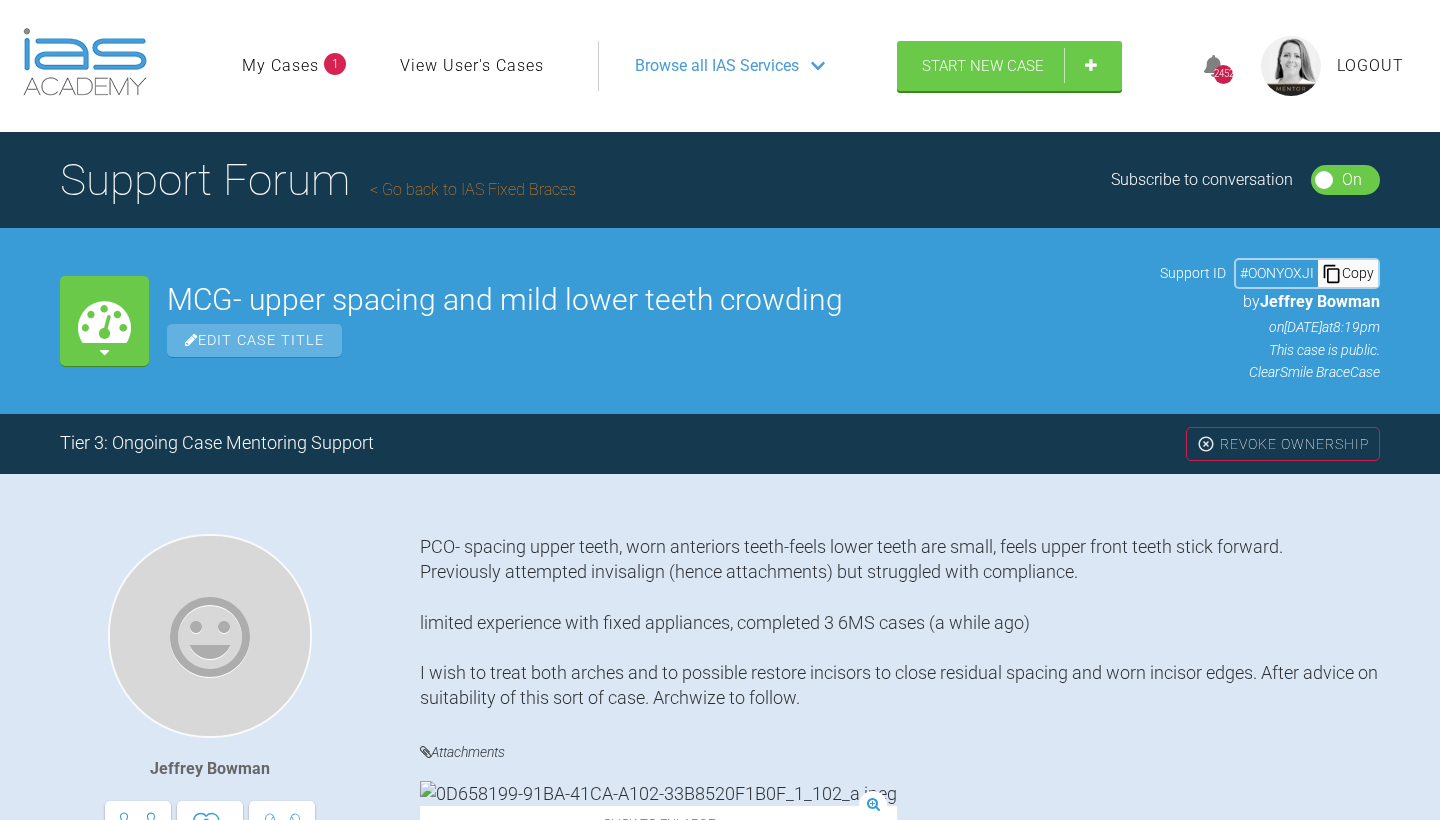 click on "Go back to IAS Fixed Braces" at bounding box center [473, 189] 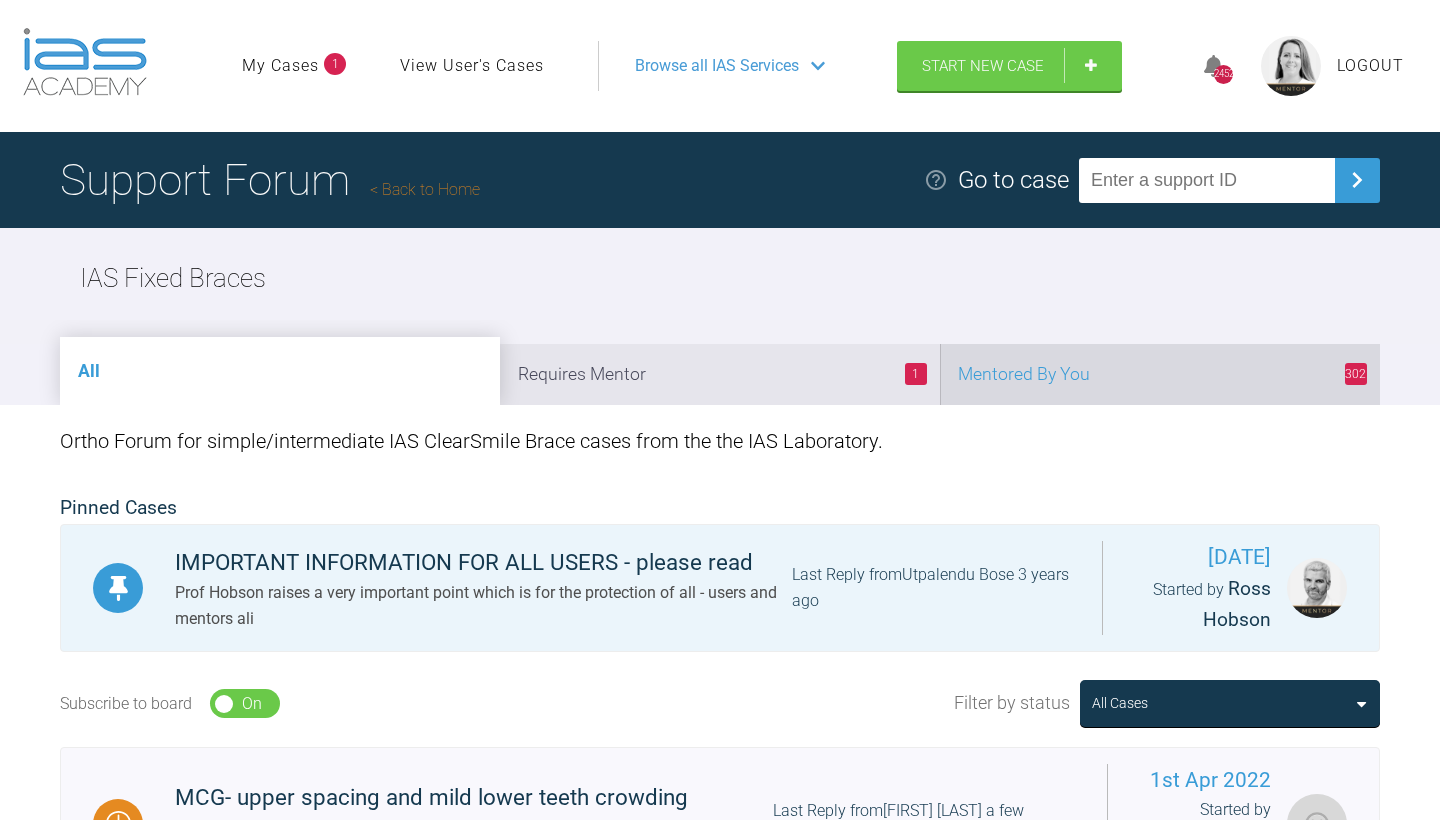 click on "302 Mentored By You" at bounding box center (1160, 374) 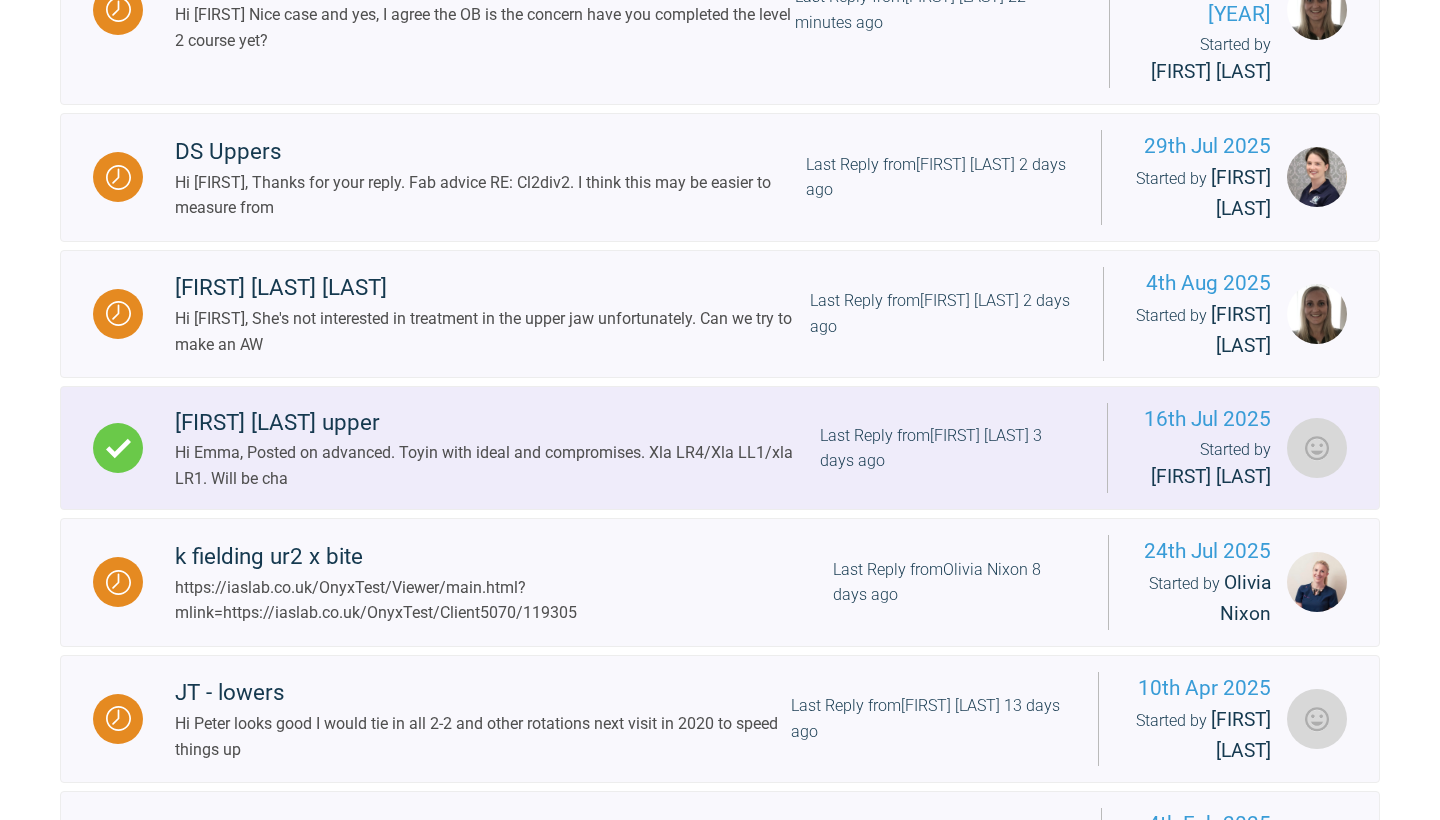 scroll, scrollTop: 1332, scrollLeft: 0, axis: vertical 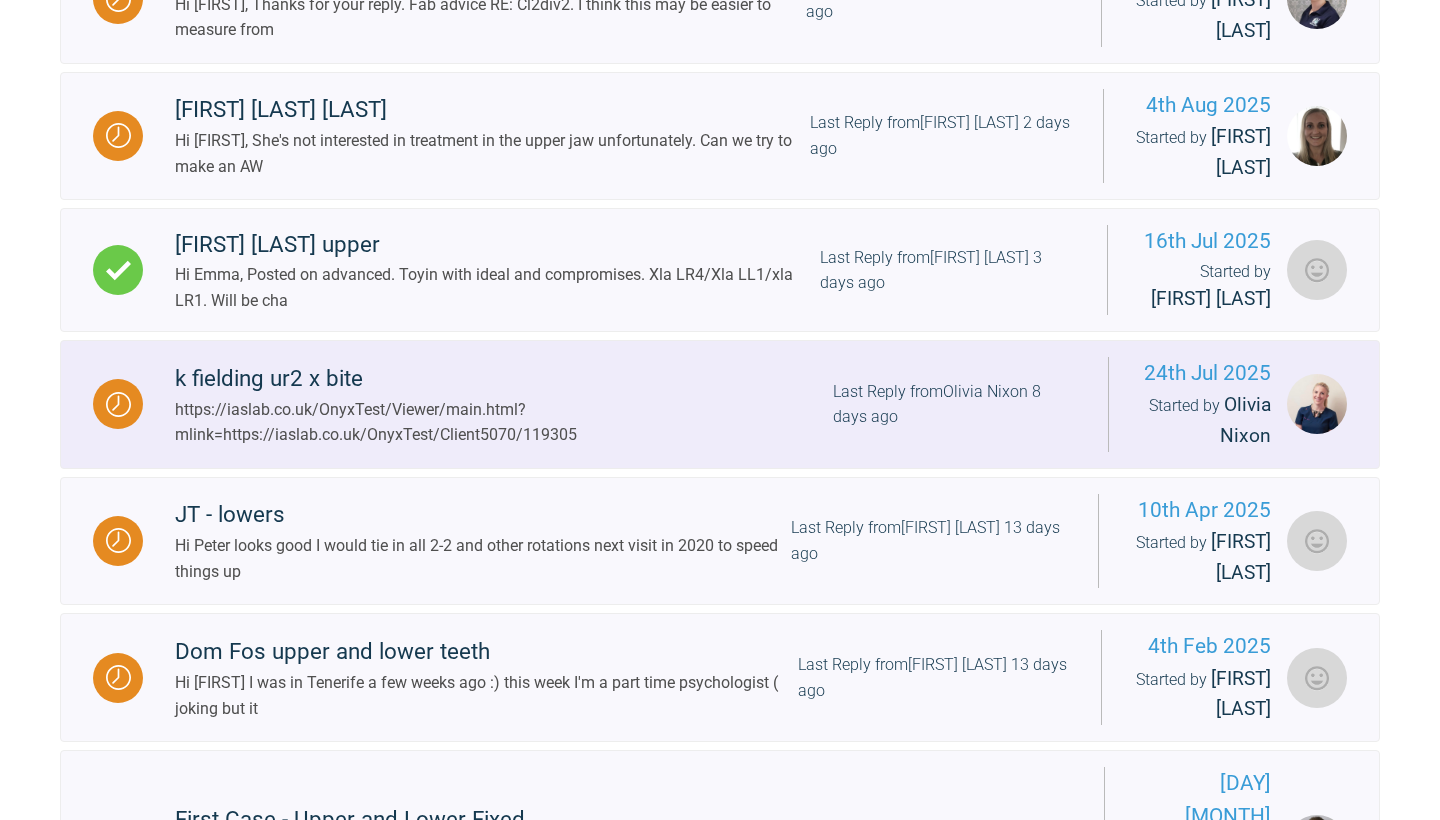 click on "Last Reply from  Olivia Nixon   8 days ago" at bounding box center (954, 404) 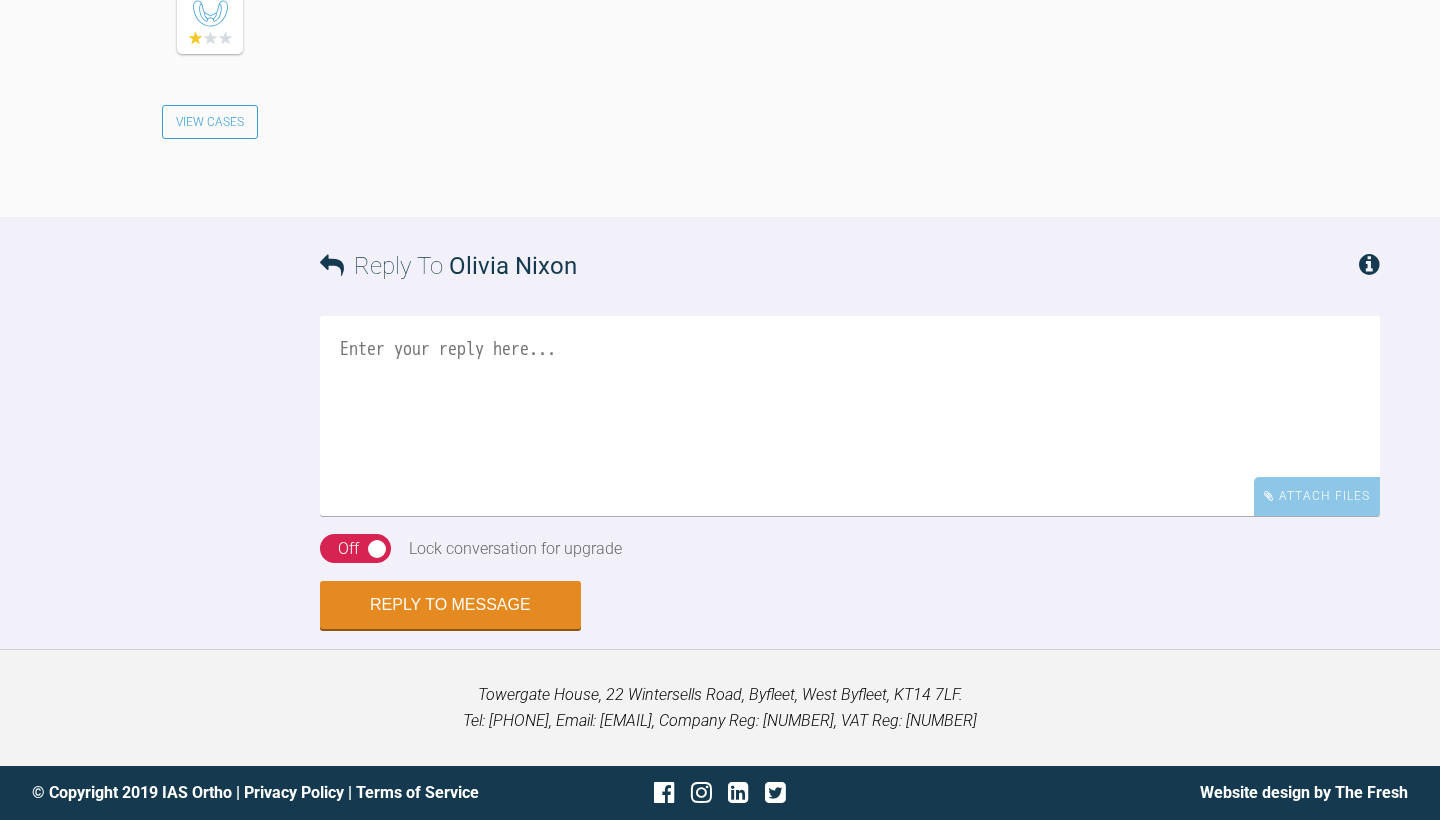 scroll, scrollTop: 2907, scrollLeft: 0, axis: vertical 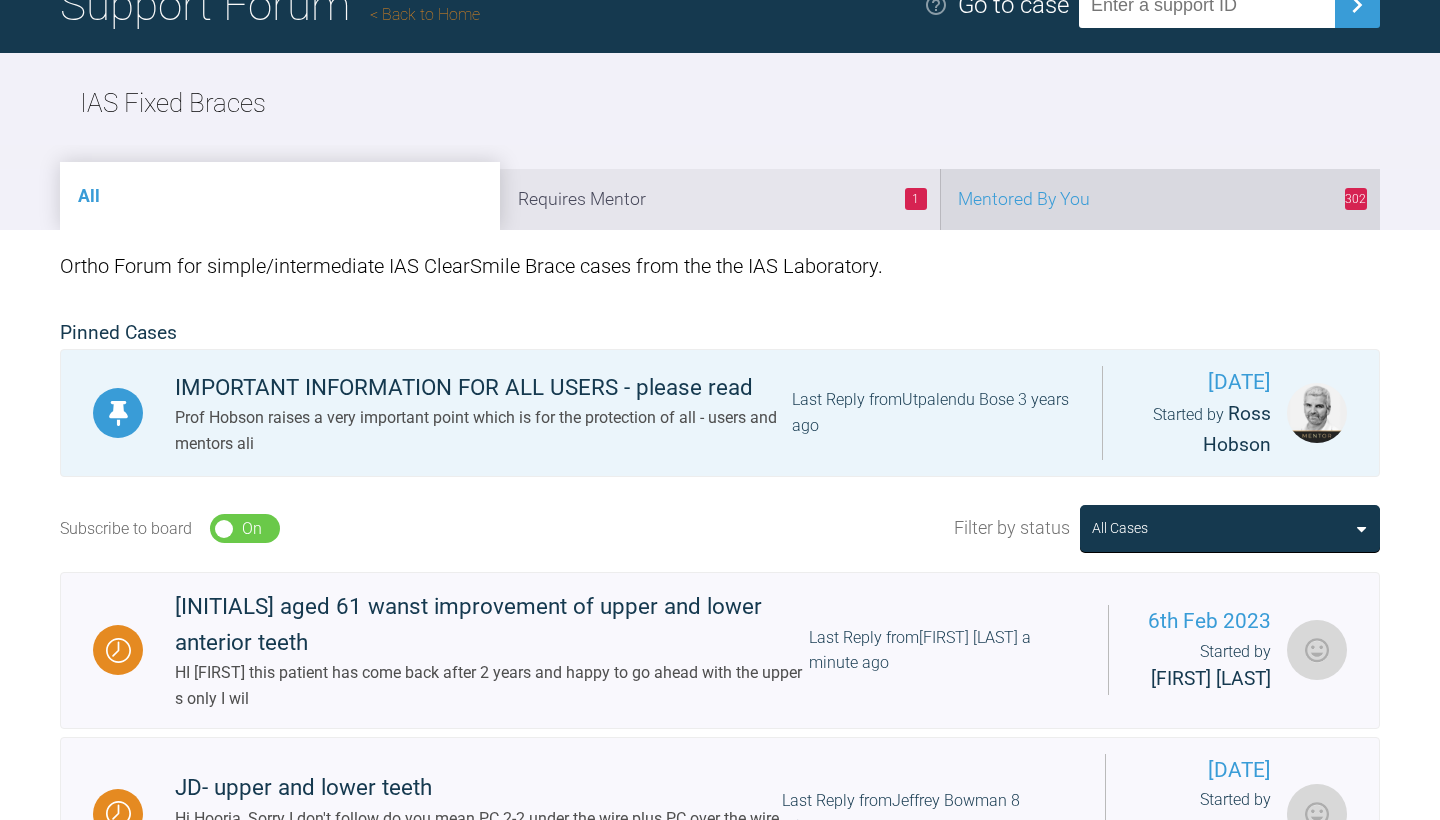 click on "302 Mentored By You" at bounding box center [1160, 199] 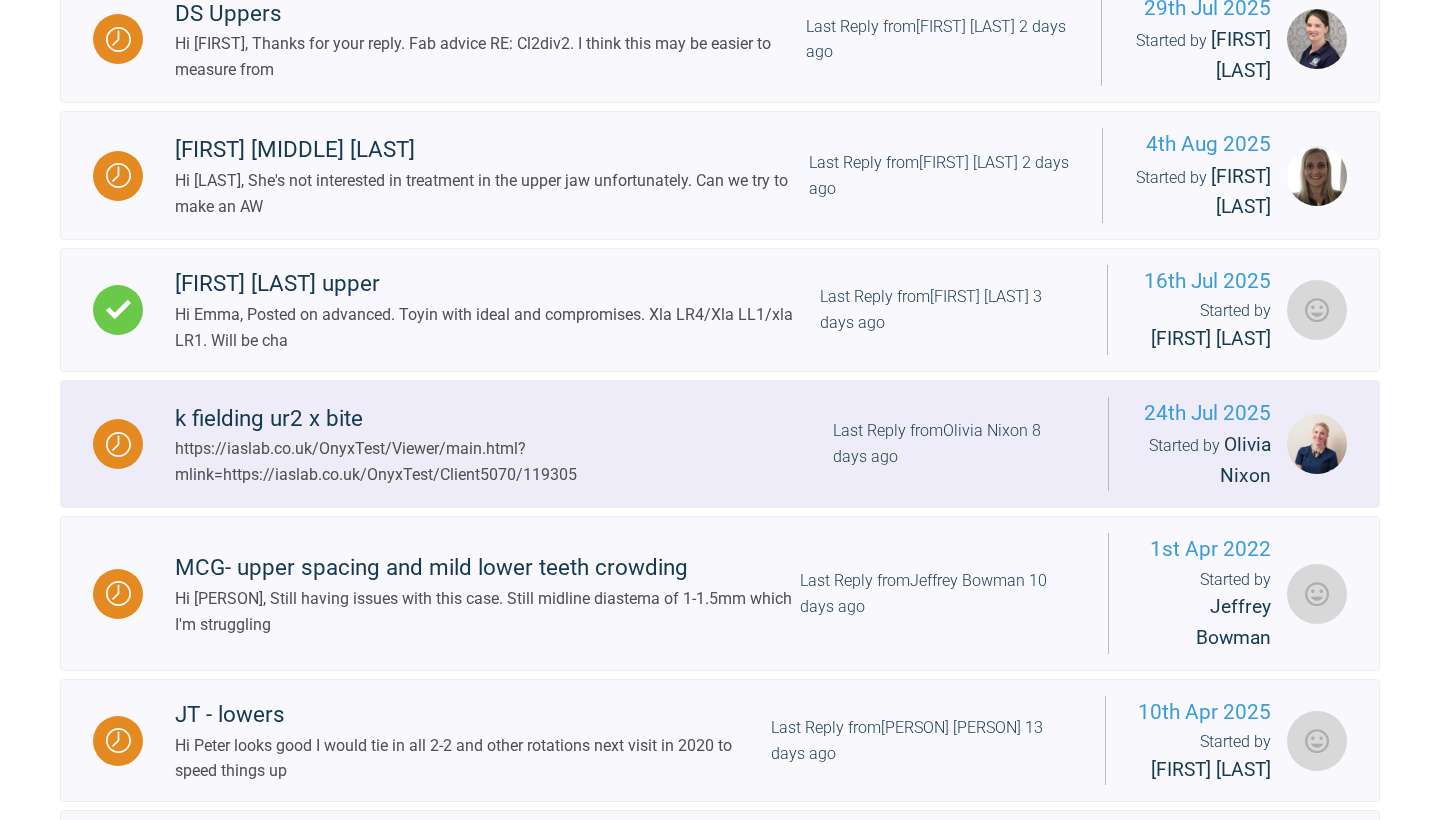 scroll, scrollTop: 1129, scrollLeft: 0, axis: vertical 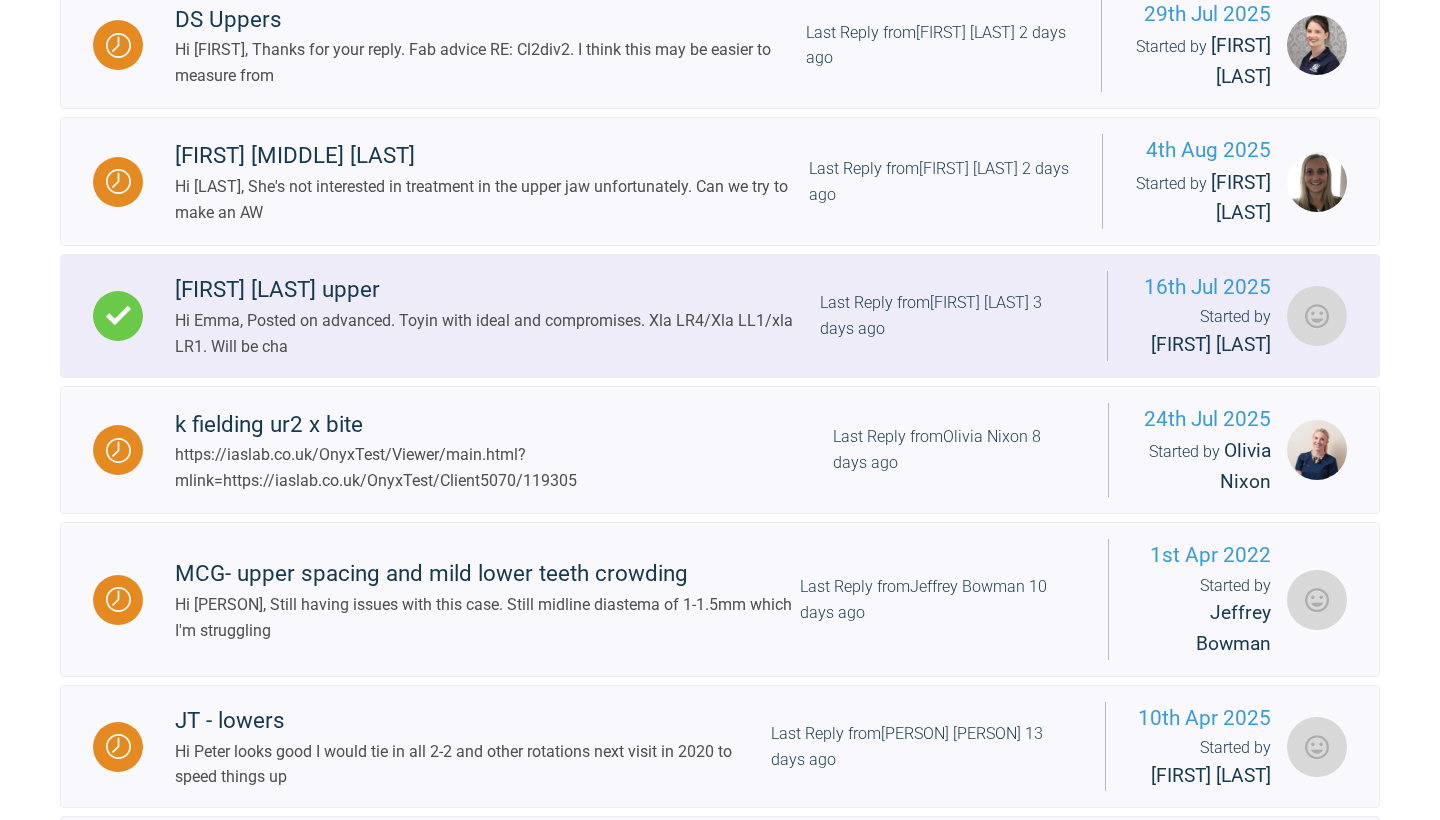 click on "[FIRST] [LAST]" at bounding box center [1211, 344] 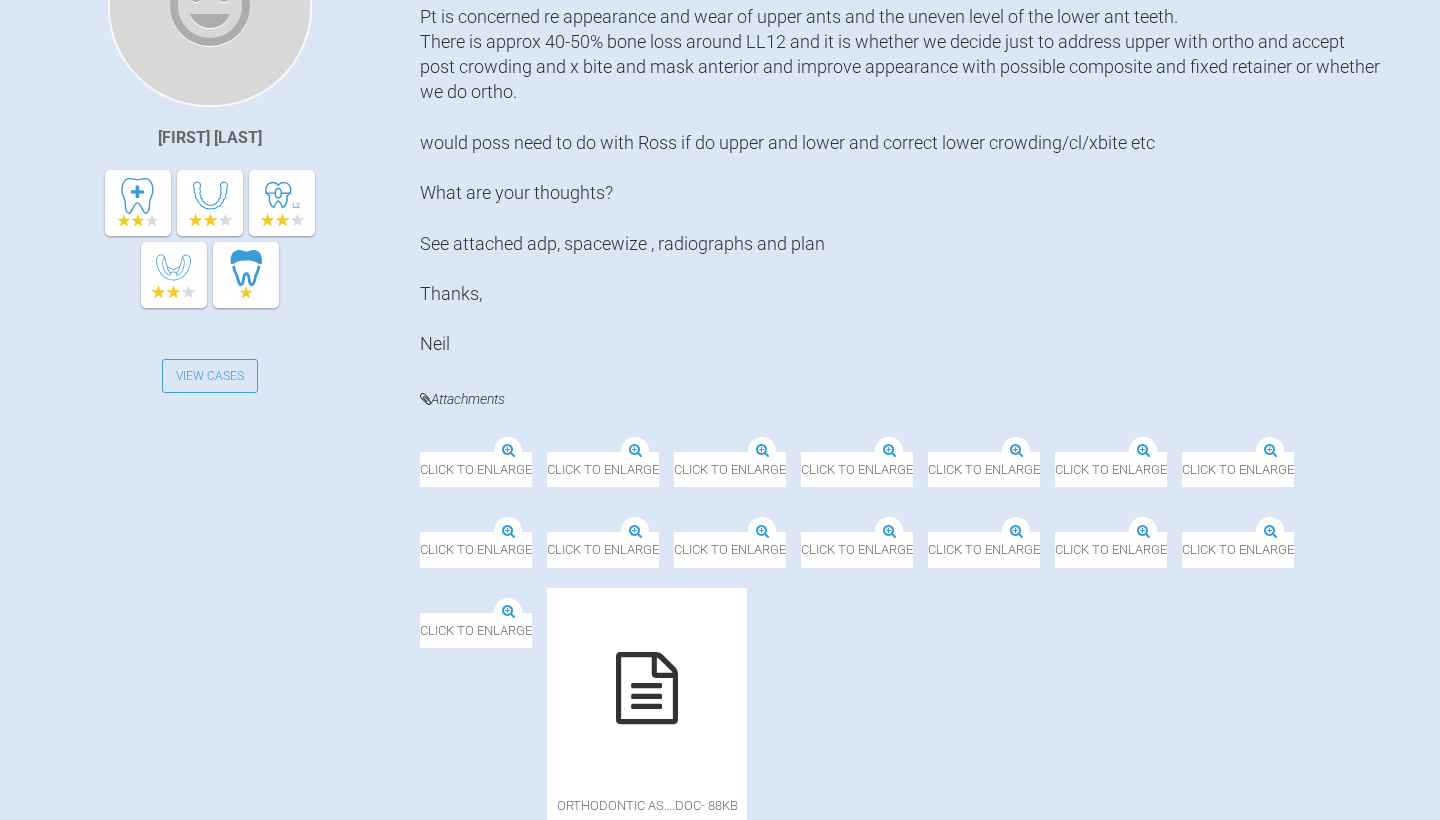 scroll, scrollTop: 725, scrollLeft: 0, axis: vertical 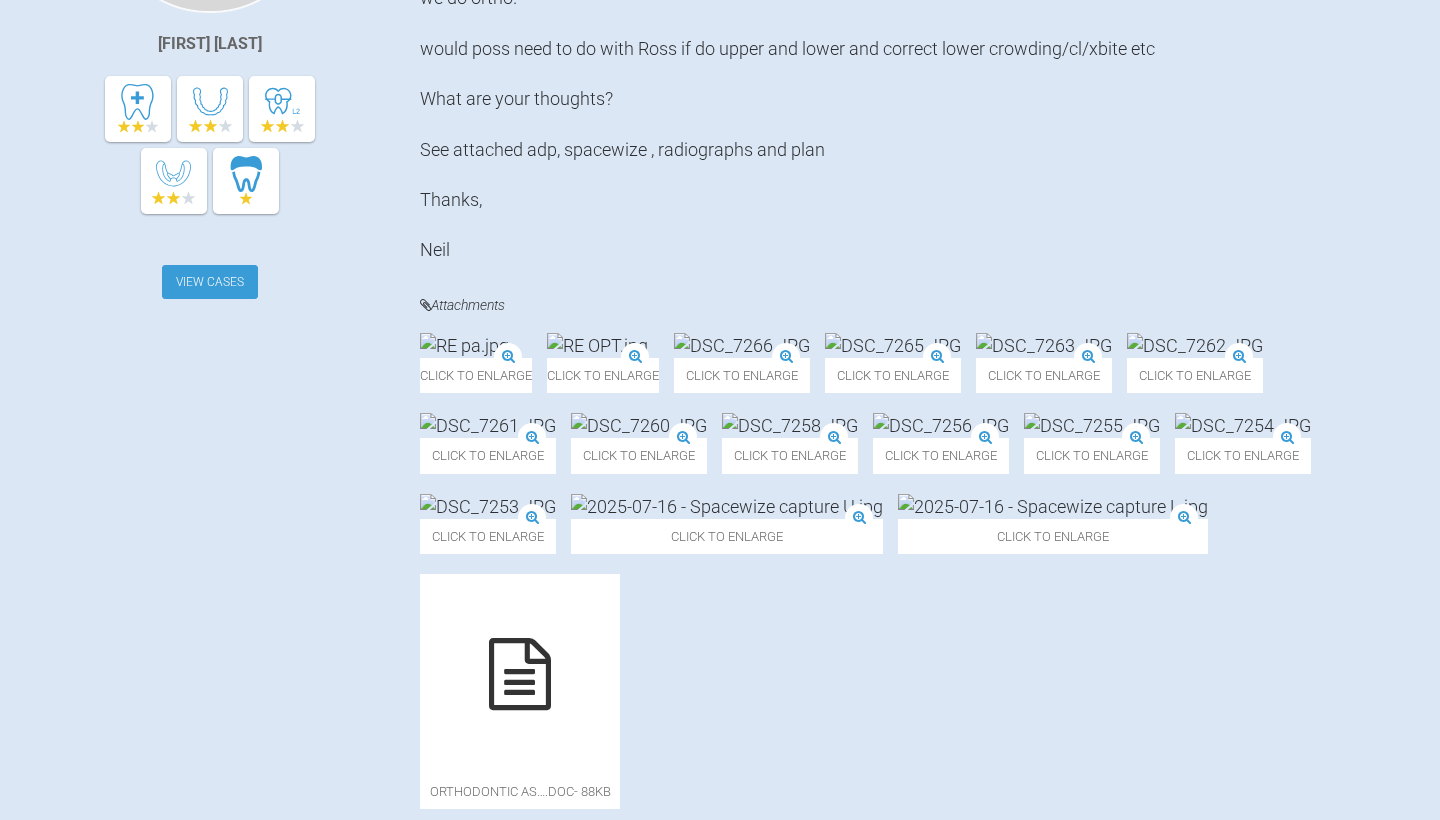 click on "View Cases" at bounding box center [210, 282] 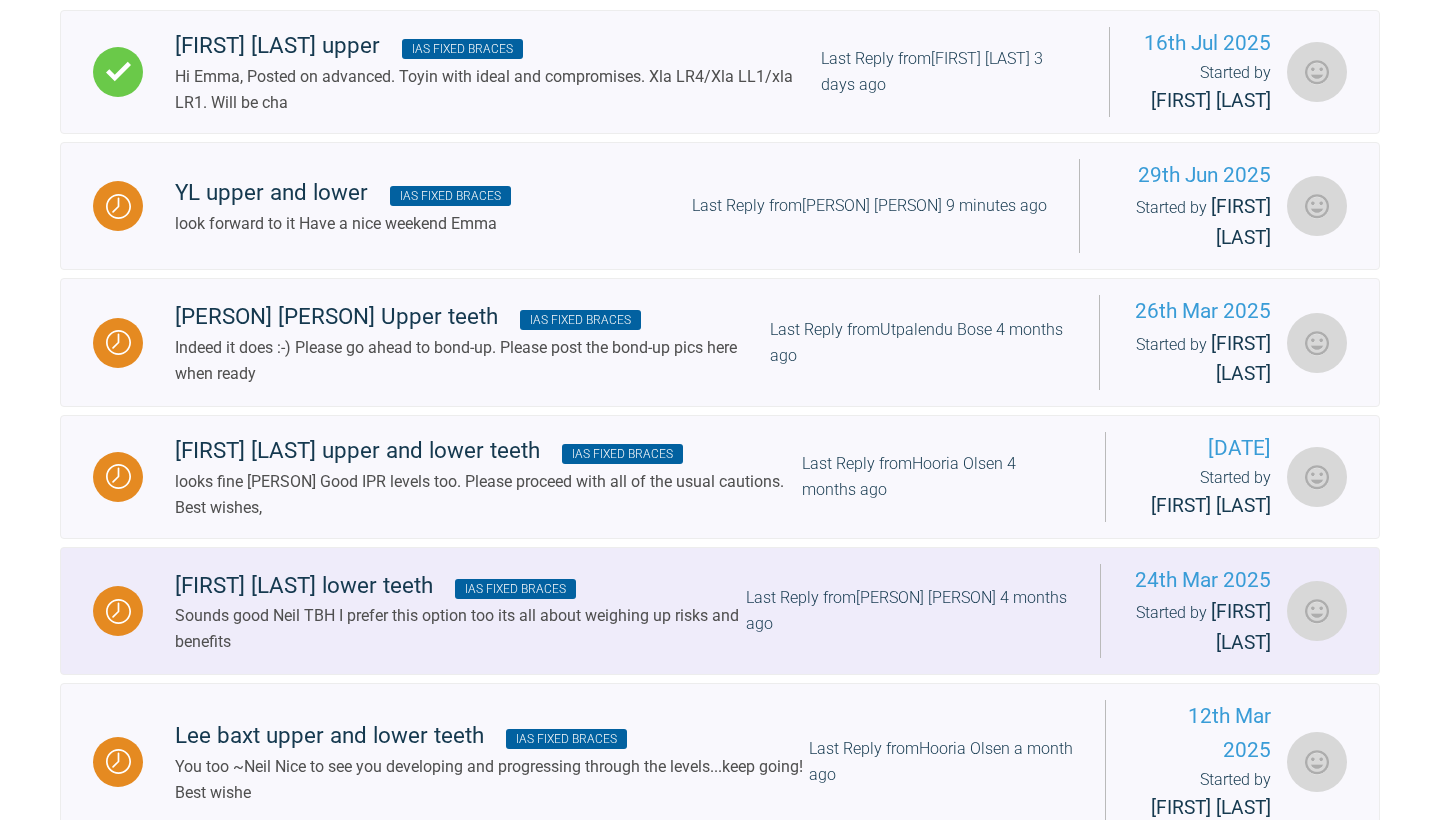 scroll, scrollTop: 443, scrollLeft: 0, axis: vertical 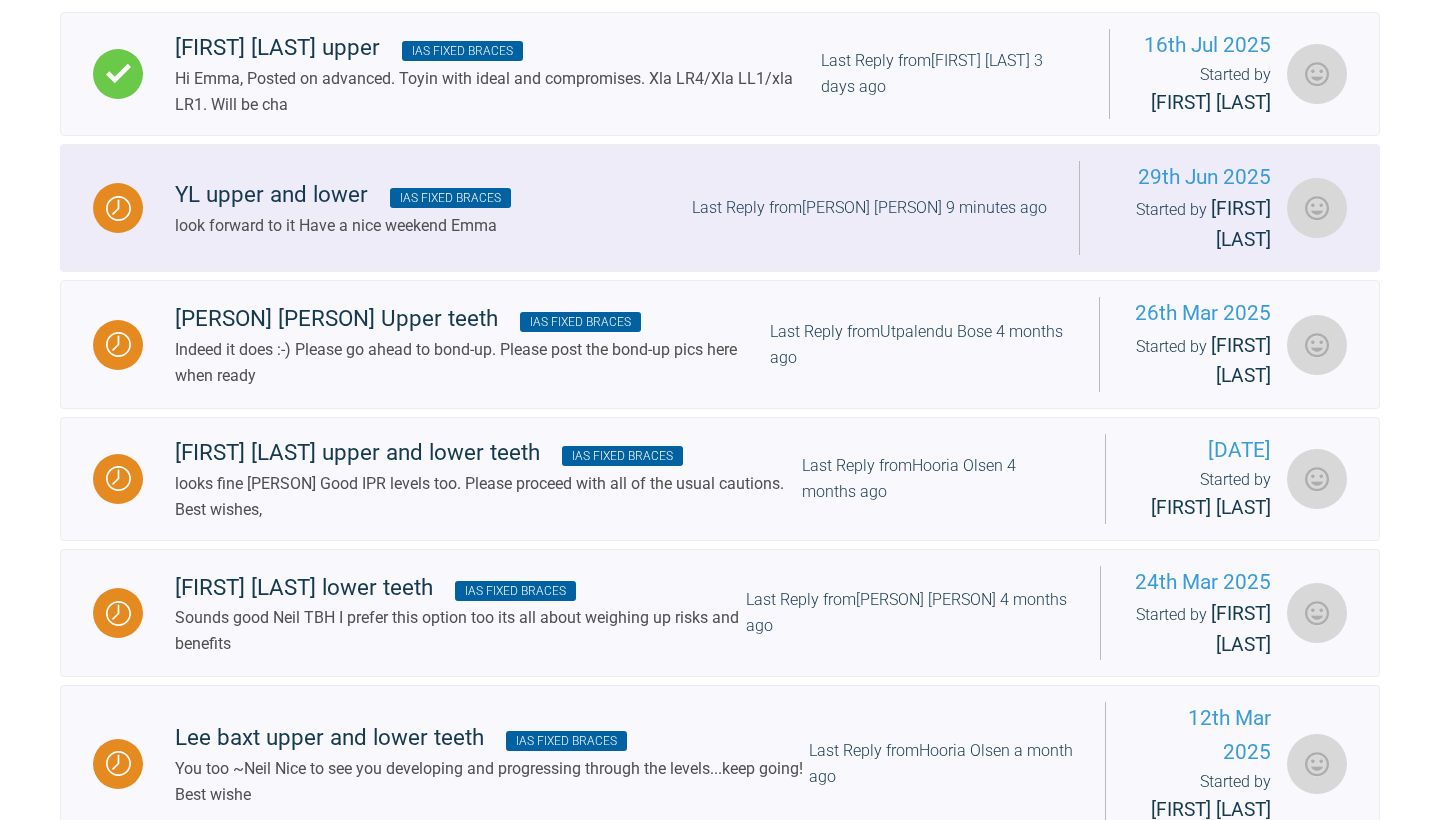 click on "YL upper and lower    IAS Fixed Braces look forward to it
Have a nice weekend
[FIRST] Last Reply from  [FIRST] [LAST]   9 minutes ago 29th Jun 2025 Started by   [FIRST] [LAST]" at bounding box center (720, 208) 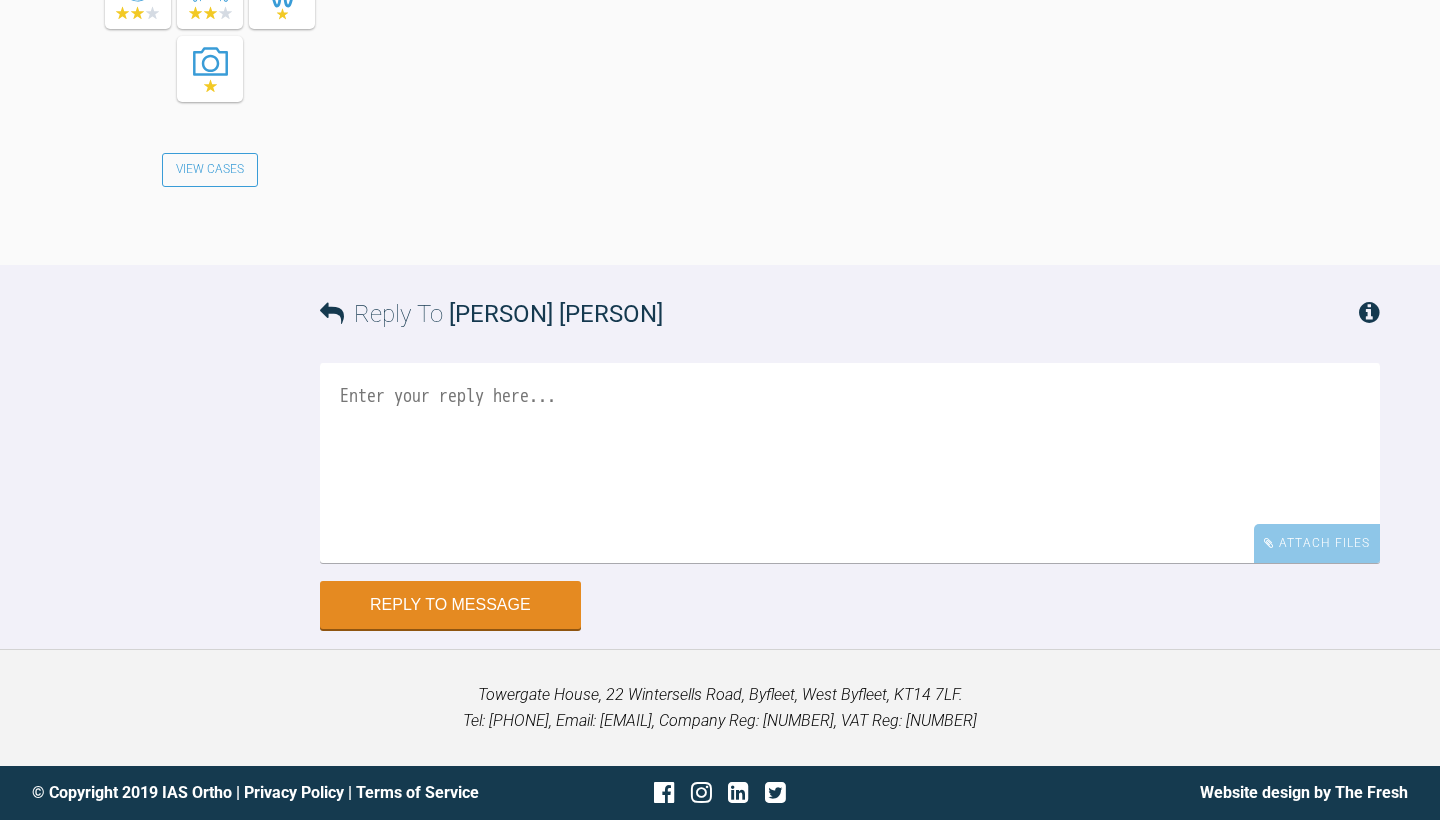 scroll, scrollTop: 6413, scrollLeft: 0, axis: vertical 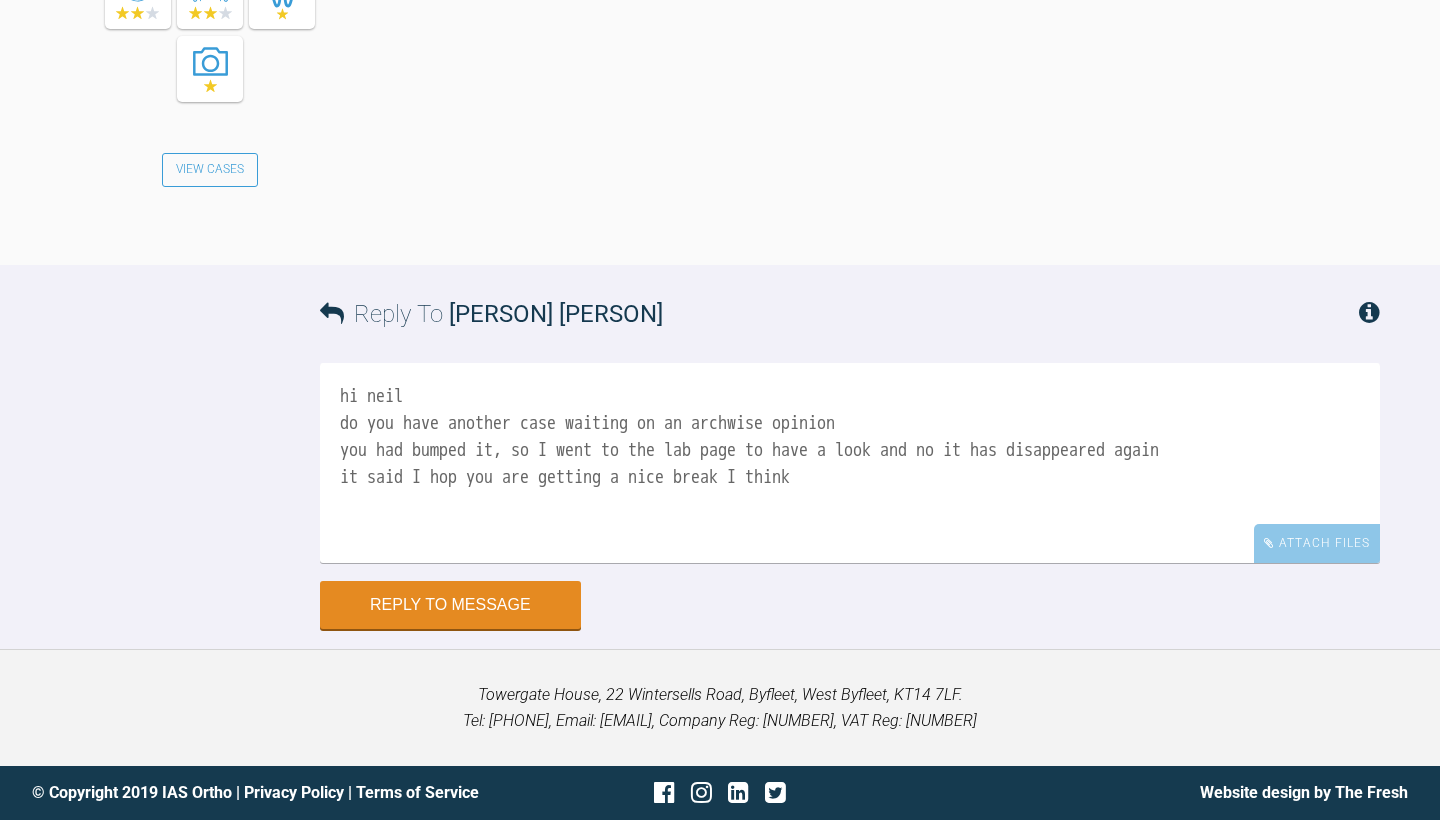 click on "hi neil
do you have another case waiting on an archwise opinion
you had bumped it, so I went to the lab page to have a look and no it has disappeared again
it said I hop you are getting a nice break I think" at bounding box center [850, 463] 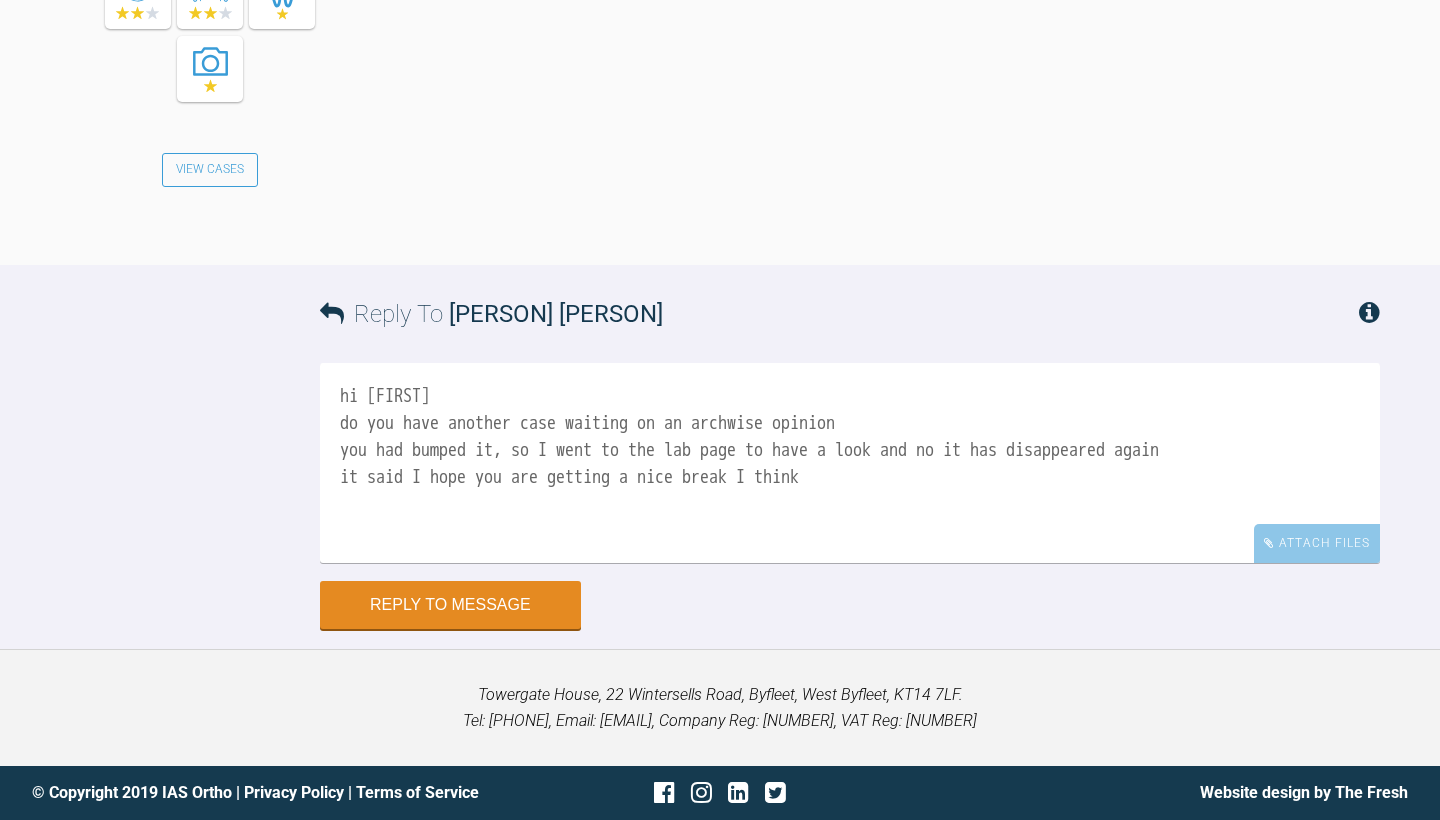click on "hi [FIRST]
do you have another case waiting on an archwise opinion
you had bumped it, so I went to the lab page to have a look and no it has disappeared again
it said I hope you are getting a nice break I think" at bounding box center (850, 463) 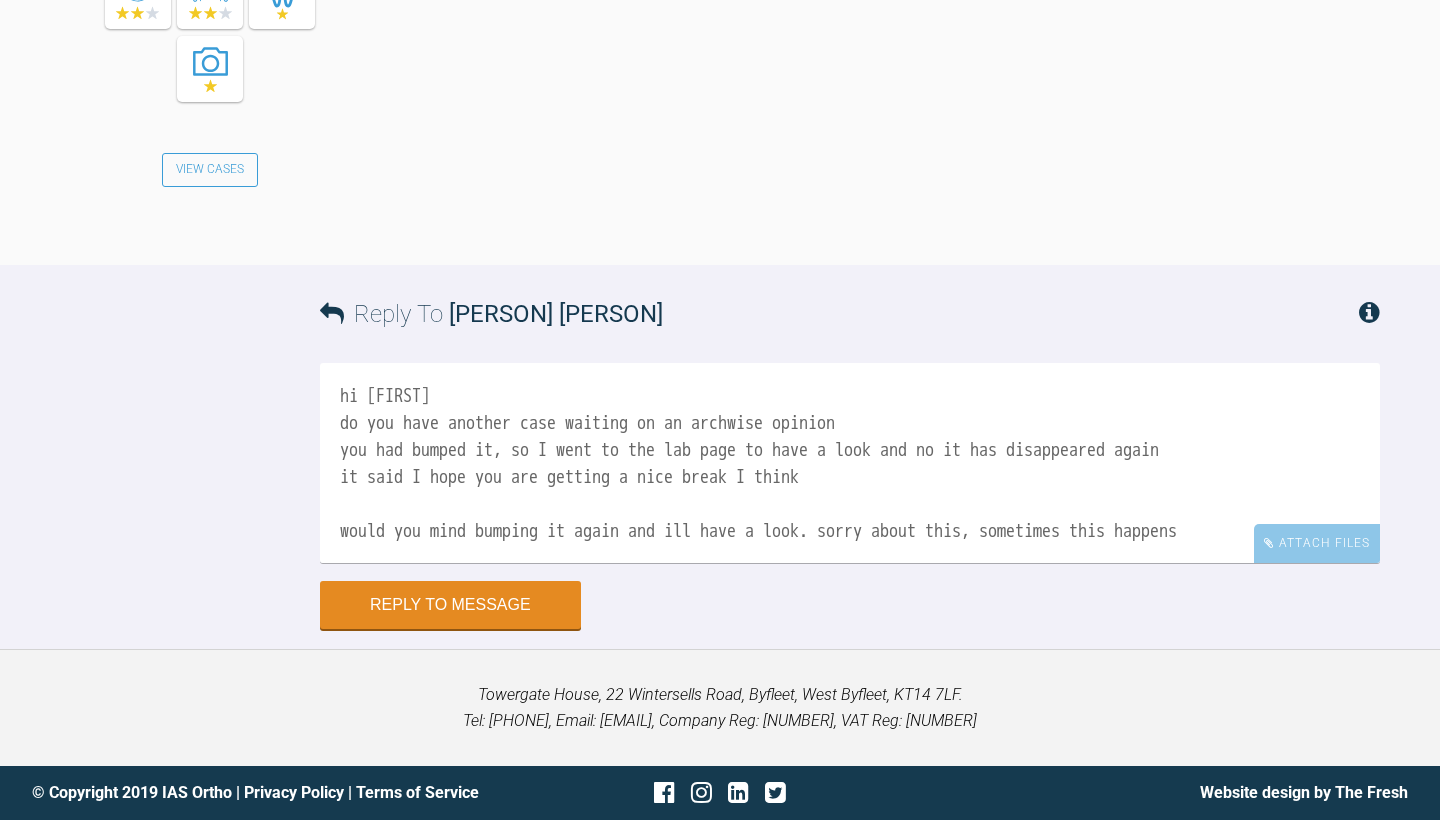 scroll, scrollTop: 7, scrollLeft: 0, axis: vertical 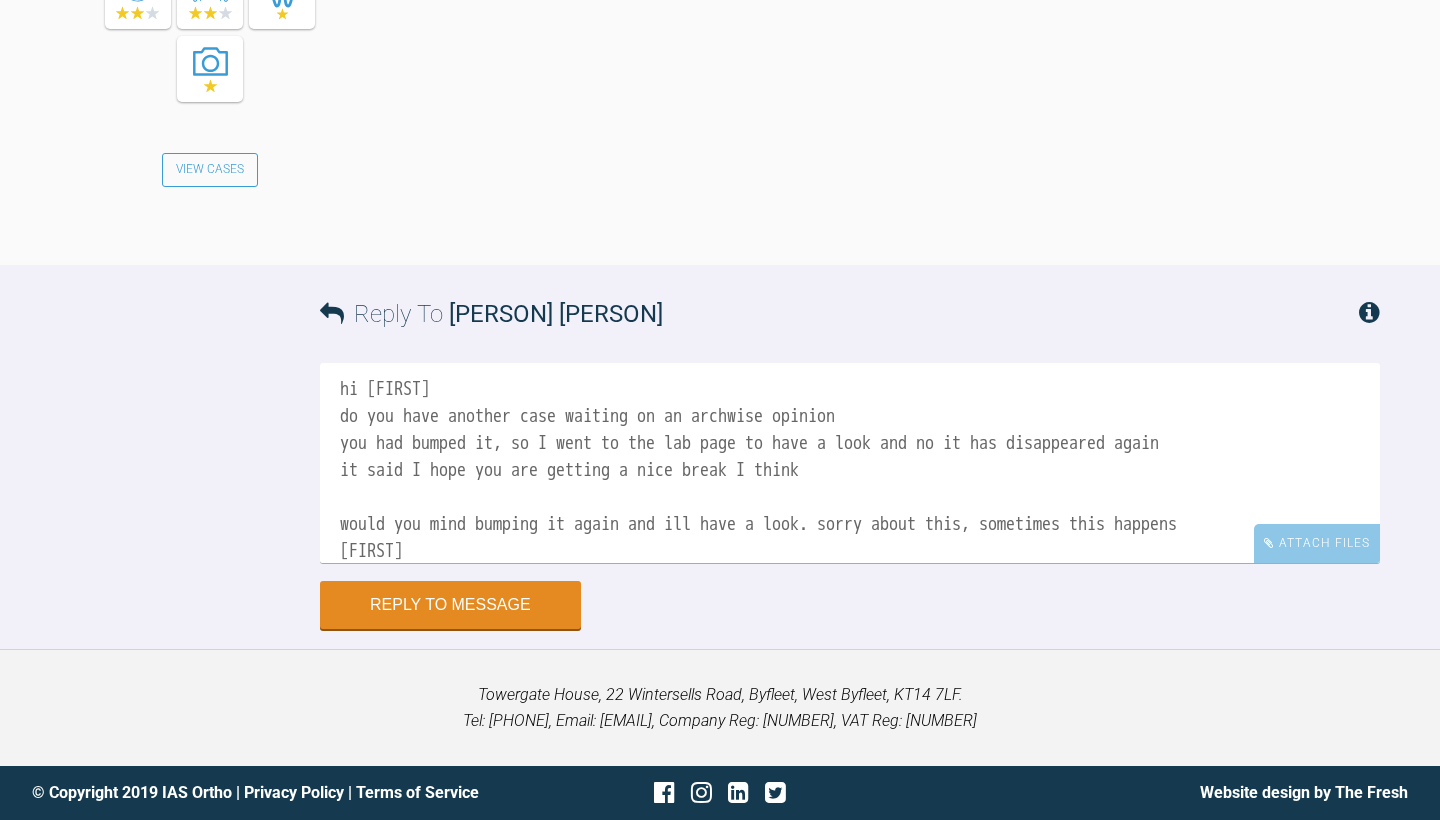 click on "hi [FIRST]
do you have another case waiting on an archwise opinion
you had bumped it, so I went to the lab page to have a look and no it has disappeared again
it said I hope you are getting a nice break I think
would you mind bumping it again and ill have a look. sorry about this, sometimes this happens
[FIRST]" at bounding box center [850, 463] 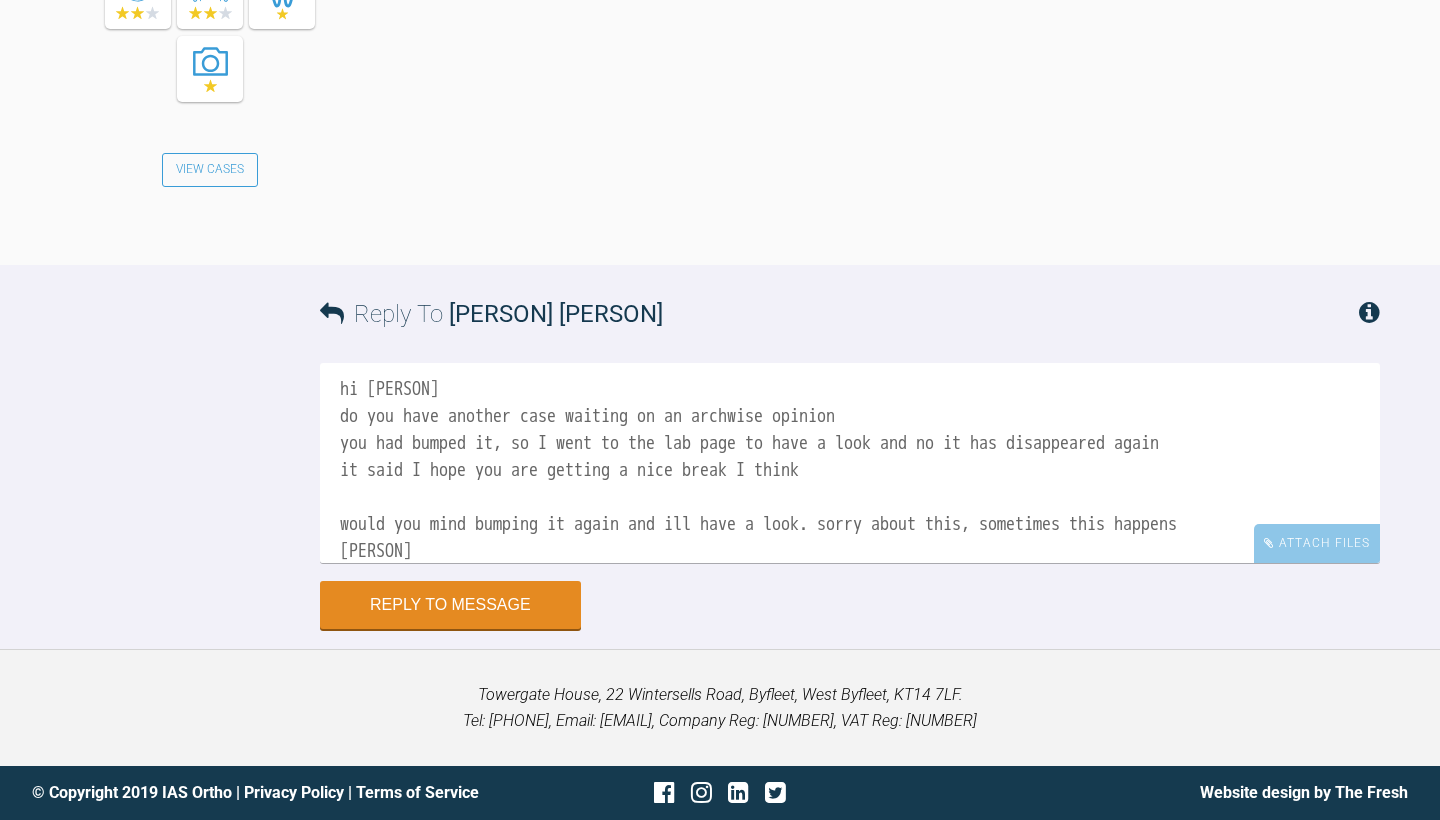 click on "hi [PERSON]
do you have another case waiting on an archwise opinion
you had bumped it, so I went to the lab page to have a look and no it has disappeared again
it said I hope you are getting a nice break I think
would you mind bumping it again and ill have a look. sorry about this, sometimes this happens
[PERSON]" at bounding box center (850, 463) 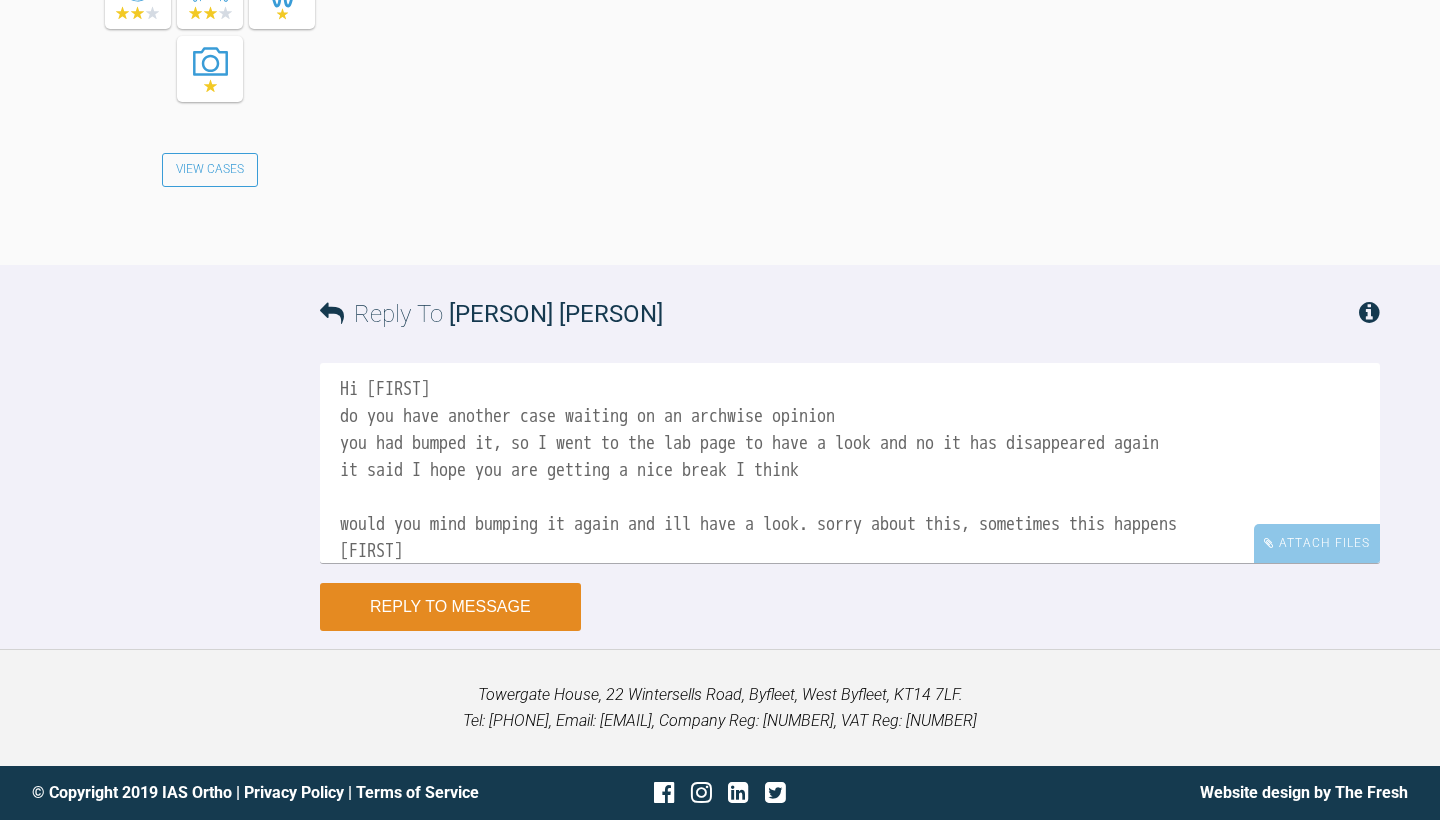 type on "Hi [FIRST]
do you have another case waiting on an archwise opinion
you had bumped it, so I went to the lab page to have a look and no it has disappeared again
it said I hope you are getting a nice break I think
would you mind bumping it again and ill have a look. sorry about this, sometimes this happens
[FIRST]" 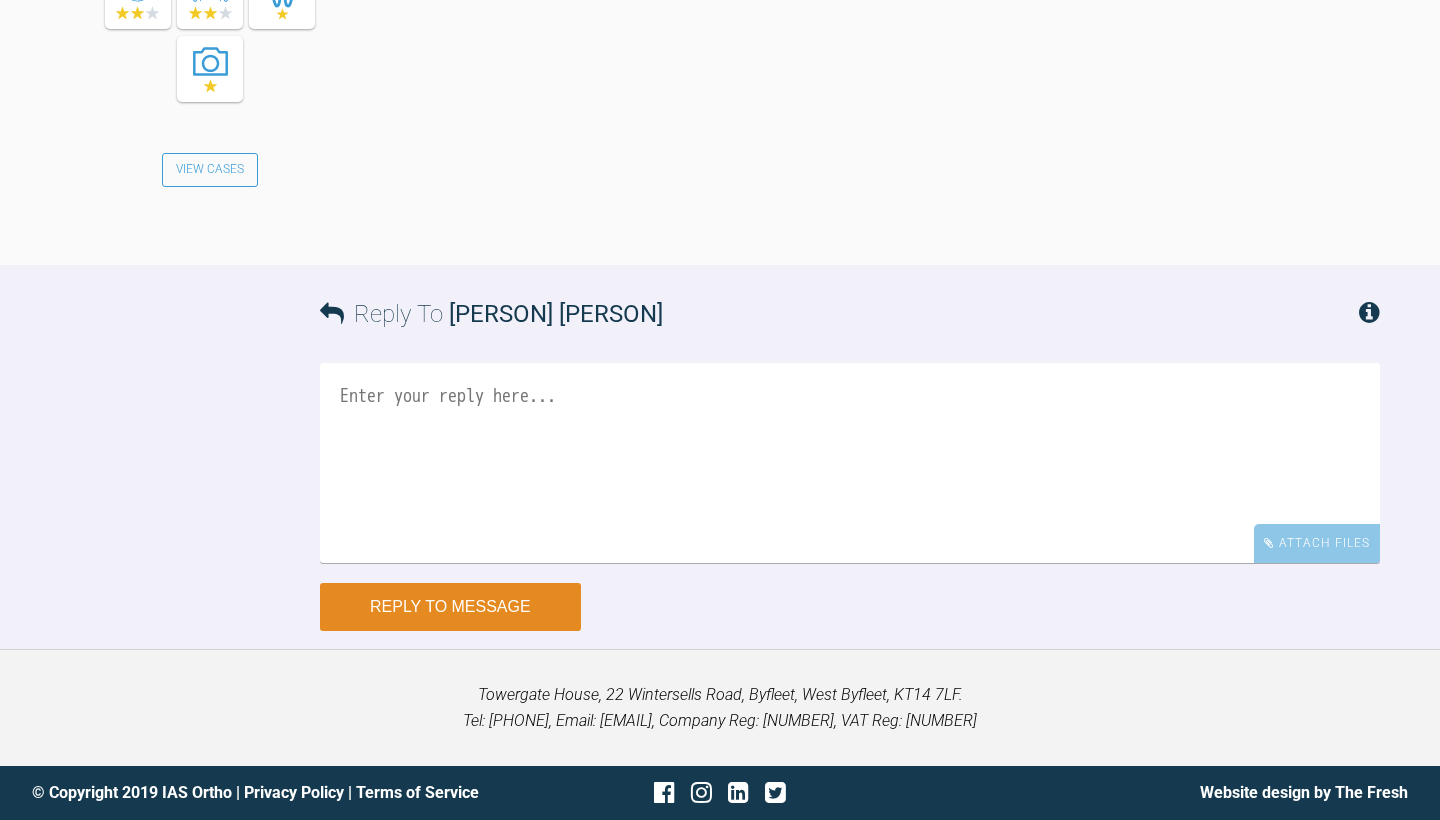 scroll, scrollTop: 0, scrollLeft: 0, axis: both 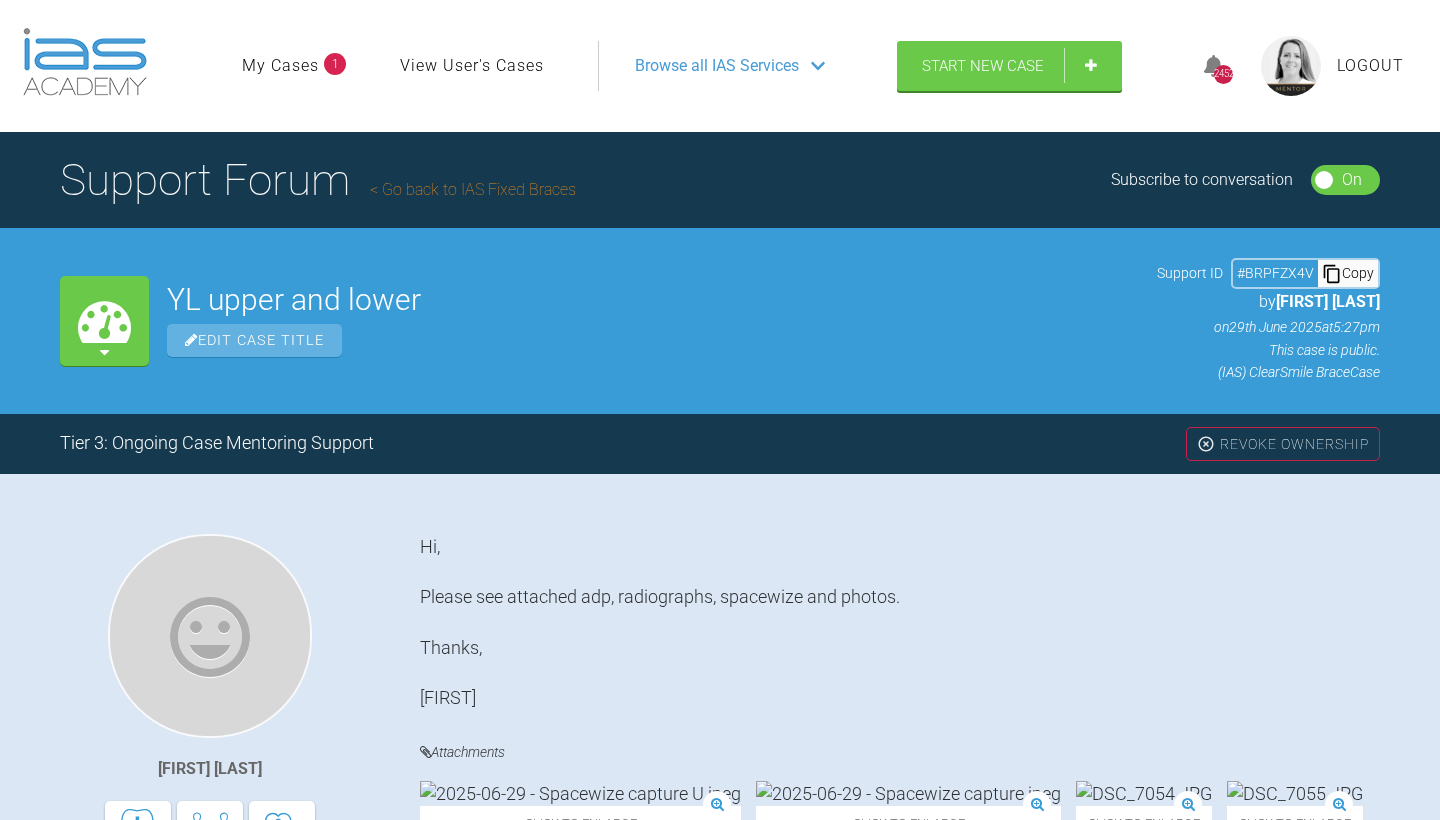 click on "Go back to IAS Fixed Braces" at bounding box center [473, 189] 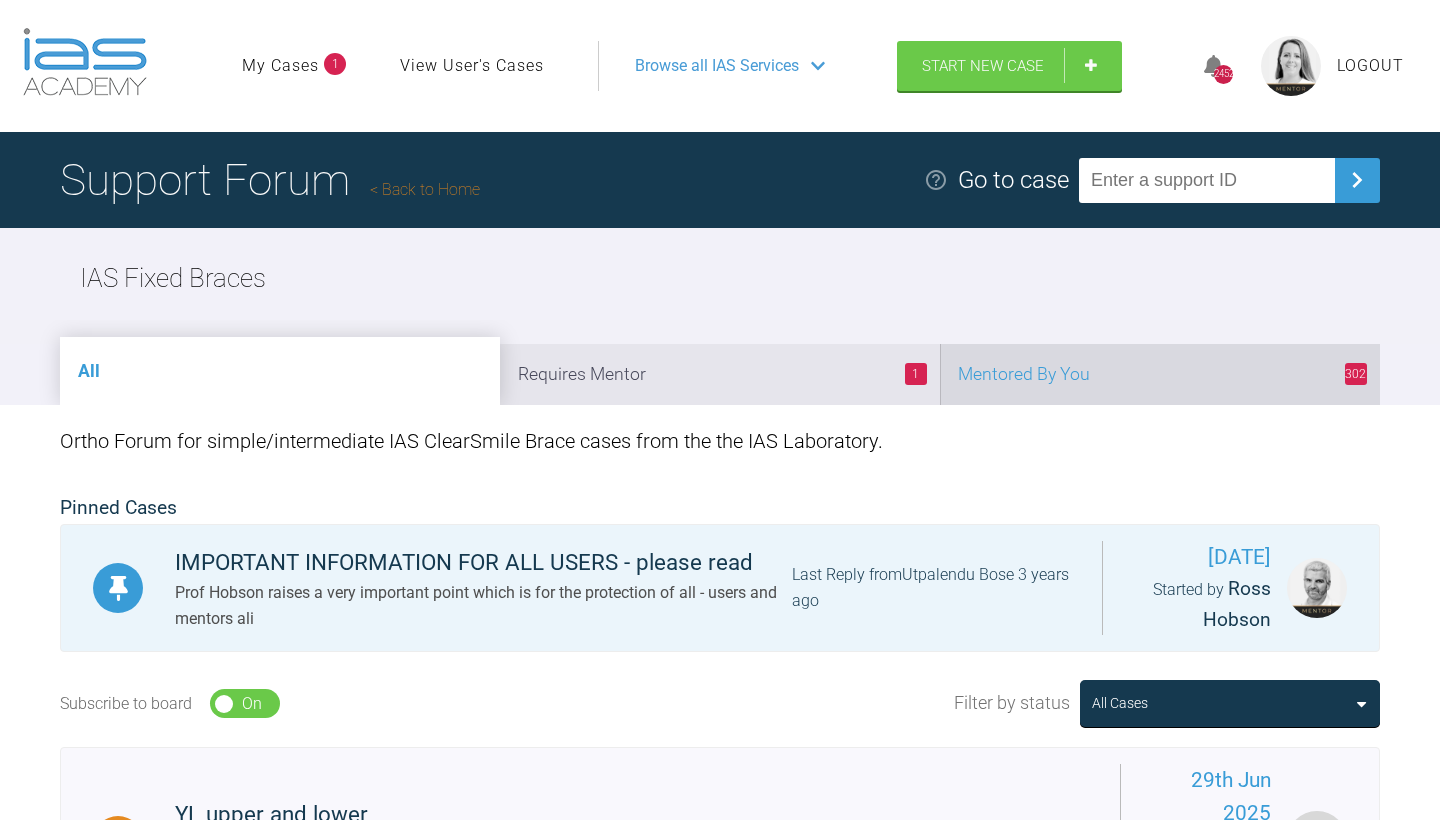 click on "302 Mentored By You" at bounding box center [1160, 374] 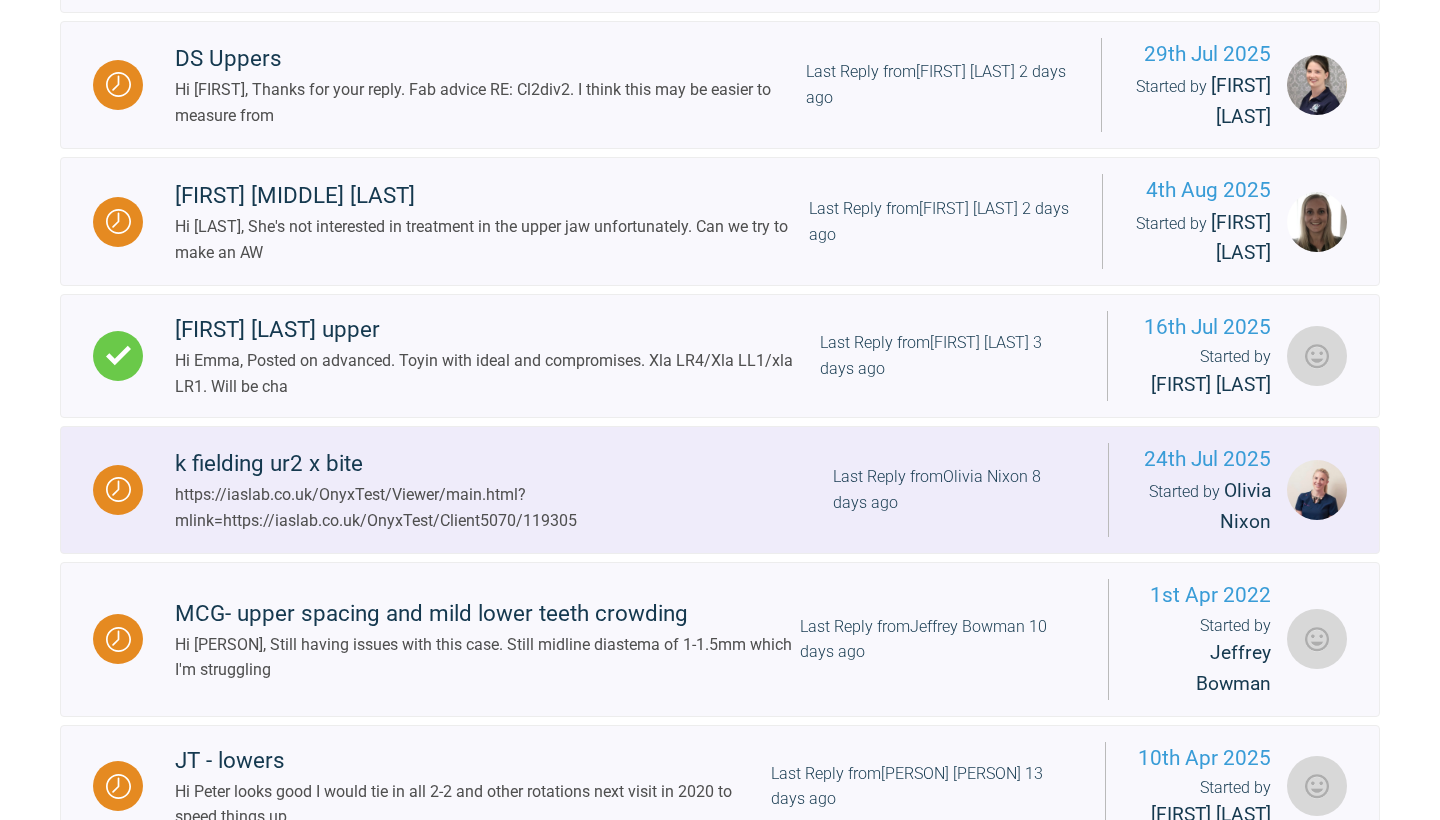 scroll, scrollTop: 1471, scrollLeft: 0, axis: vertical 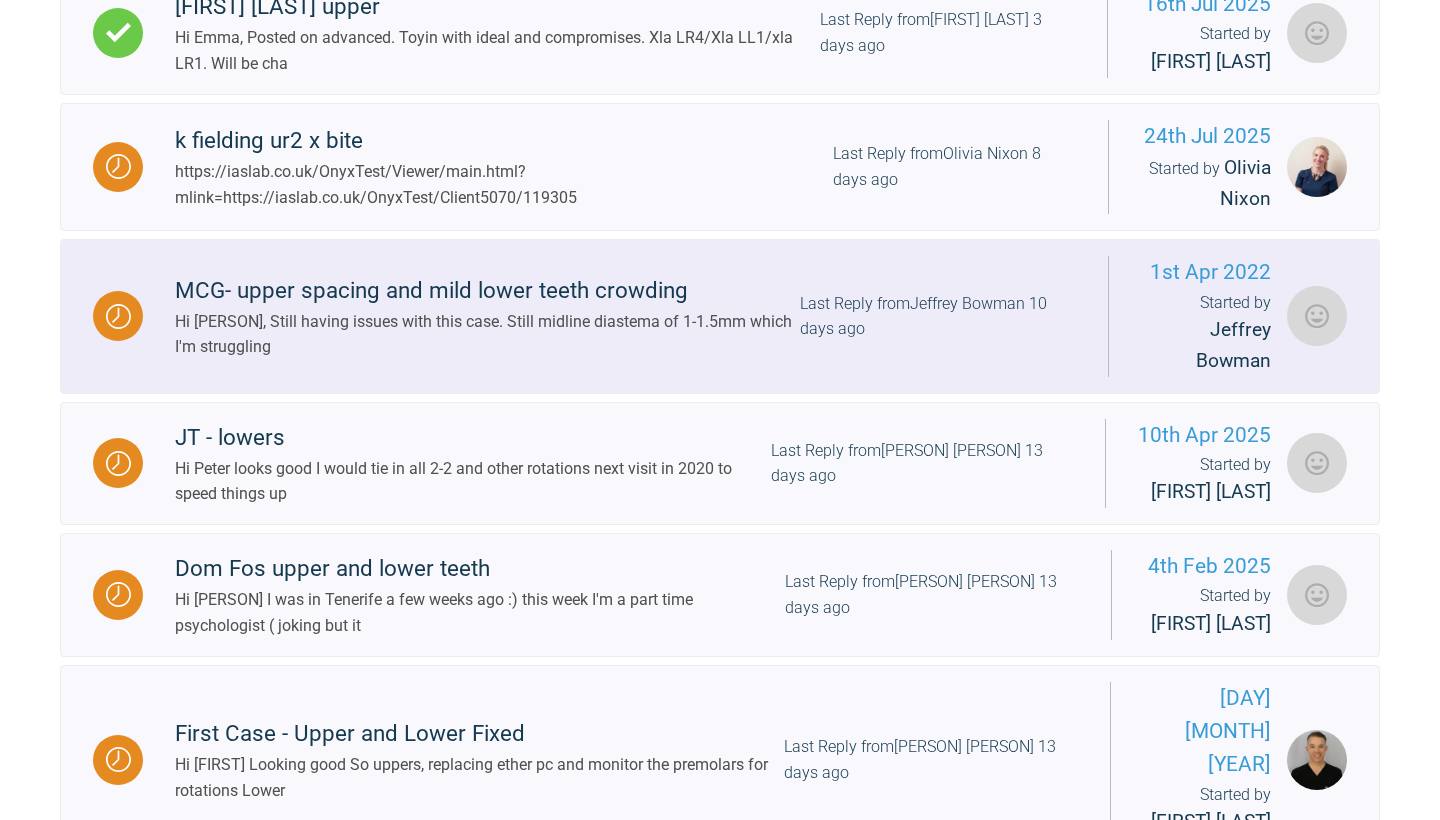 click on "Last Reply from  [FIRST] [LAST]   10 days ago" at bounding box center [938, 316] 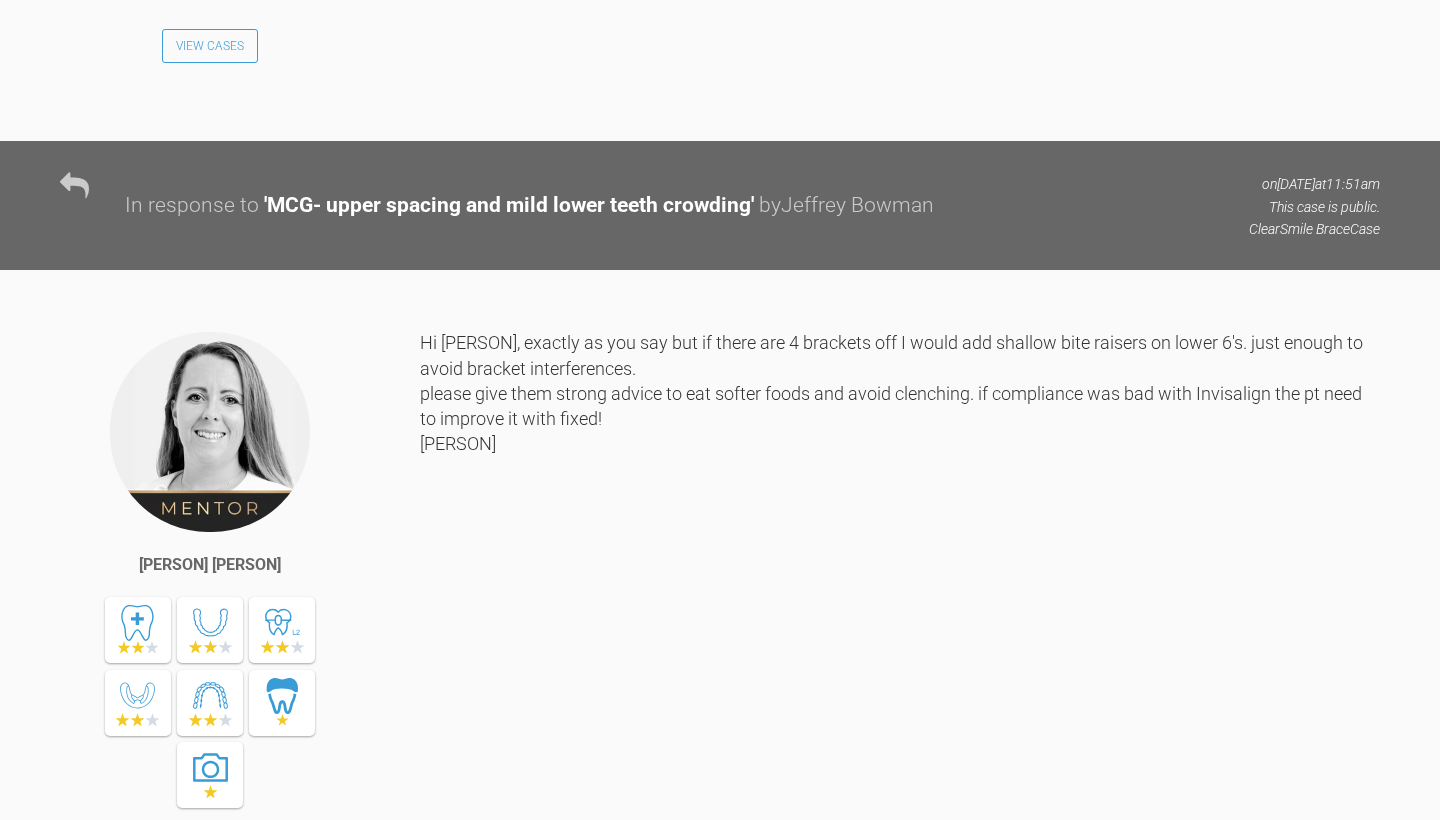 scroll, scrollTop: 15252, scrollLeft: 0, axis: vertical 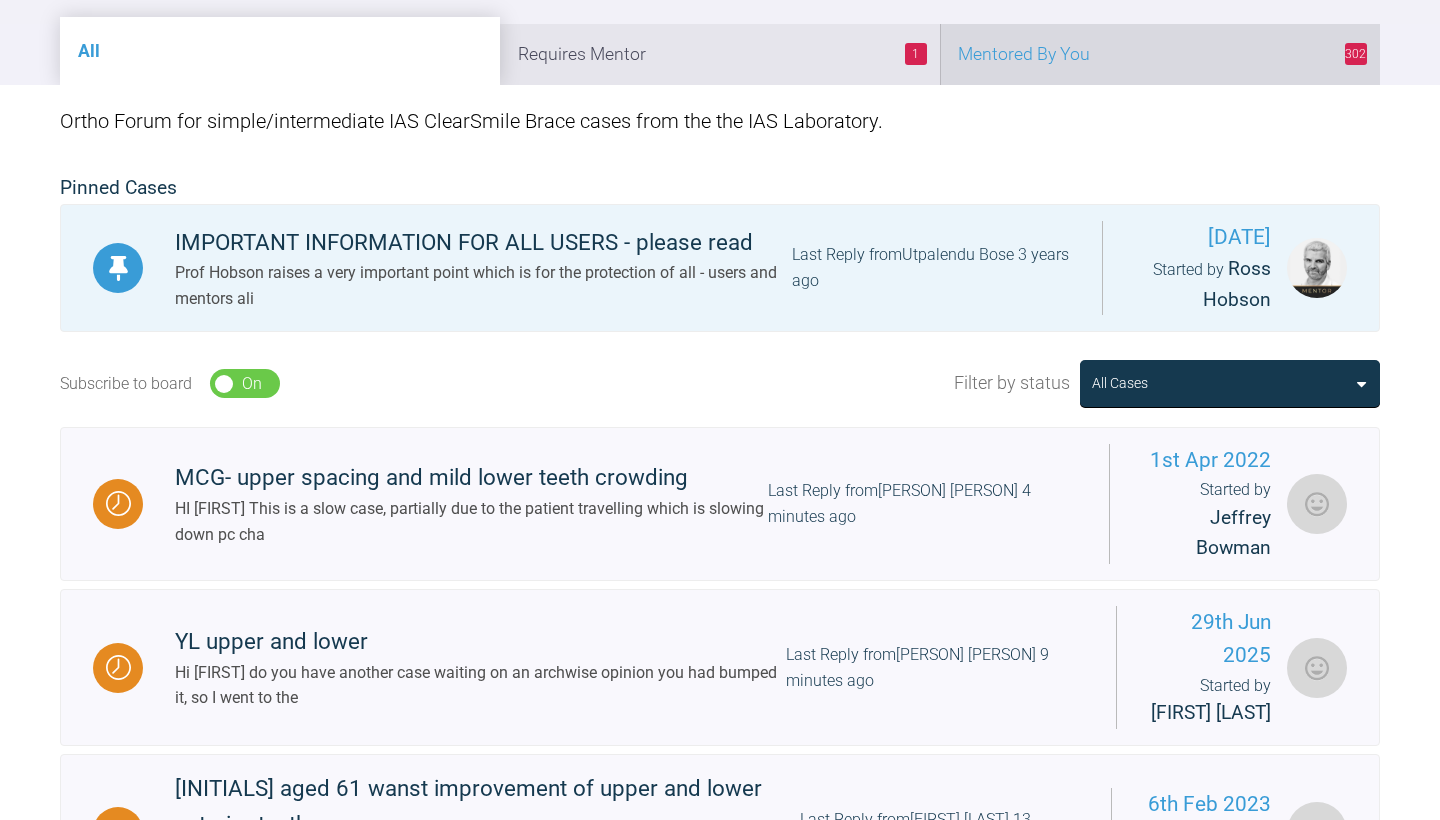 click on "302 Mentored By You" at bounding box center [1160, 54] 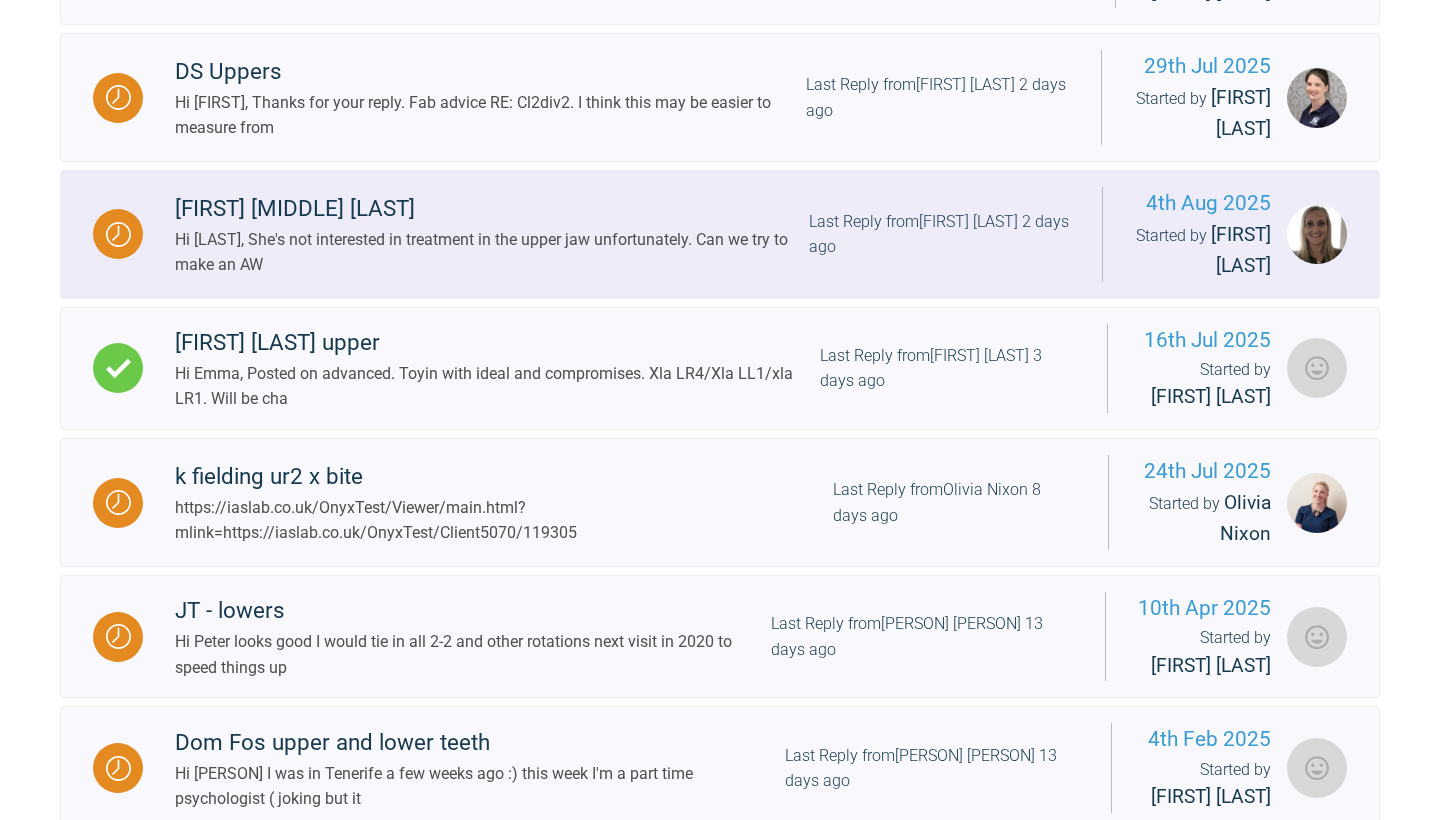scroll, scrollTop: 1249, scrollLeft: 0, axis: vertical 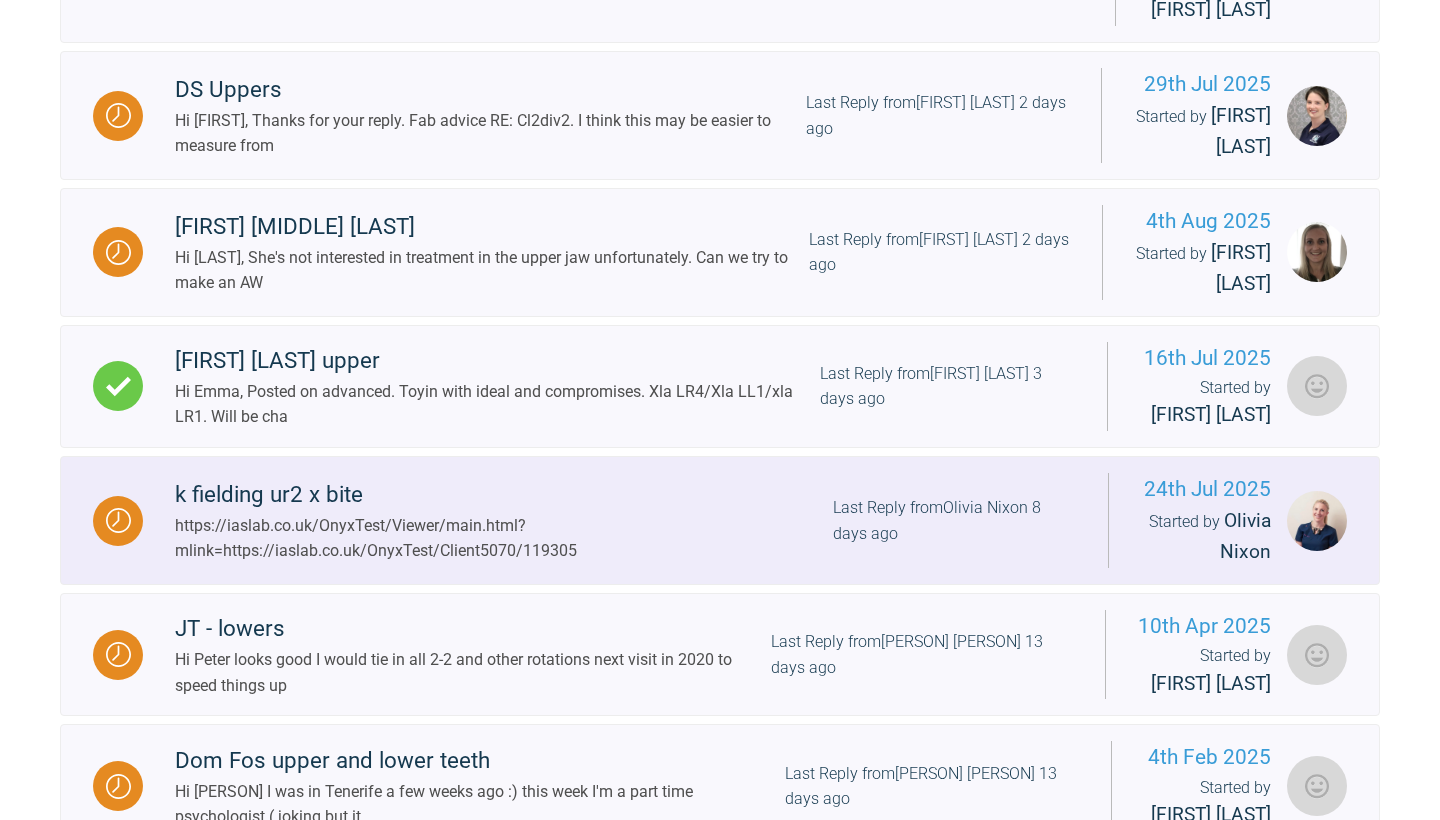click on "https://iaslab.co.uk/OnyxTest/Viewer/main.html?mlink=https://iaslab.co.uk/OnyxTest/Client5070/119305" at bounding box center [504, 538] 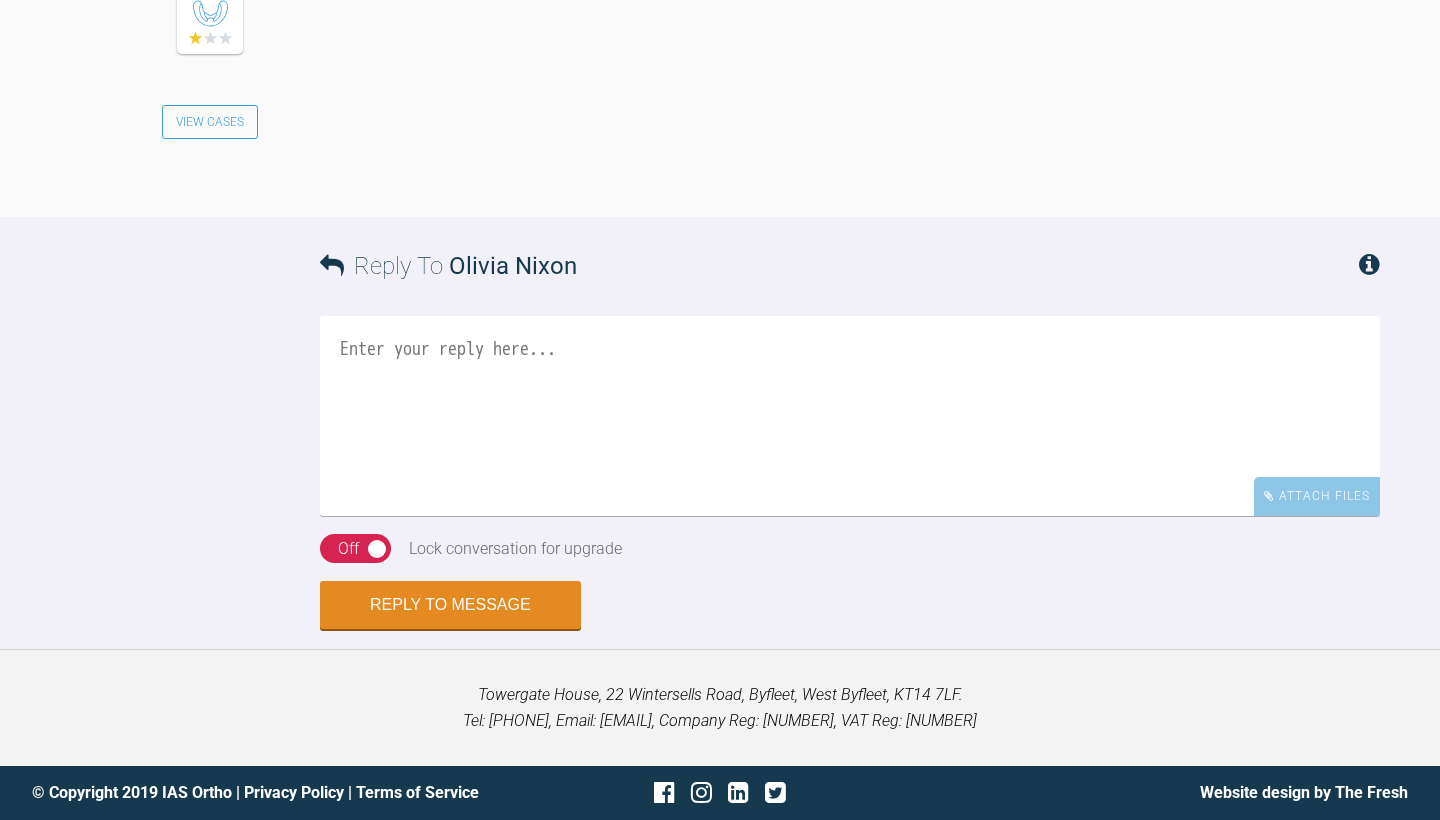 scroll, scrollTop: 3537, scrollLeft: 0, axis: vertical 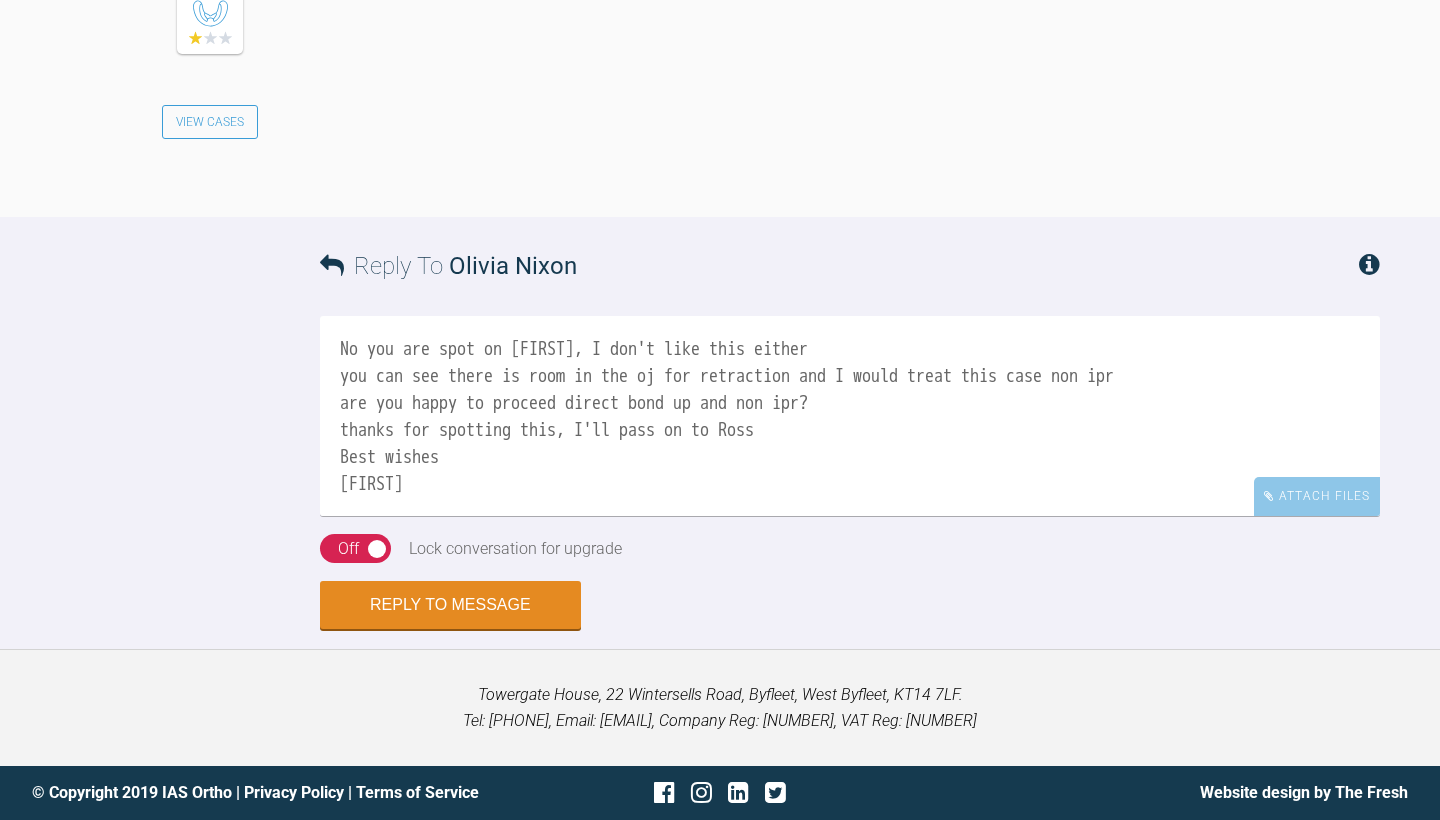 type on "No you are spot on [FIRST], I don't like this either
you can see there is room in the oj for retraction and I would treat this case non ipr
are you happy to proceed direct bond up and non ipr?
thanks for spotting this, I'll pass on to Ross
Best wishes
[FIRST]" 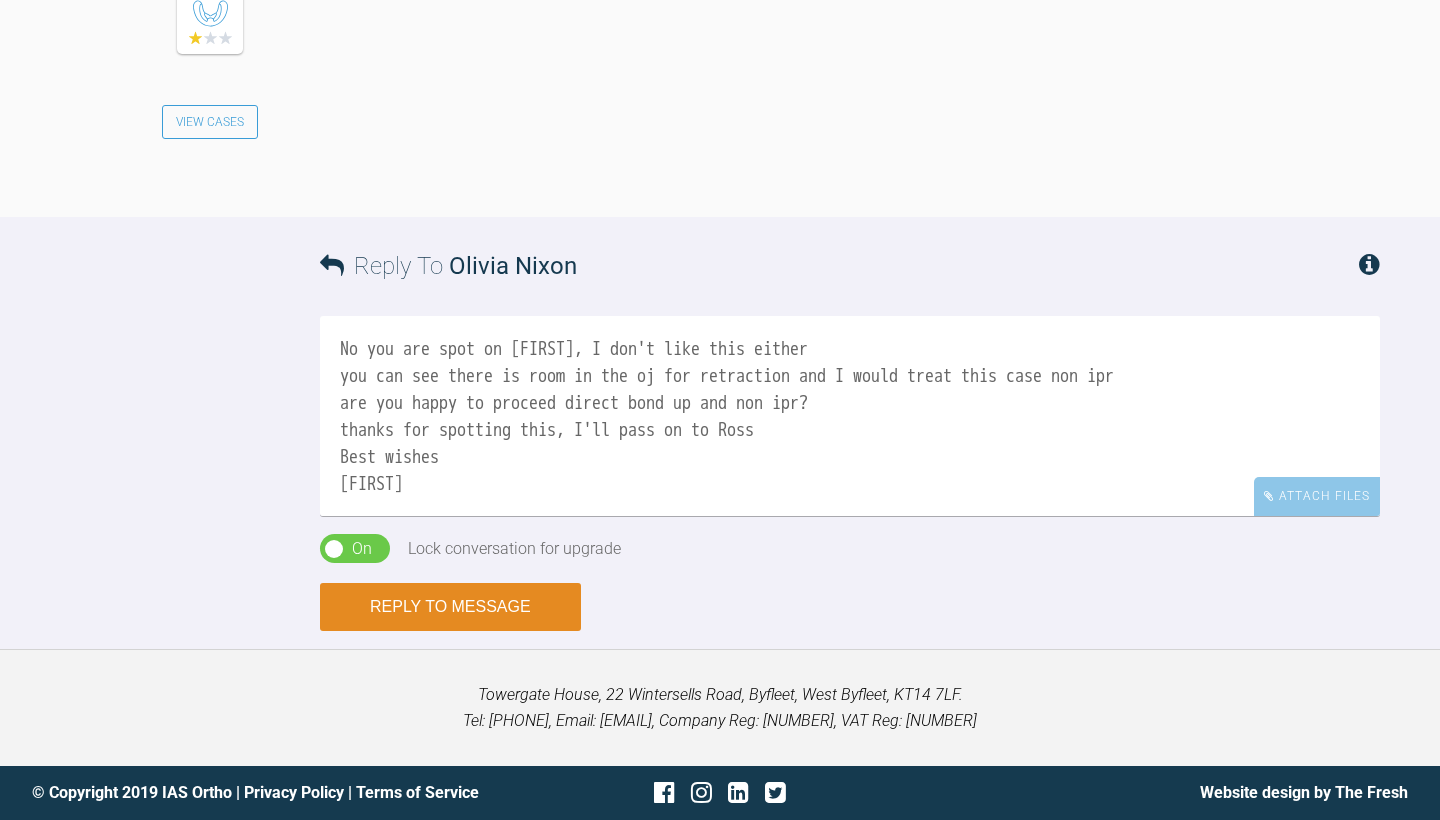 click on "Reply to Message" at bounding box center (450, 607) 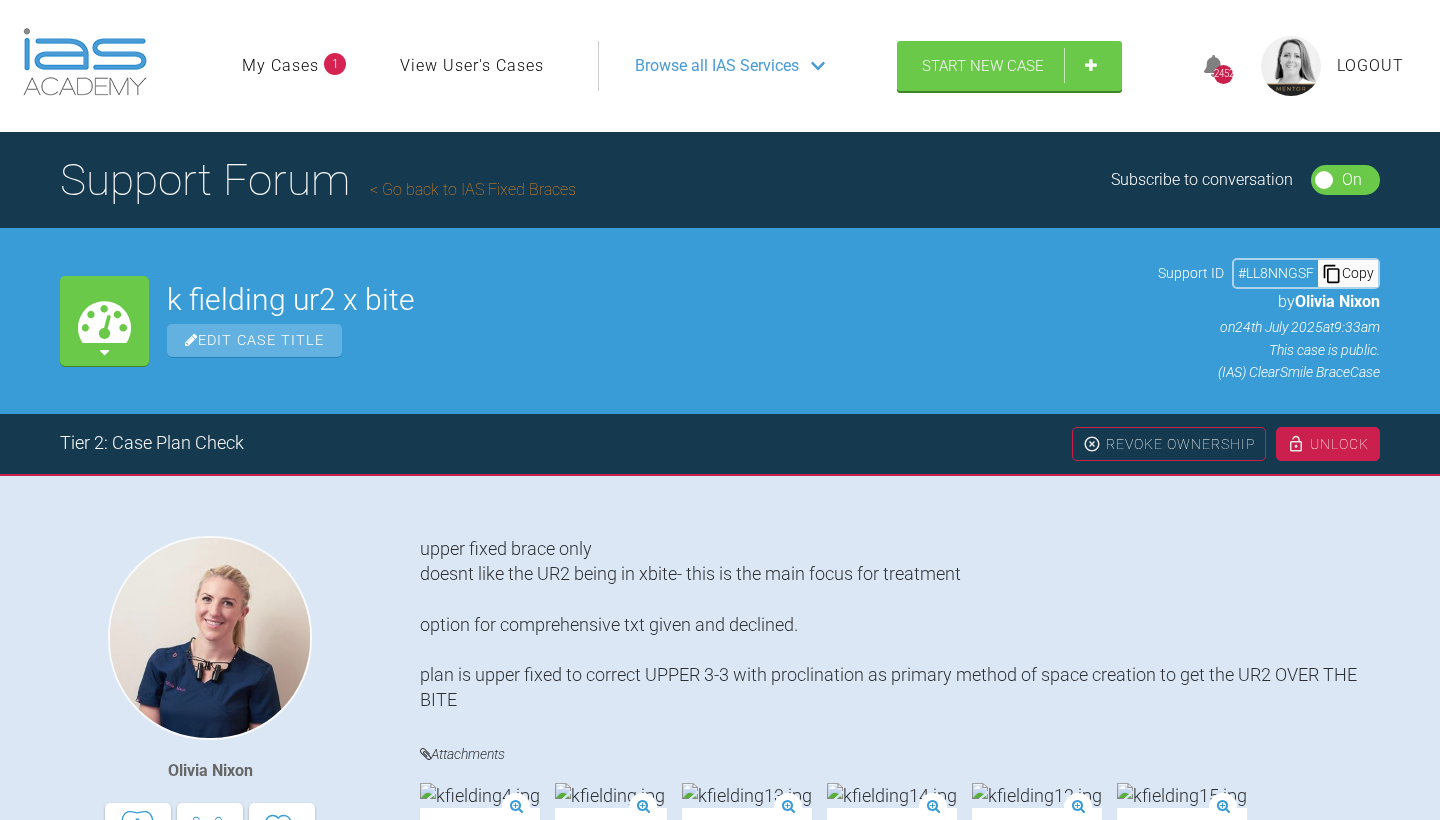 scroll, scrollTop: 0, scrollLeft: 0, axis: both 